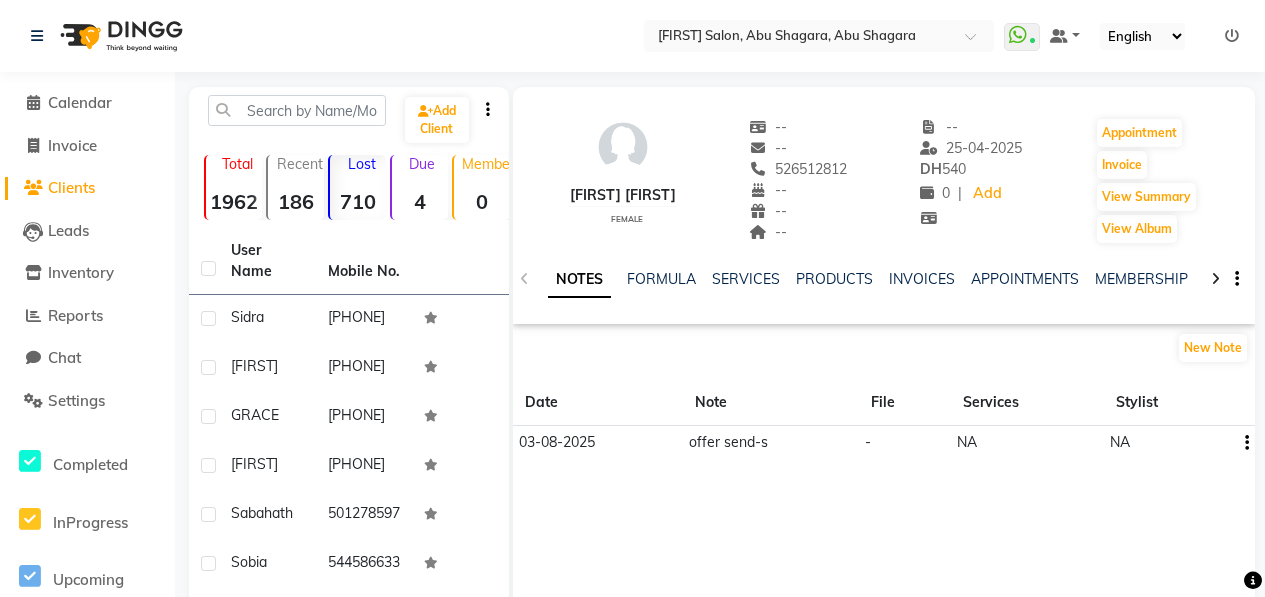 scroll, scrollTop: 0, scrollLeft: 0, axis: both 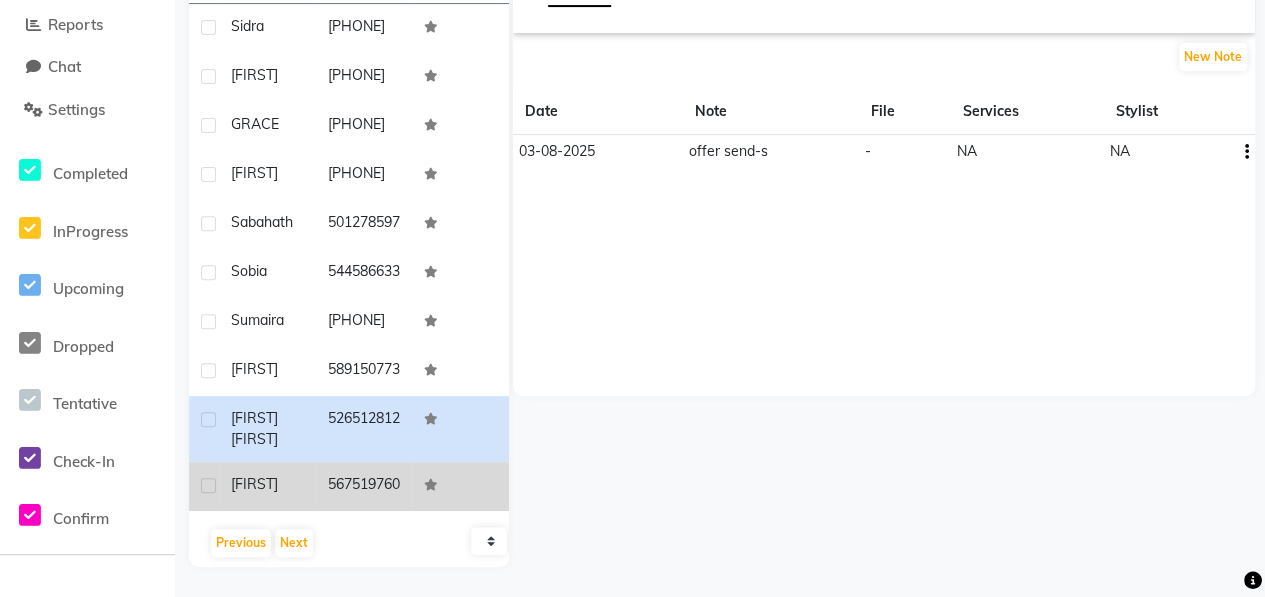 click on "[FIRST]" 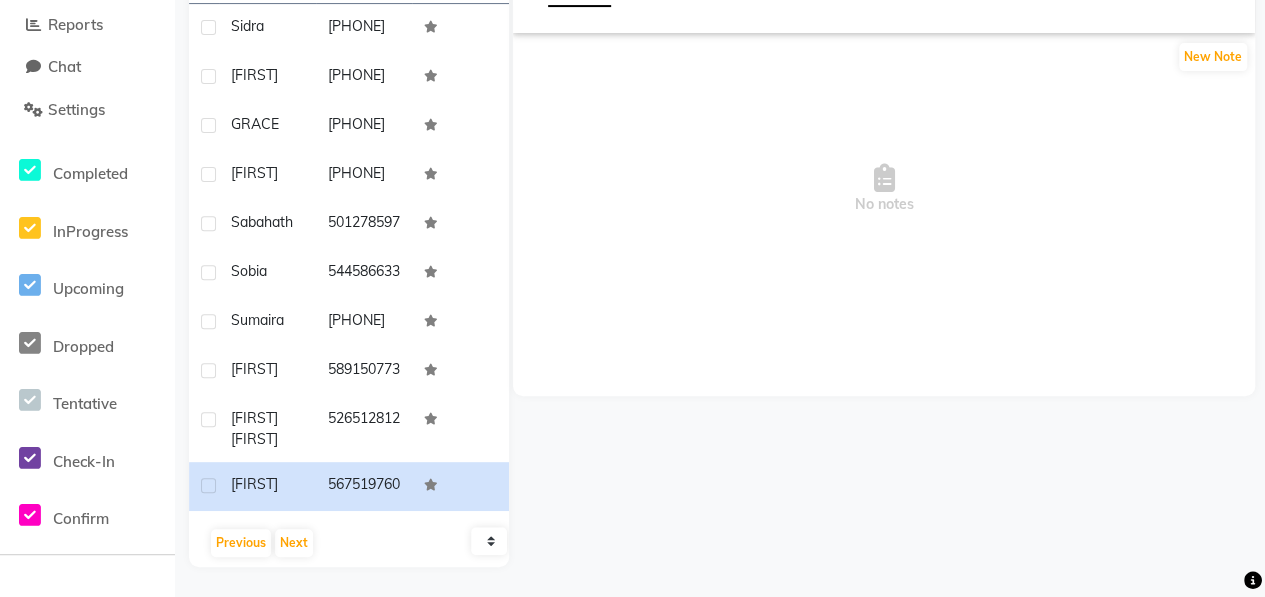 scroll, scrollTop: 0, scrollLeft: 0, axis: both 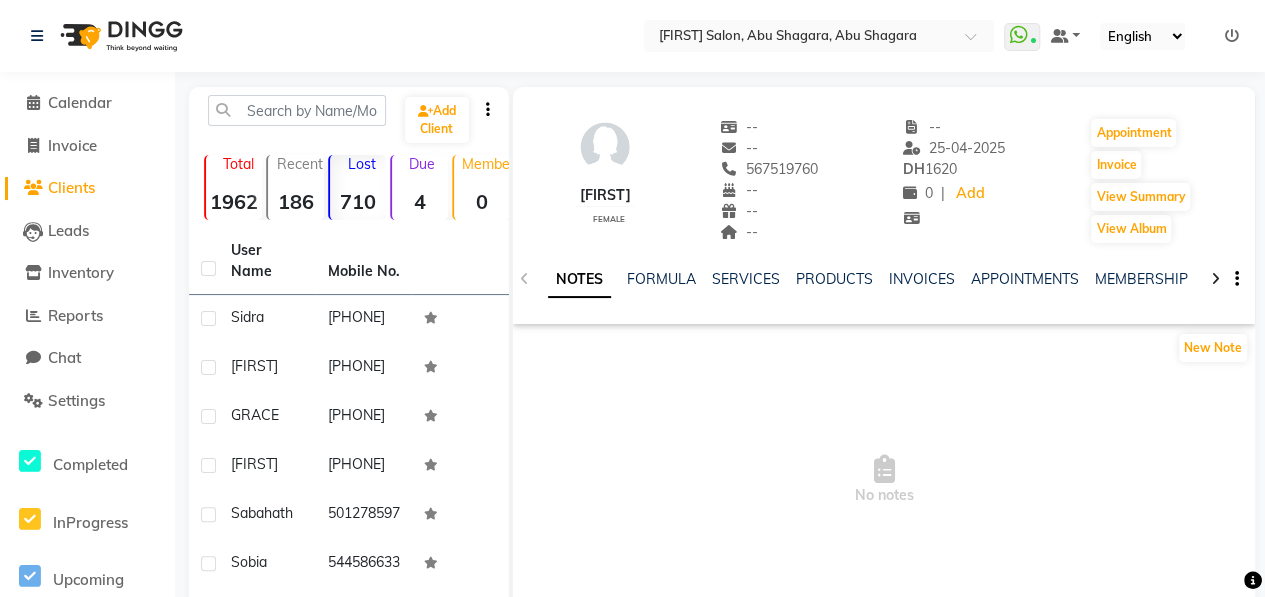 drag, startPoint x: 752, startPoint y: 167, endPoint x: 838, endPoint y: 167, distance: 86 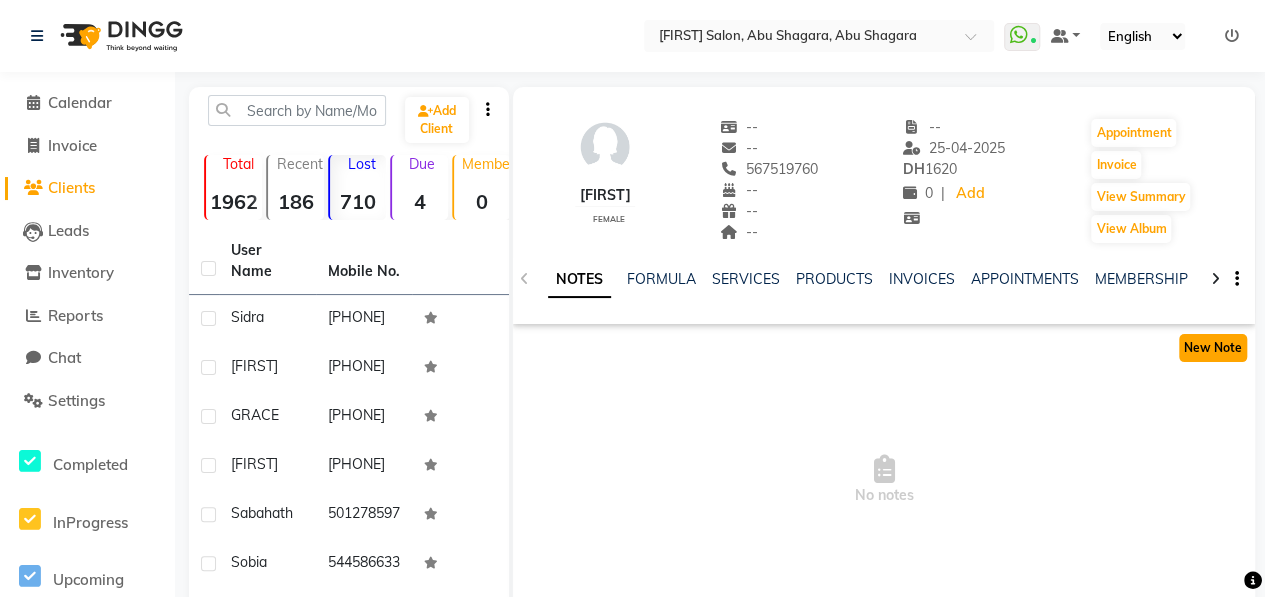 click on "New Note" 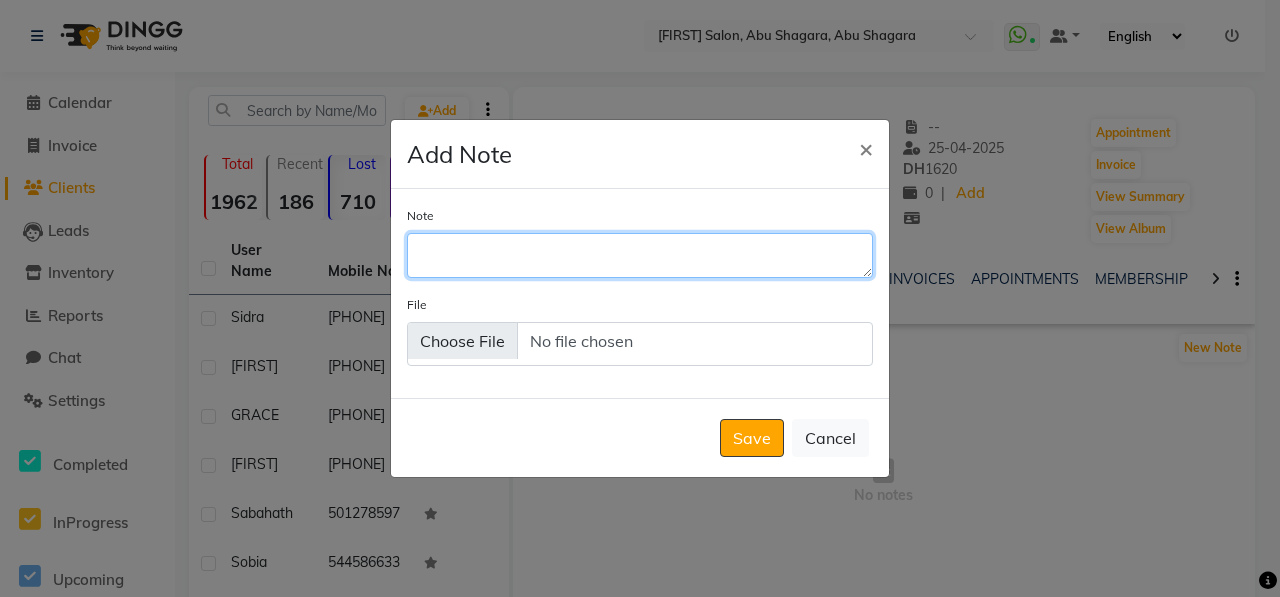 click on "Note" at bounding box center (640, 255) 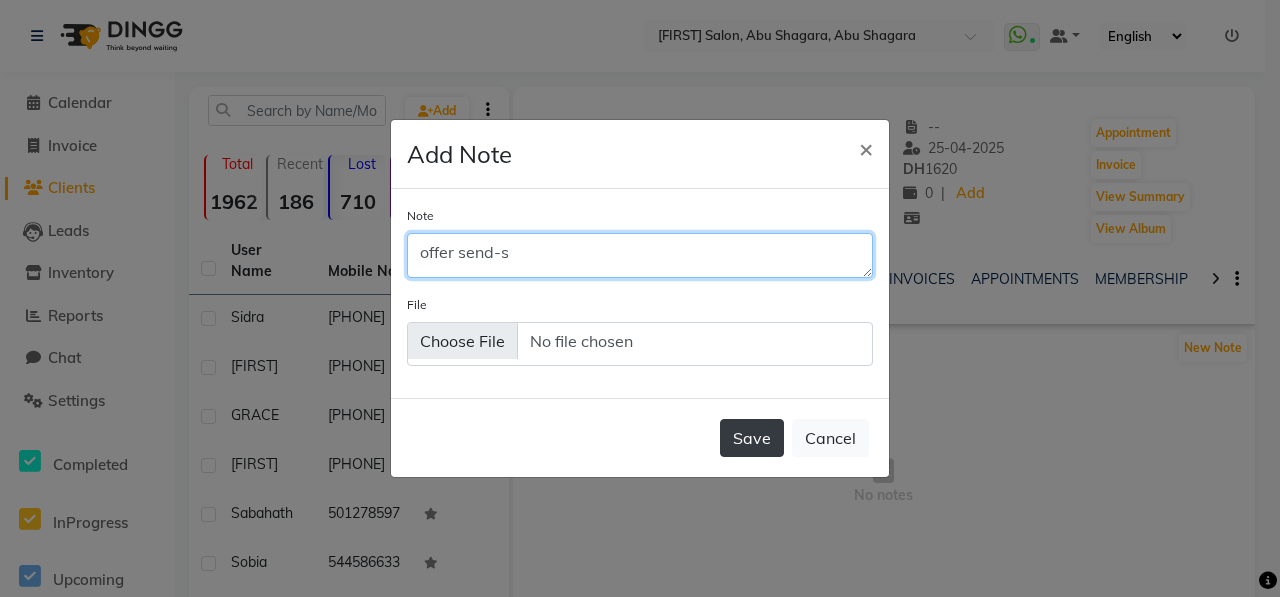 type on "offer send-s" 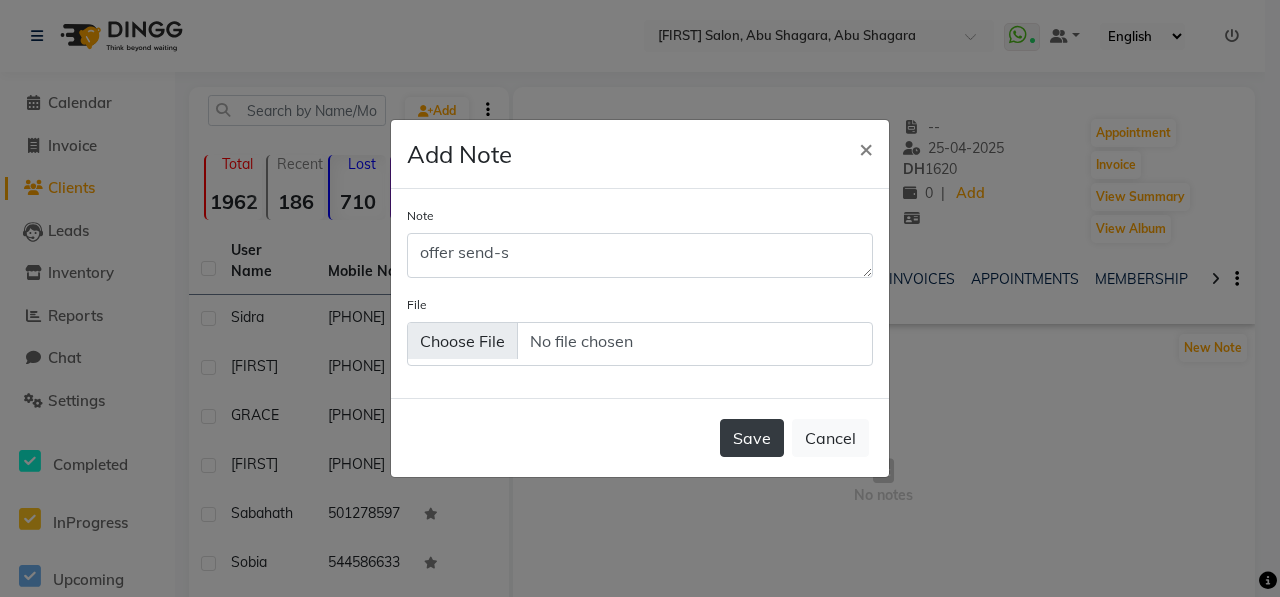 click on "Save" 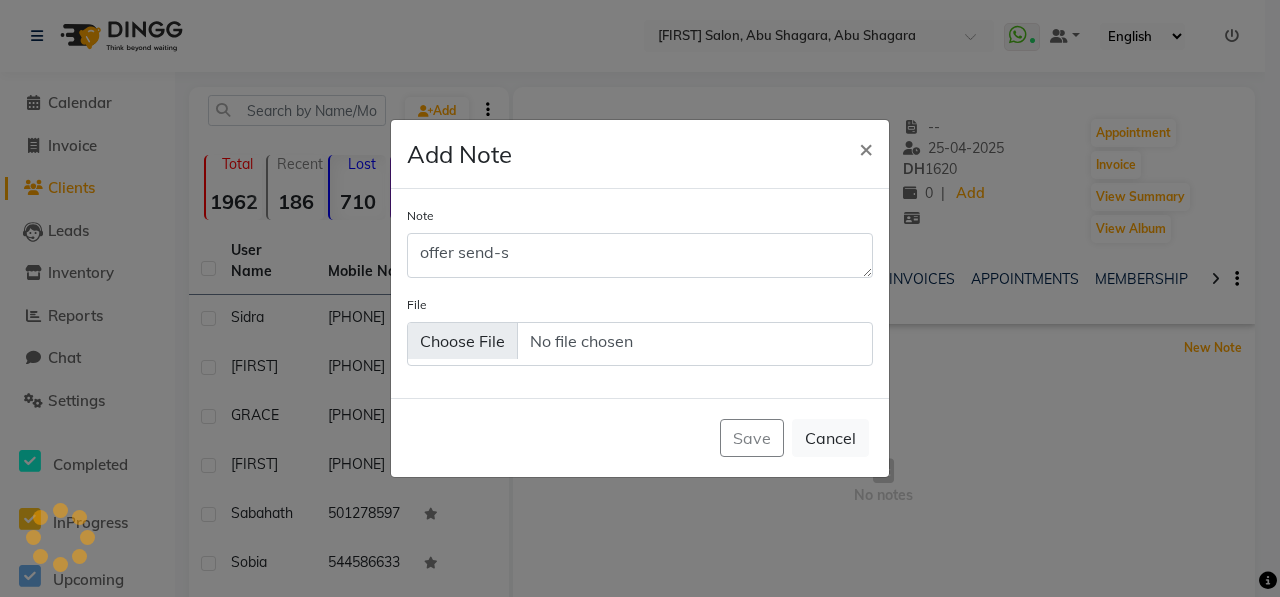type 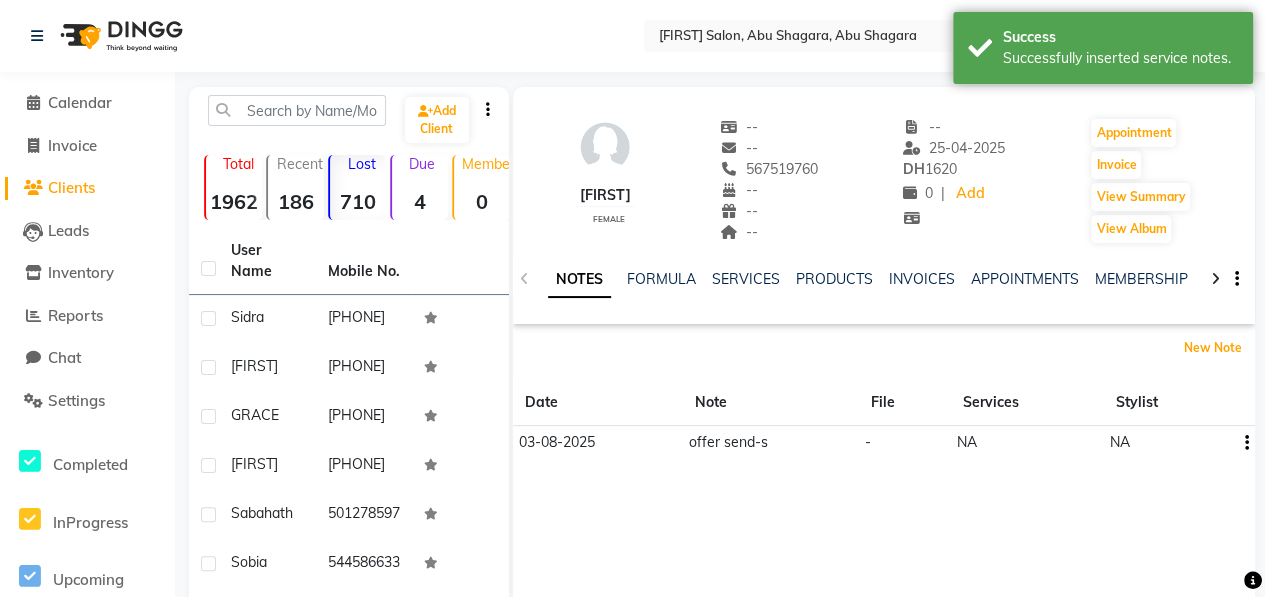 scroll, scrollTop: 380, scrollLeft: 0, axis: vertical 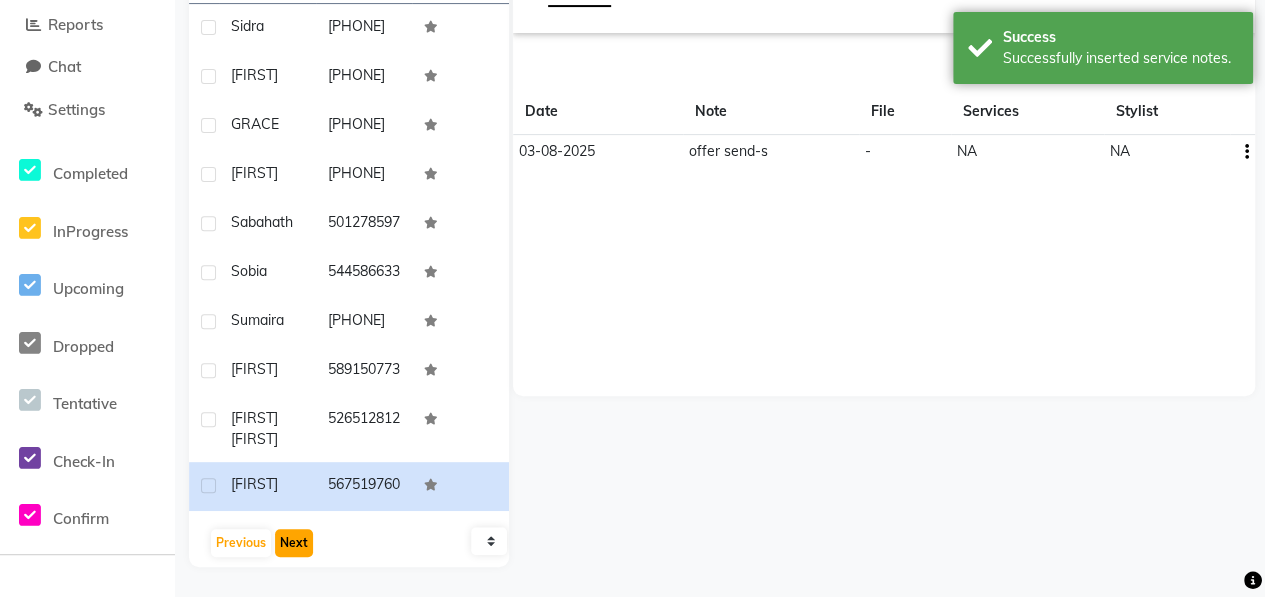 click on "Next" 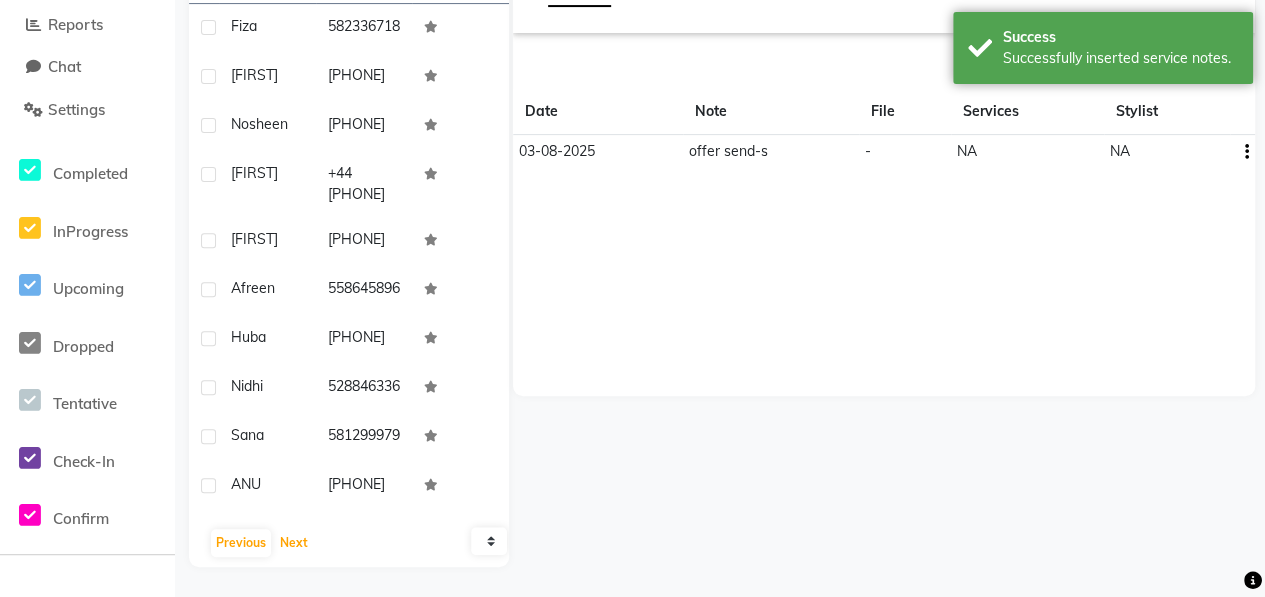 scroll, scrollTop: 0, scrollLeft: 0, axis: both 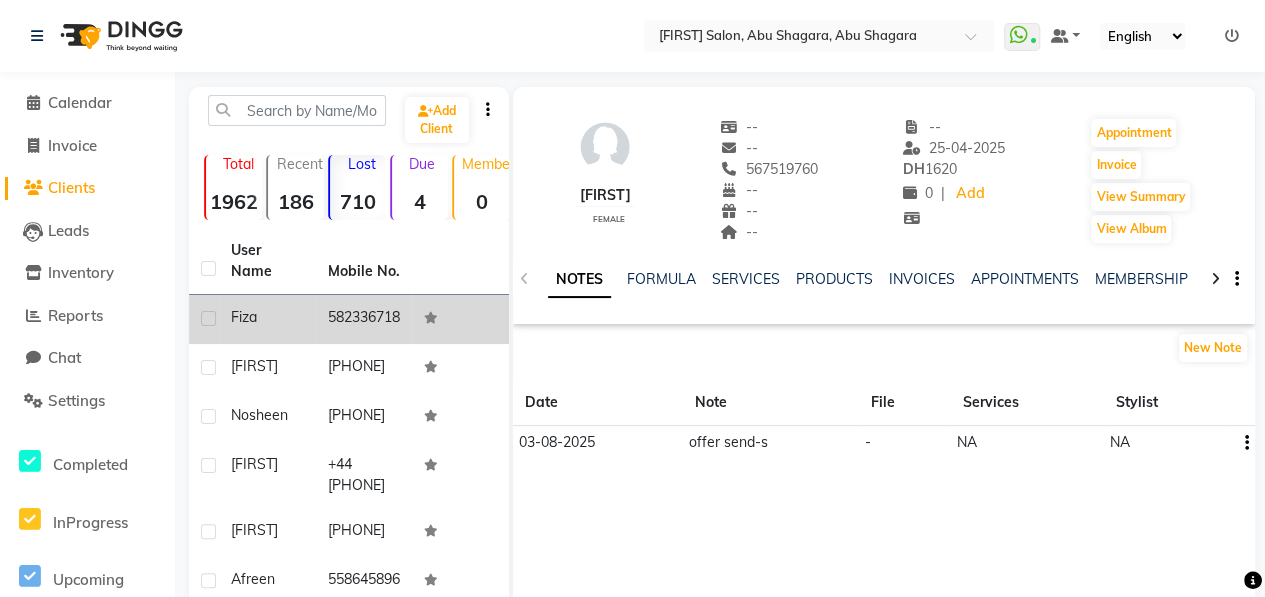 click on "Fiza" 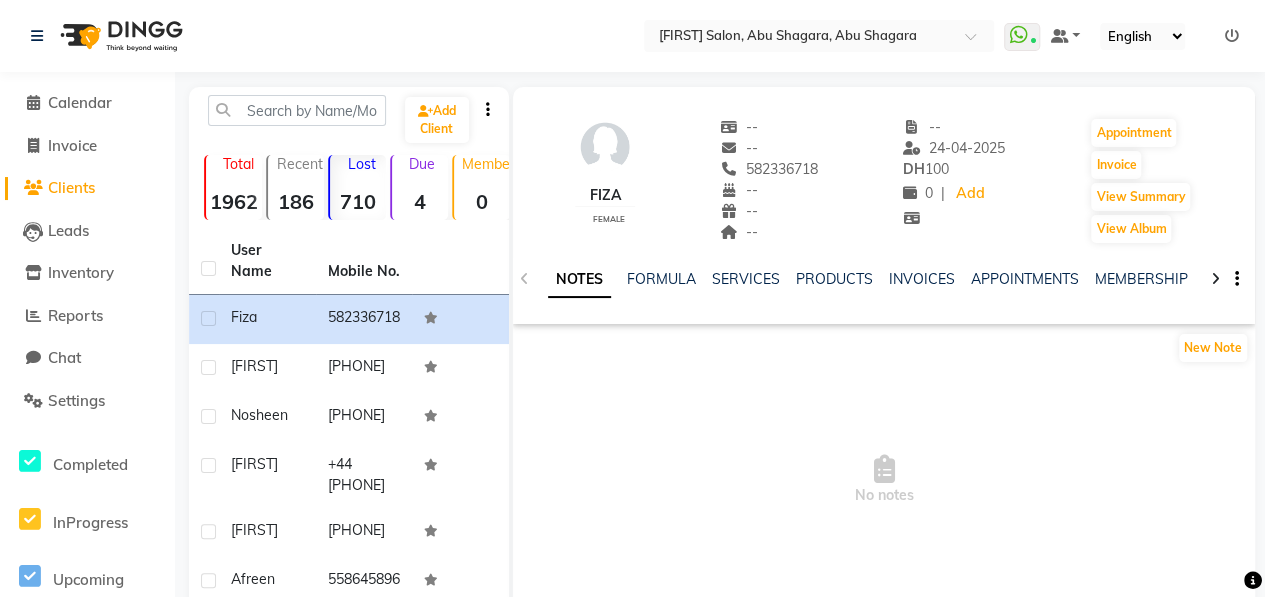 drag, startPoint x: 749, startPoint y: 168, endPoint x: 833, endPoint y: 169, distance: 84.00595 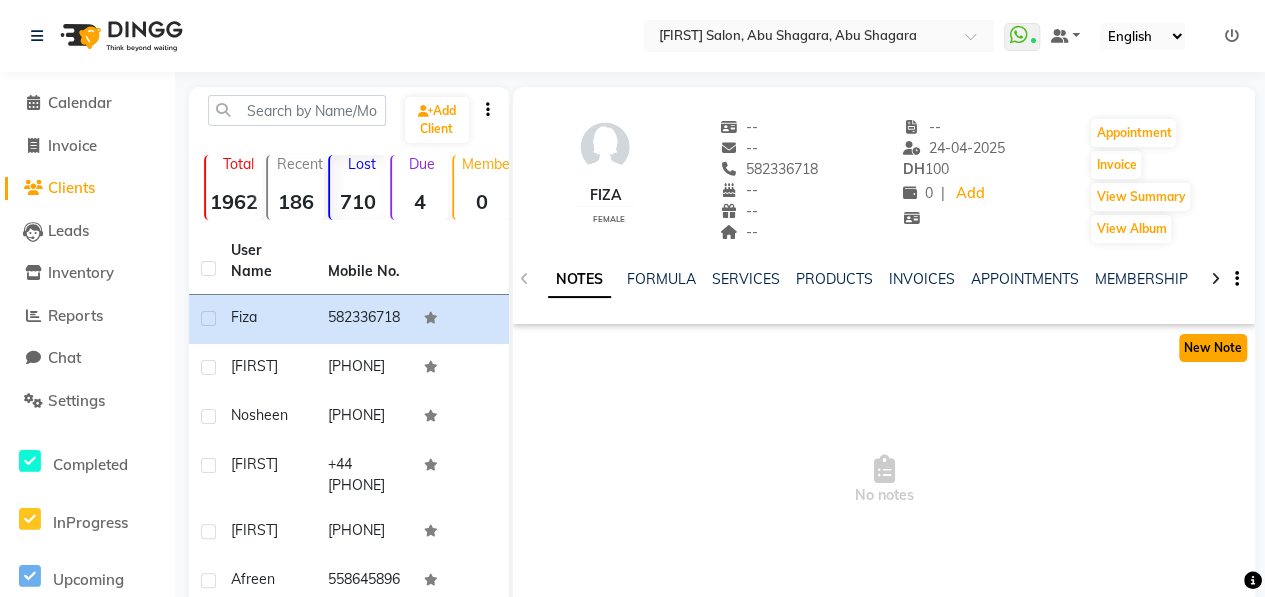 click on "New Note" 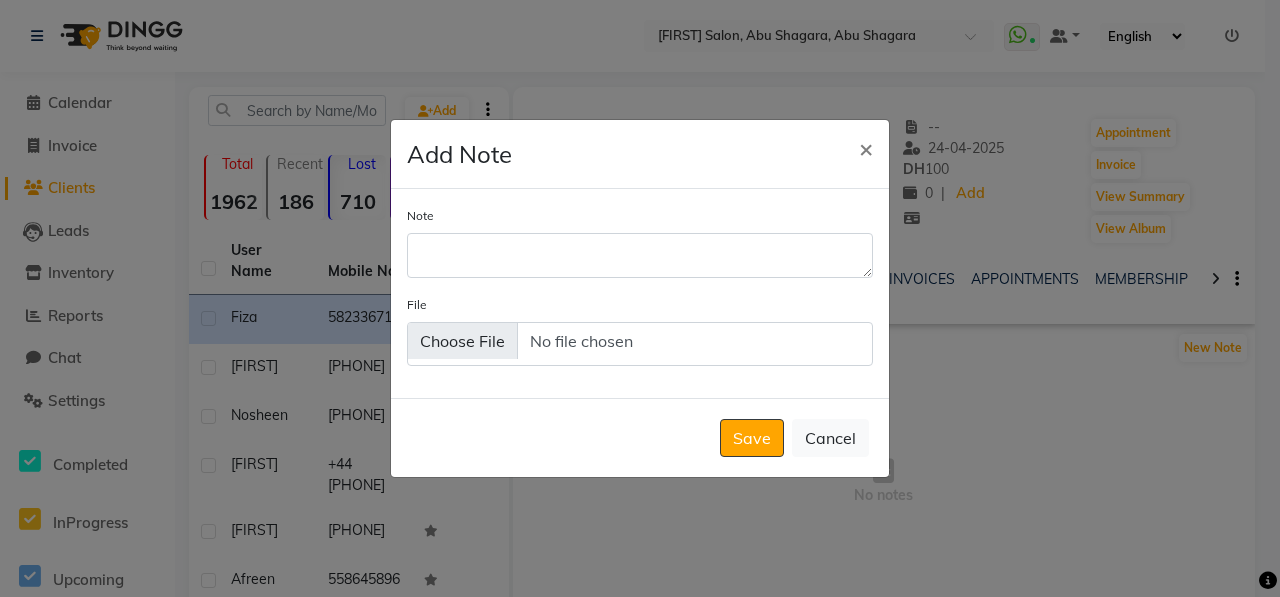 click on "Add Note × Note File  Save   Cancel" 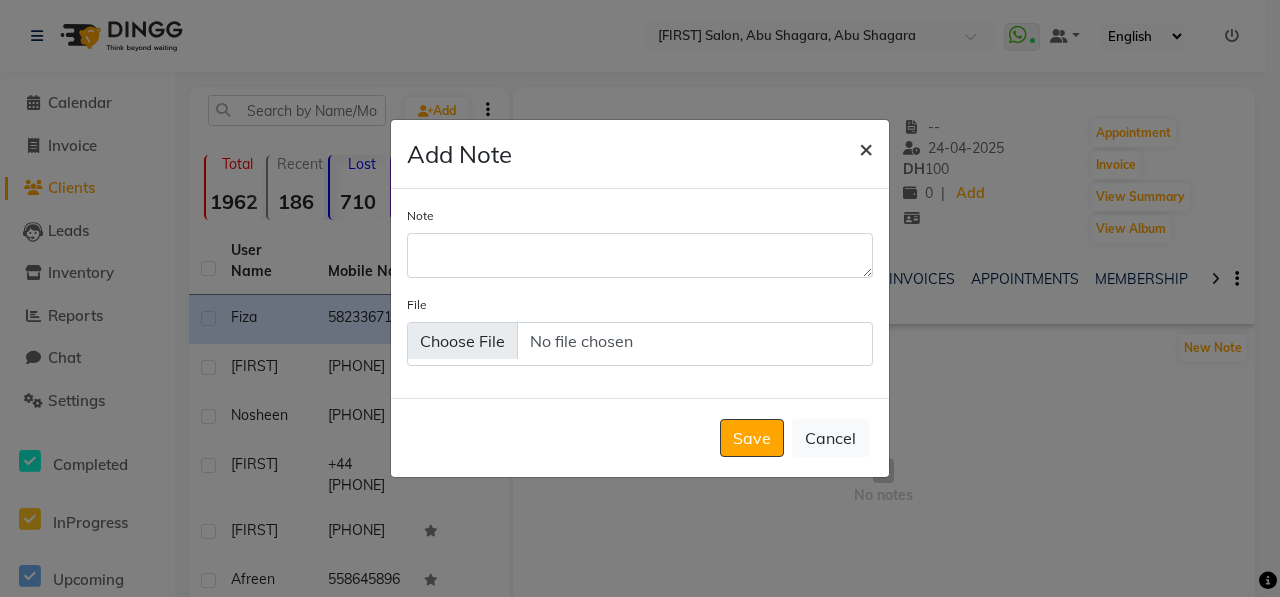 click on "×" 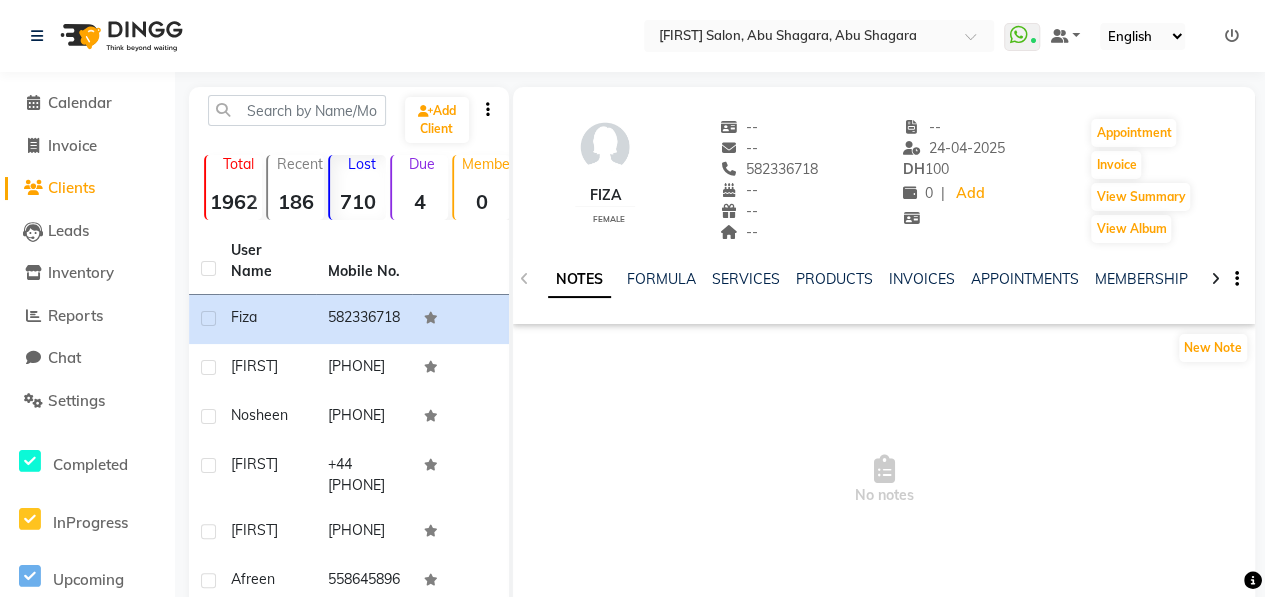 drag, startPoint x: 744, startPoint y: 163, endPoint x: 824, endPoint y: 157, distance: 80.224686 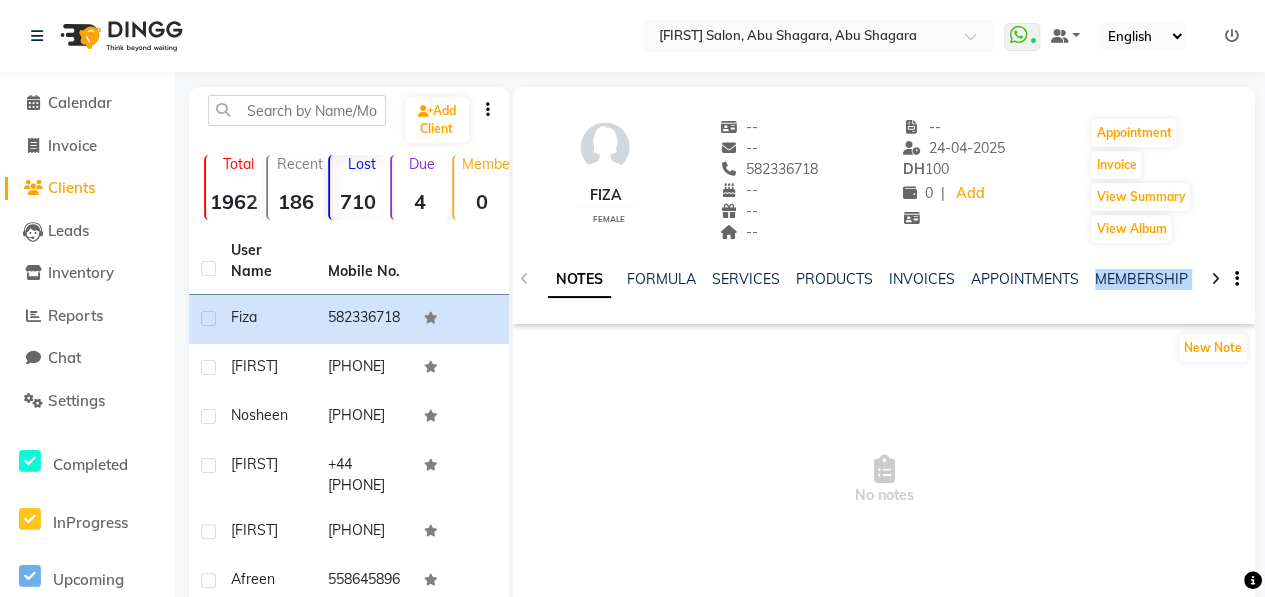 drag, startPoint x: 722, startPoint y: 368, endPoint x: 1092, endPoint y: 261, distance: 385.161 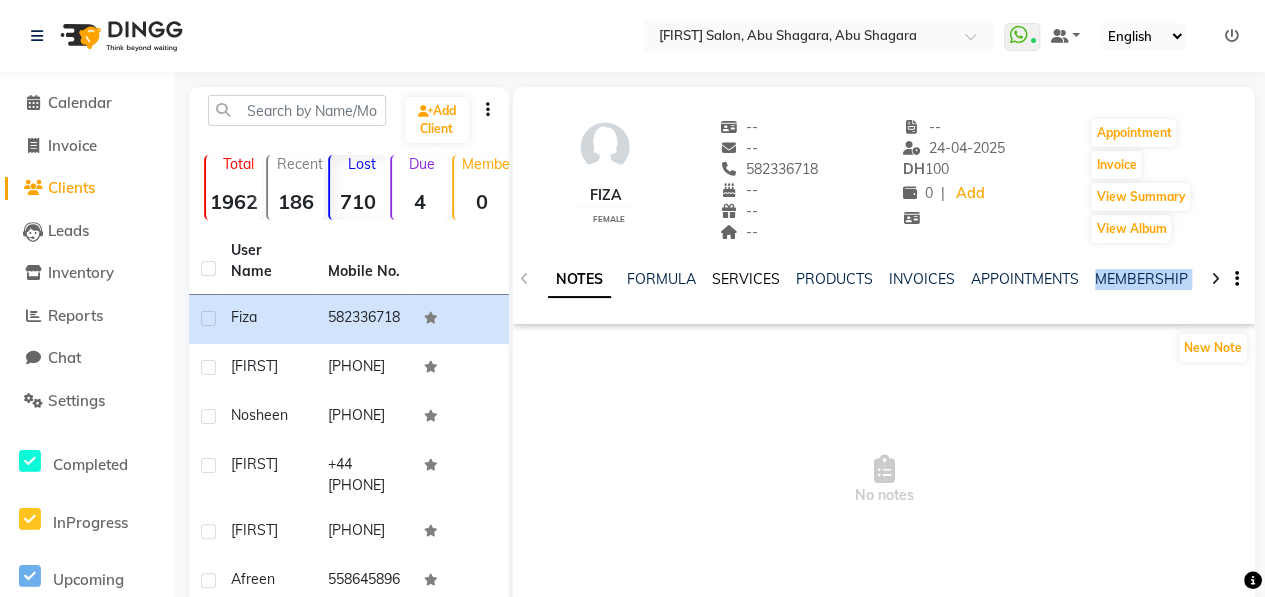 click on "SERVICES" 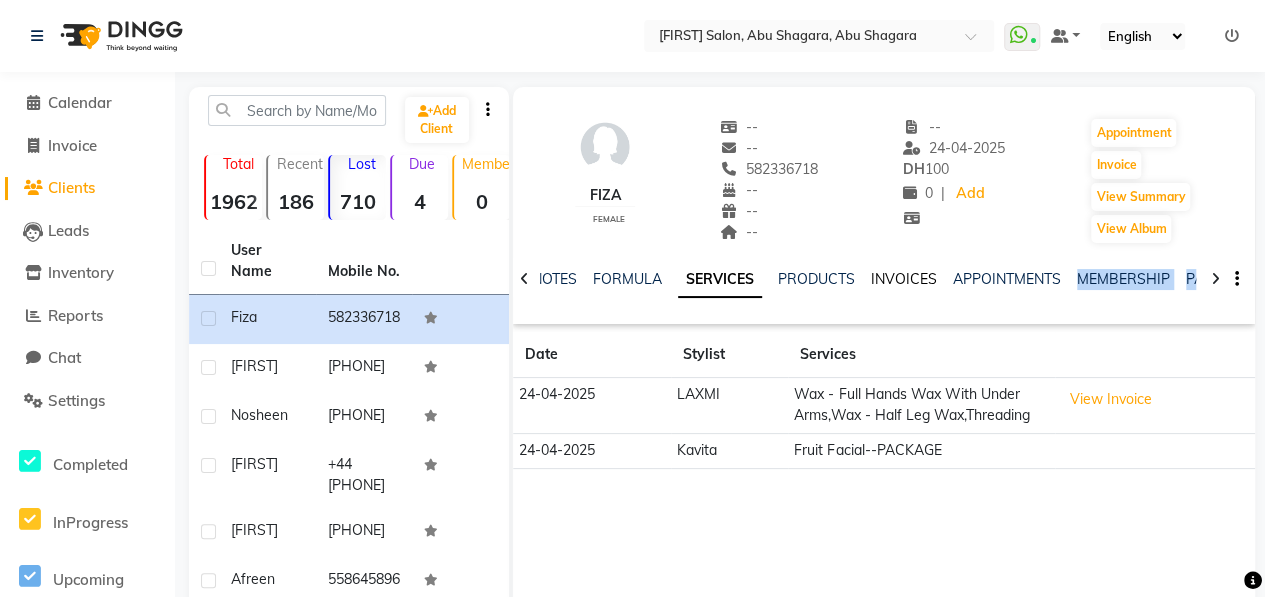 click on "INVOICES" 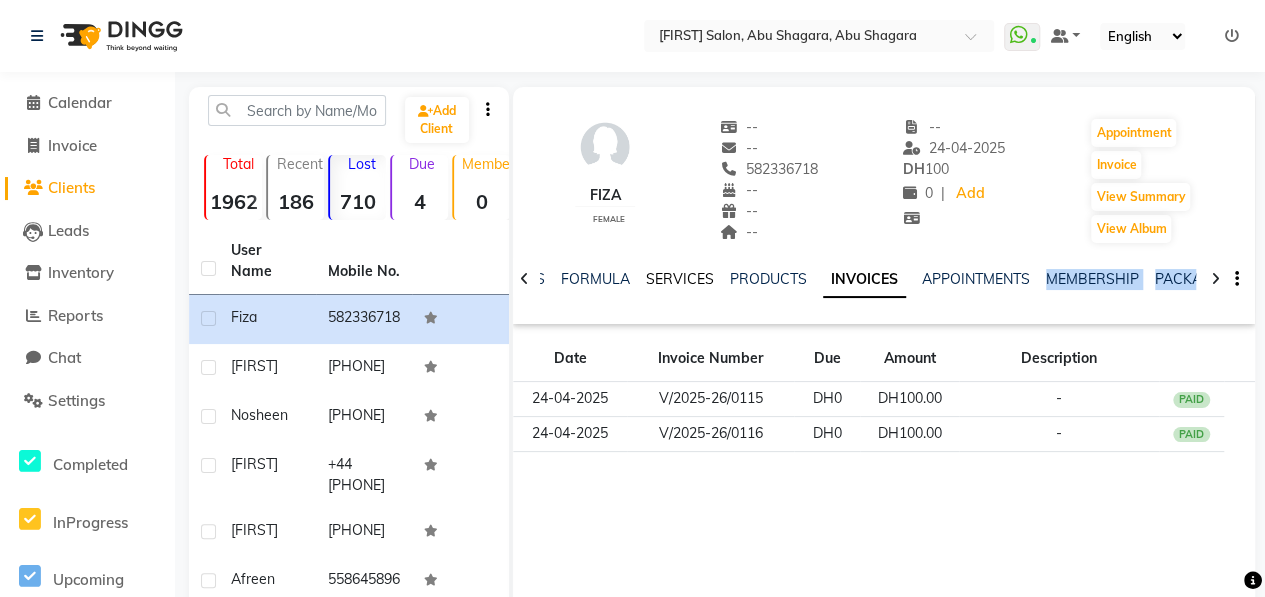 click on "SERVICES" 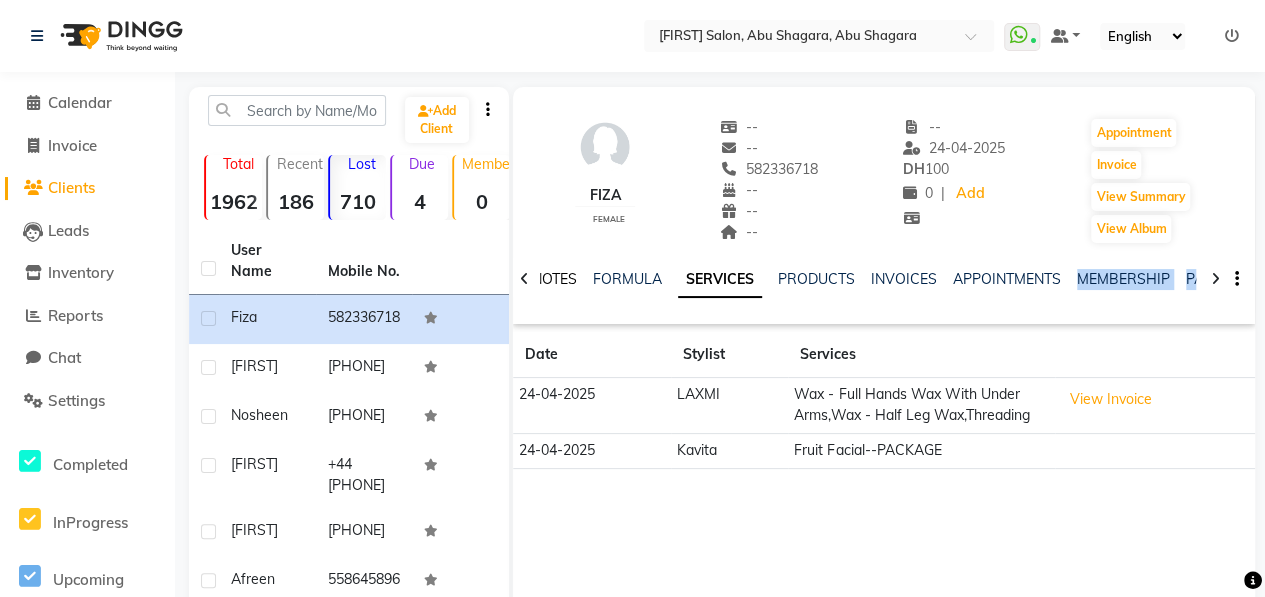 click on "NOTES" 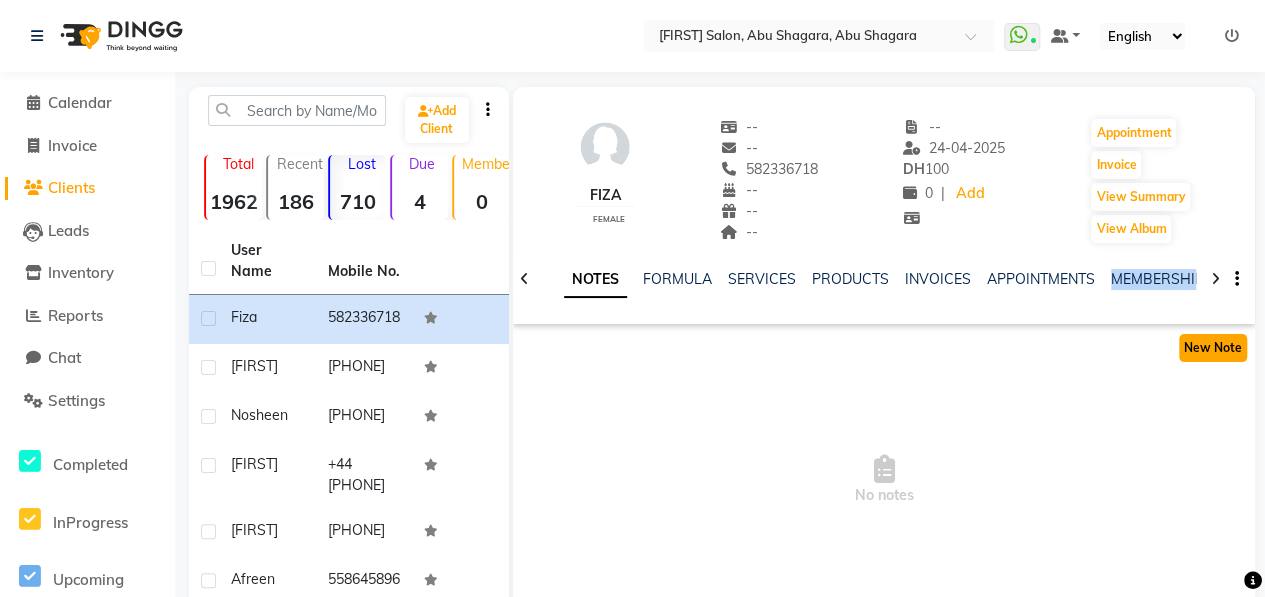 click on "New Note" 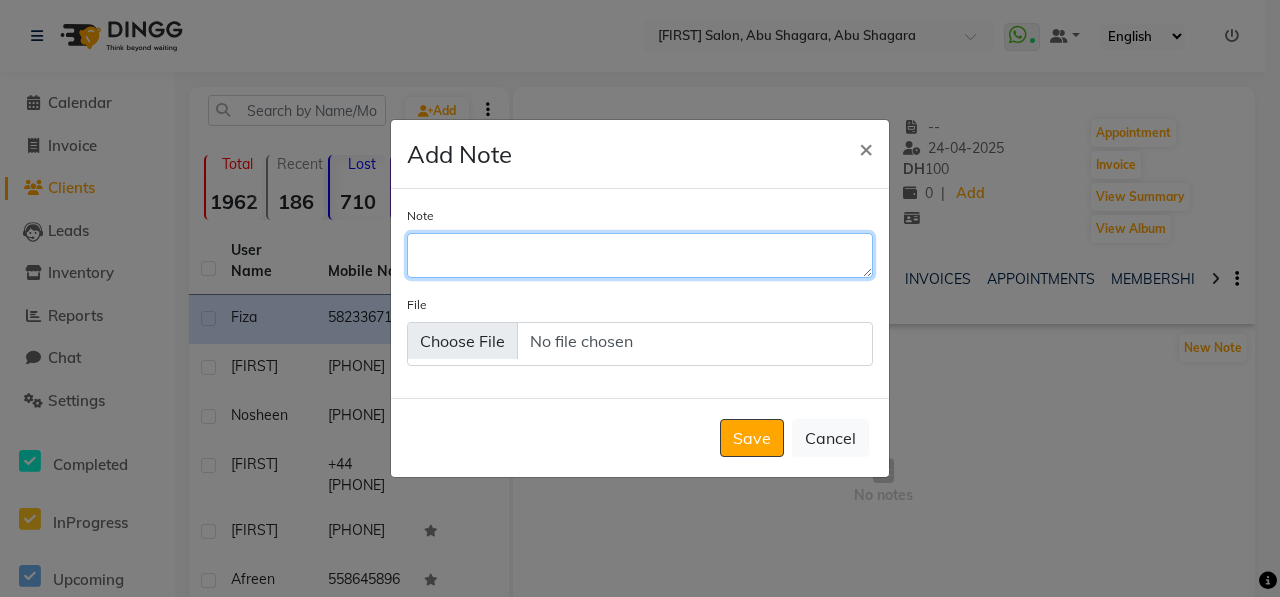 click on "Note" at bounding box center (640, 255) 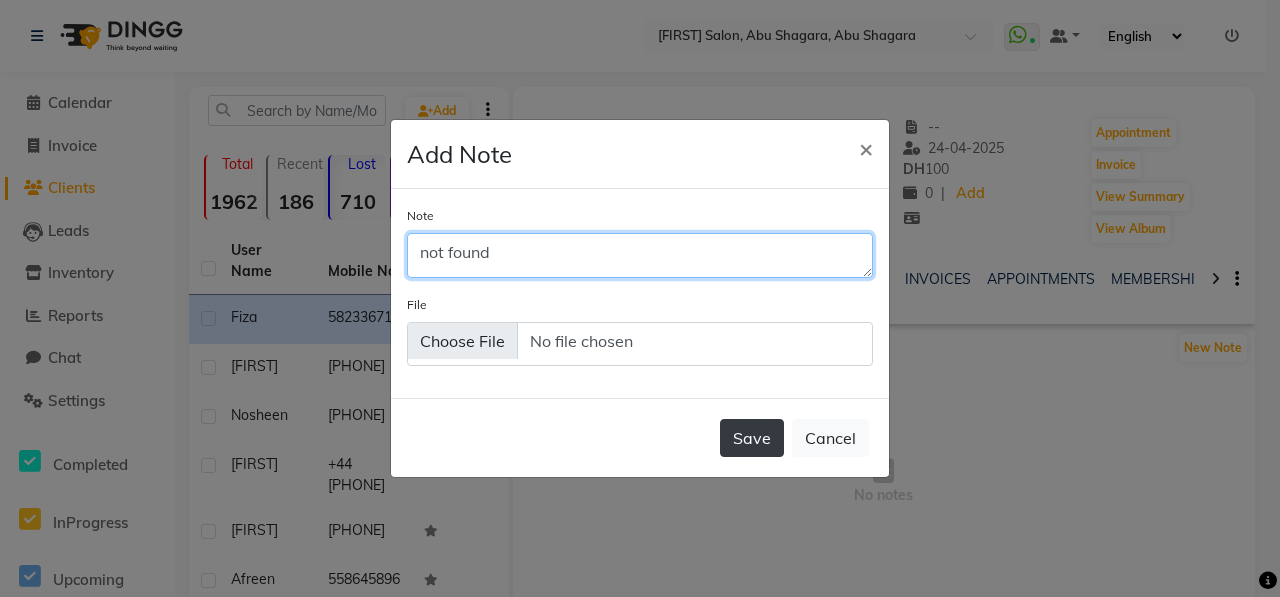 type on "not found" 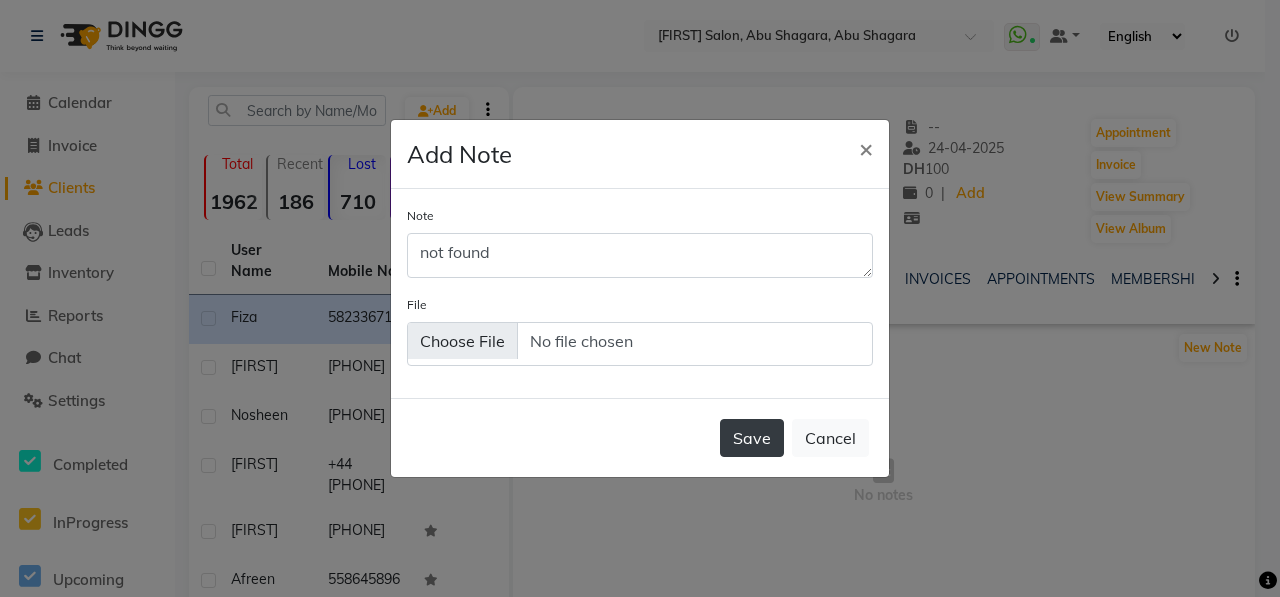 click on "Save" 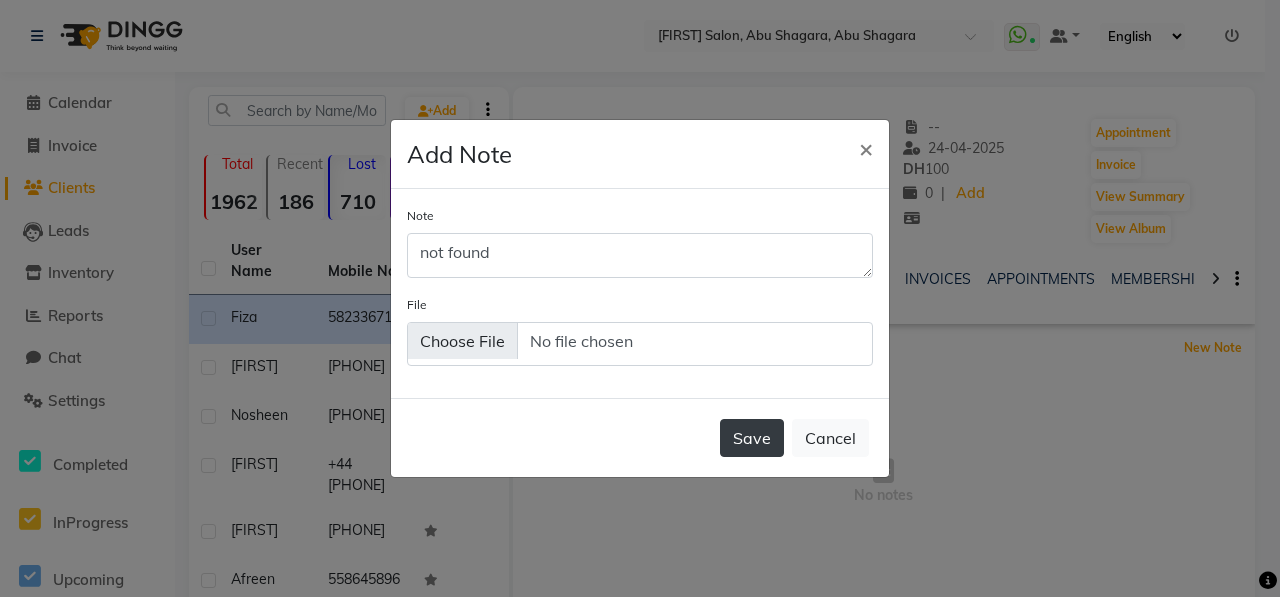 type 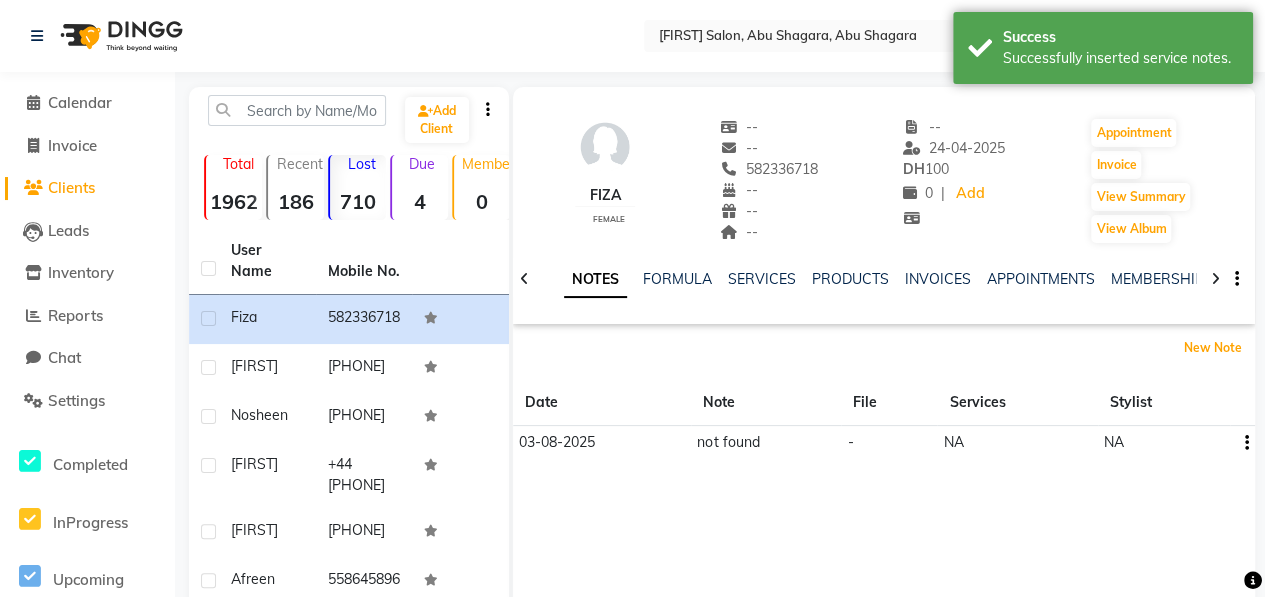 scroll, scrollTop: 380, scrollLeft: 0, axis: vertical 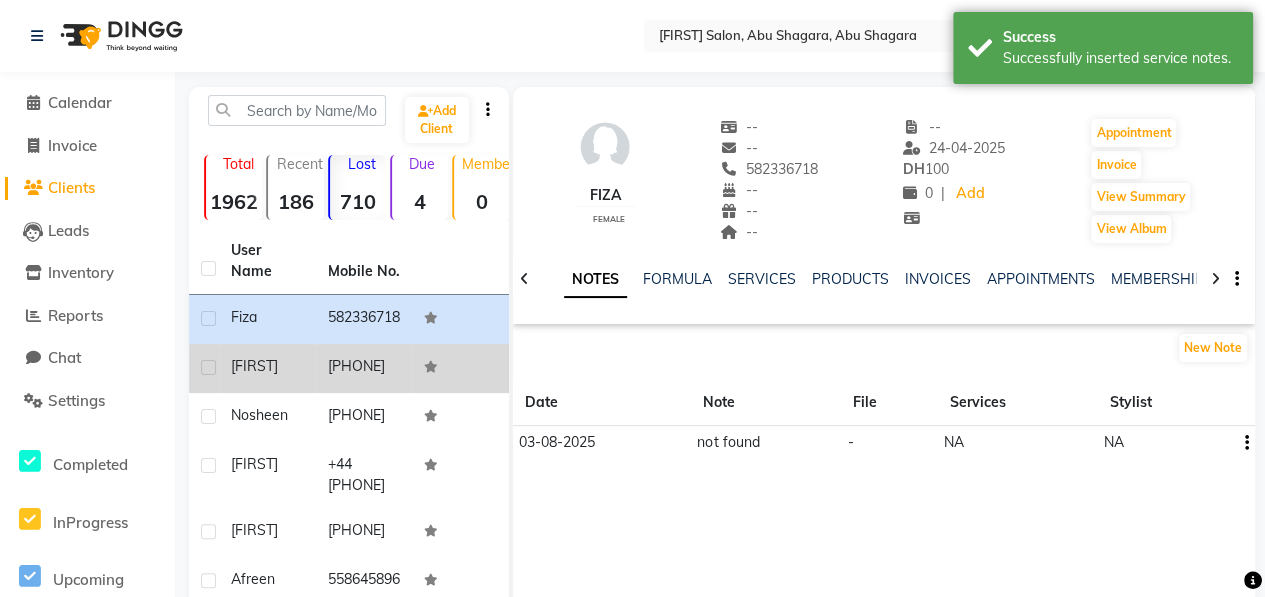 click on "[FIRST]" 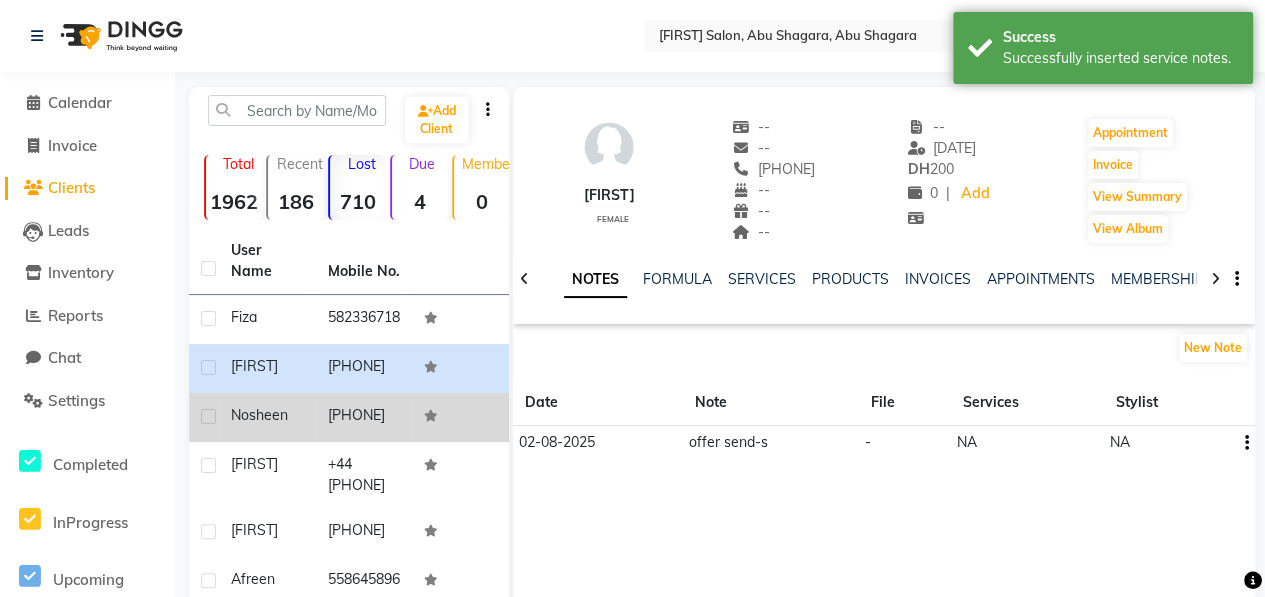 click on "Nosheen" 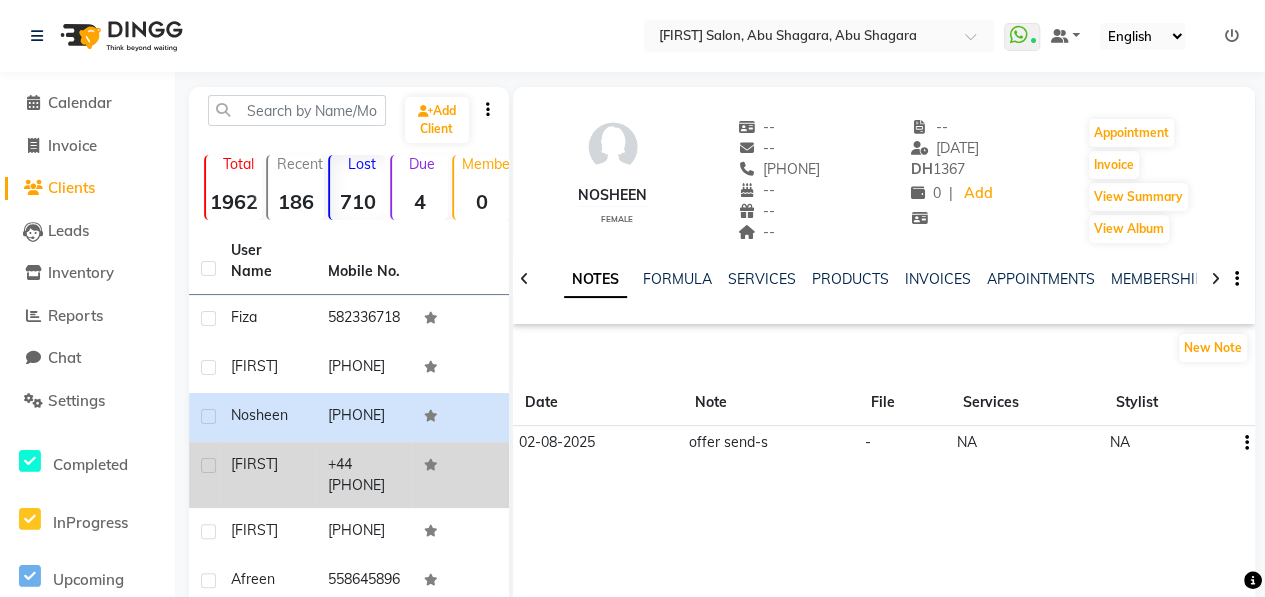 click on "[FIRST]" 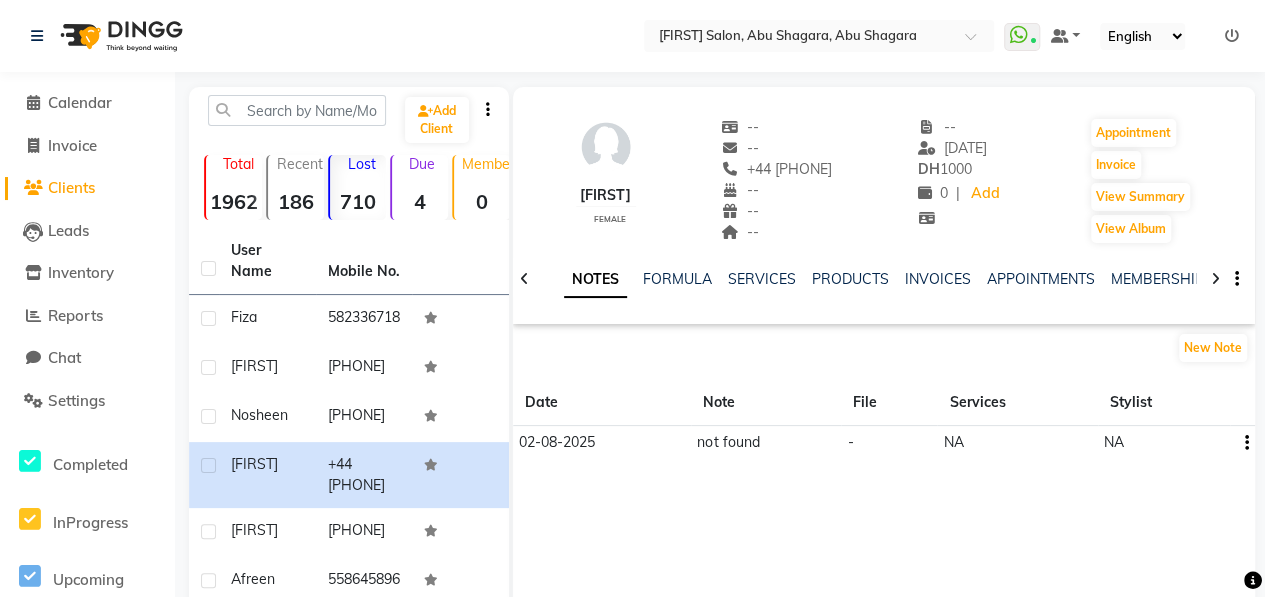 scroll, scrollTop: 380, scrollLeft: 0, axis: vertical 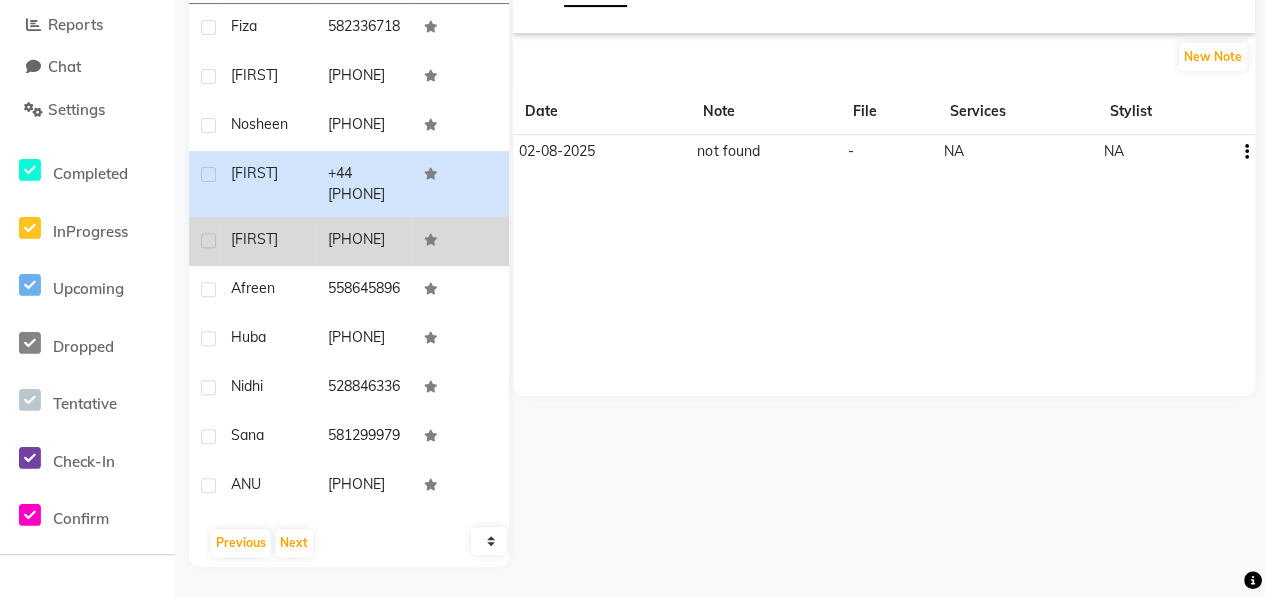 click on "[FIRST]" 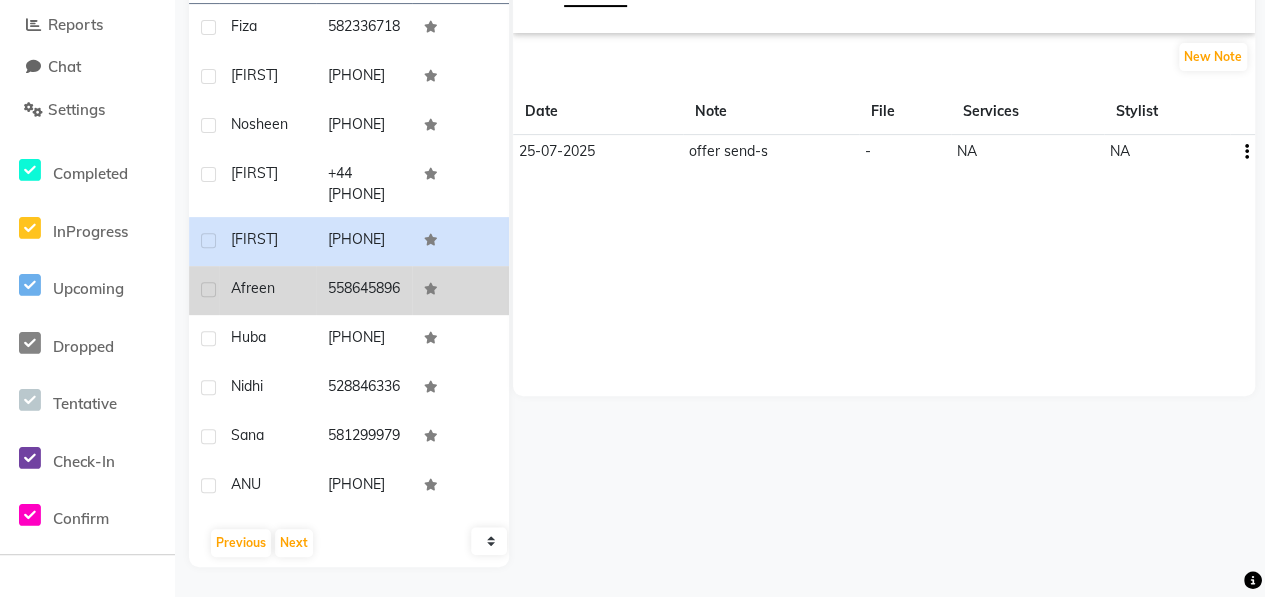 click on "Afreen" 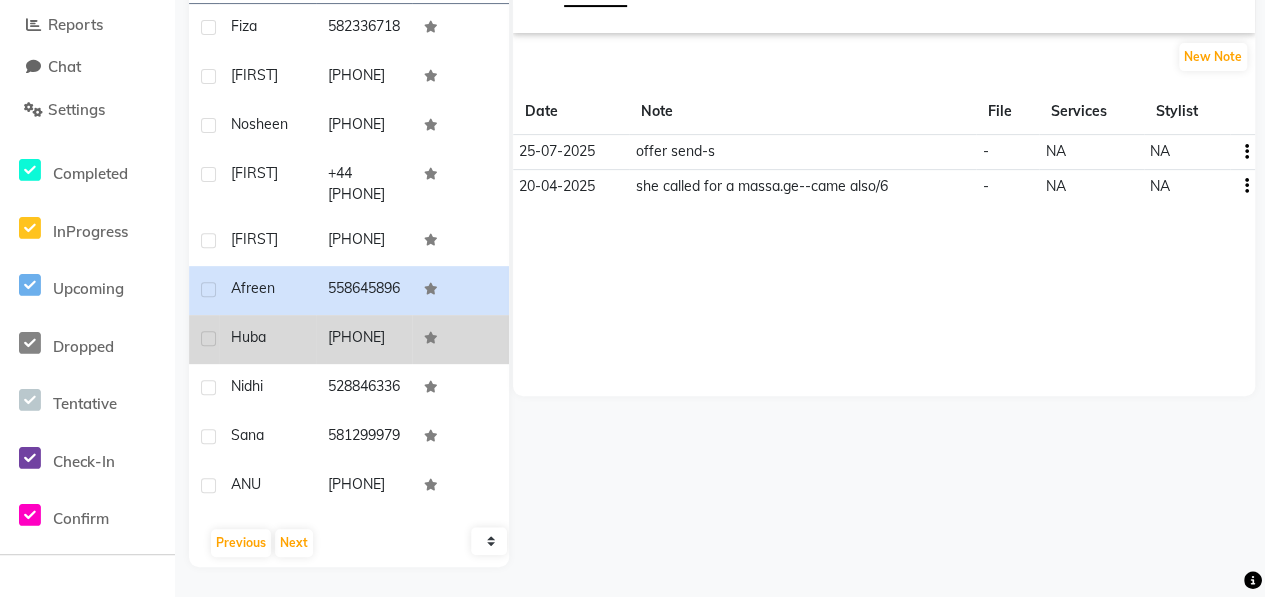click on "Huba" 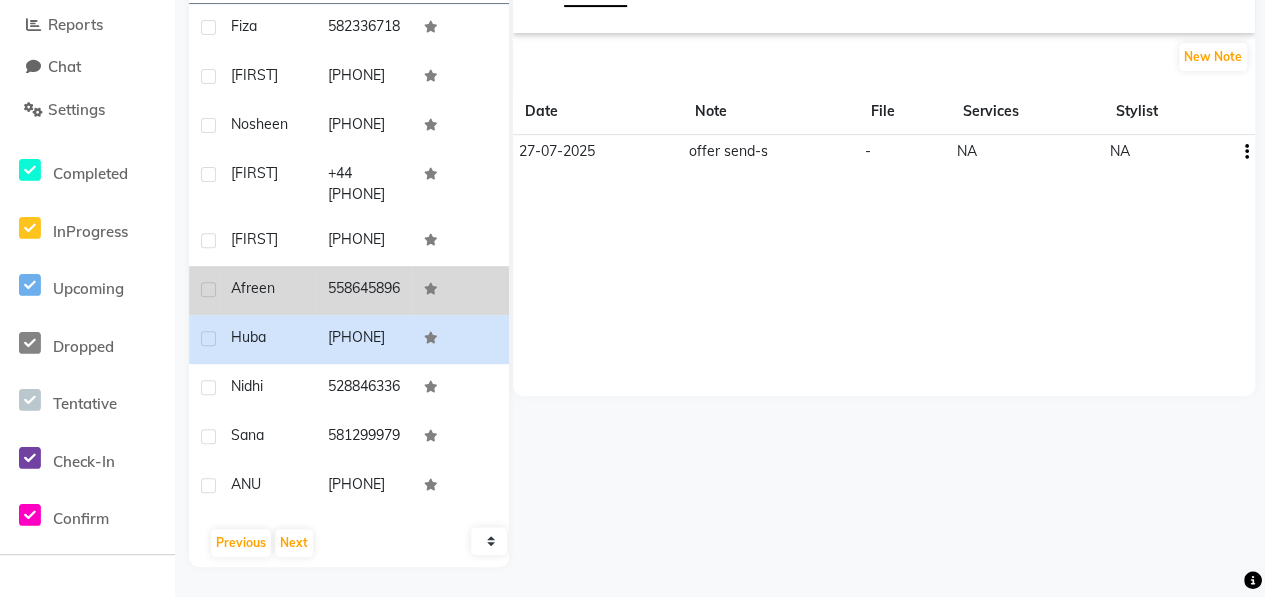 click on "Afreen" 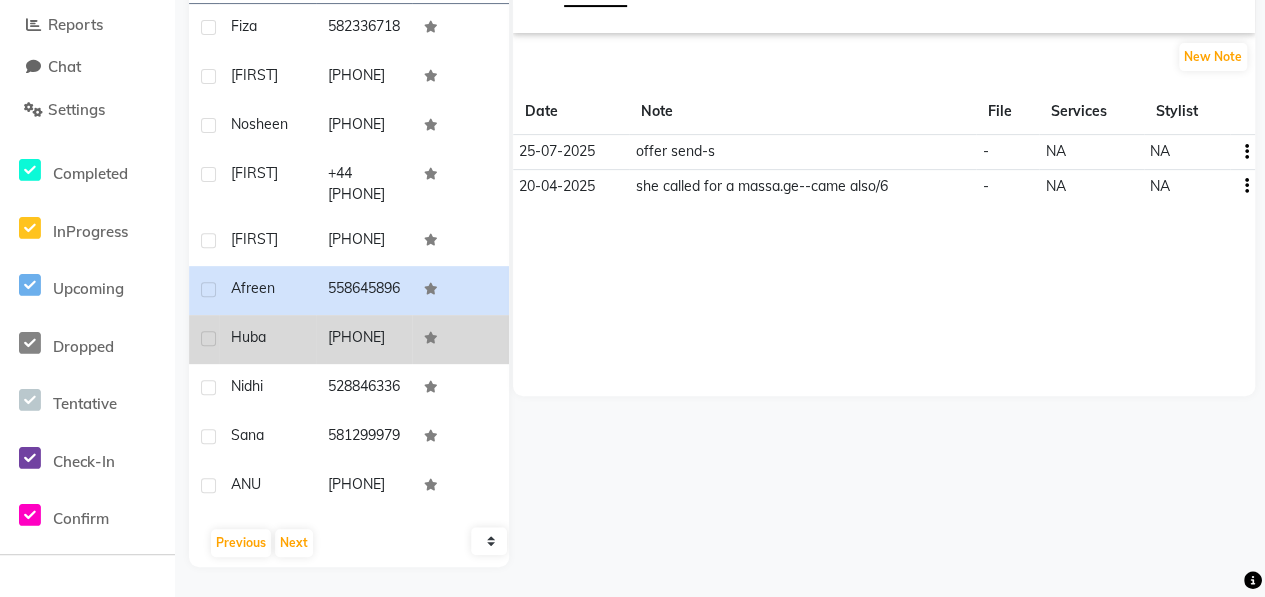 click on "Huba" 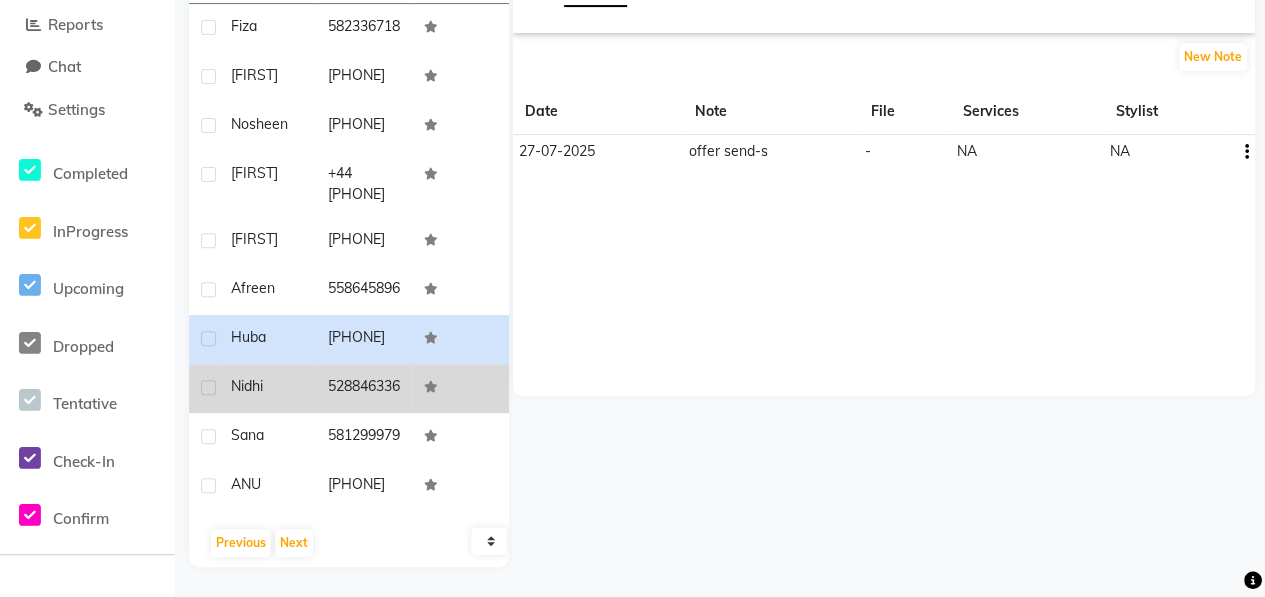 click on "Nidhi" 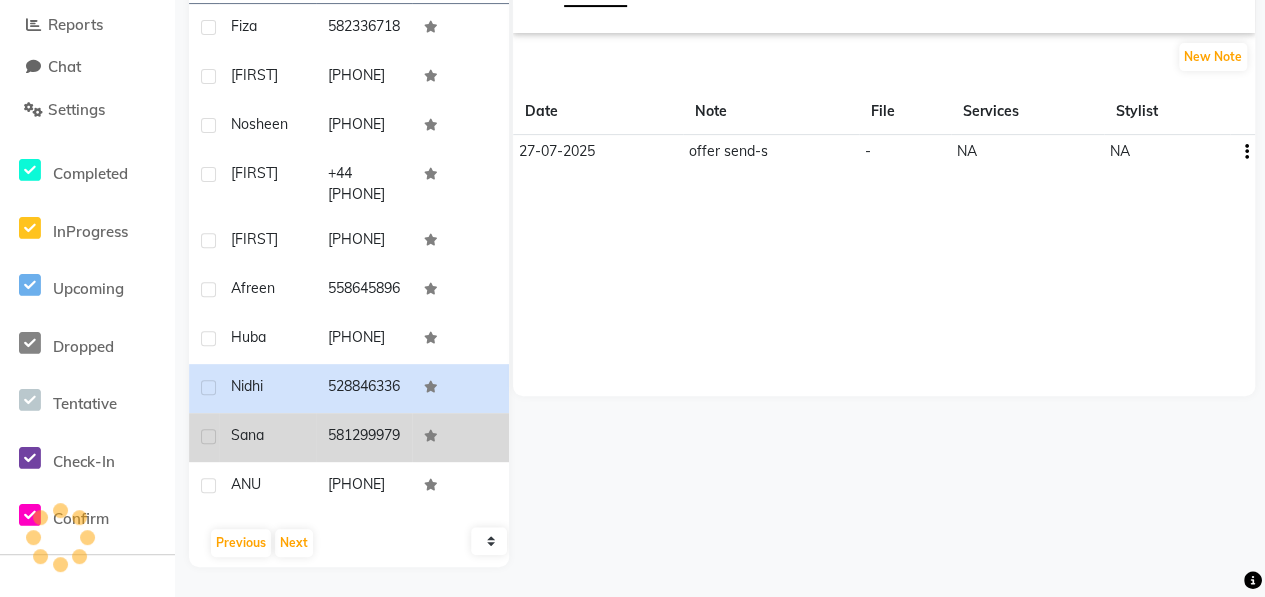 click on "sana" 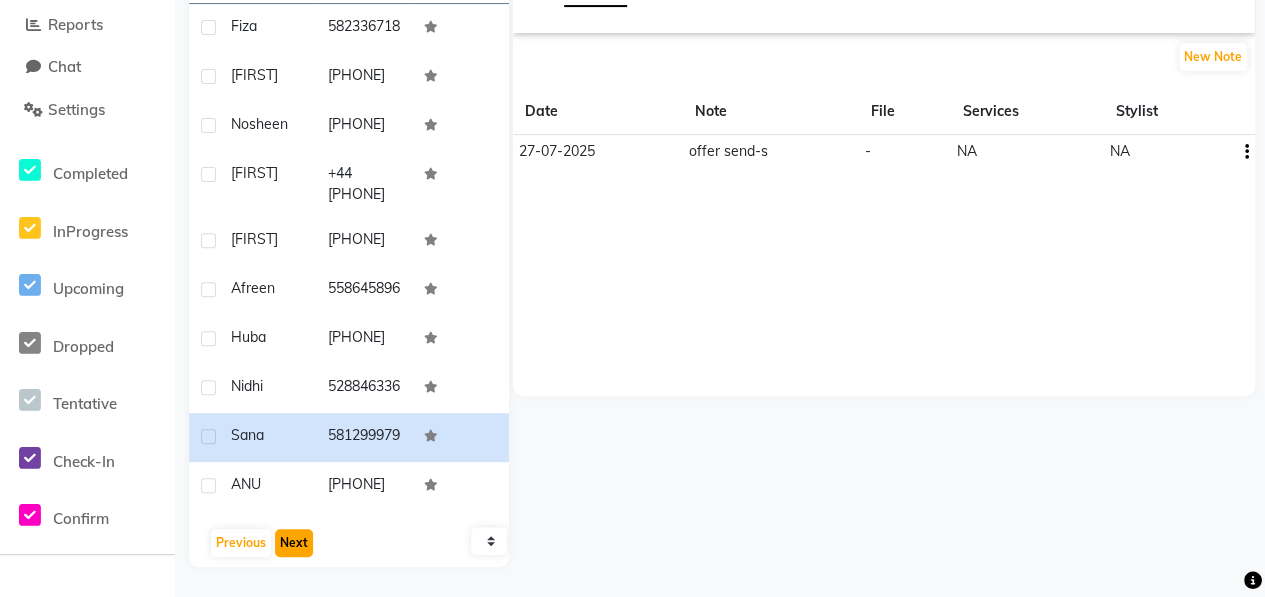 click on "Next" 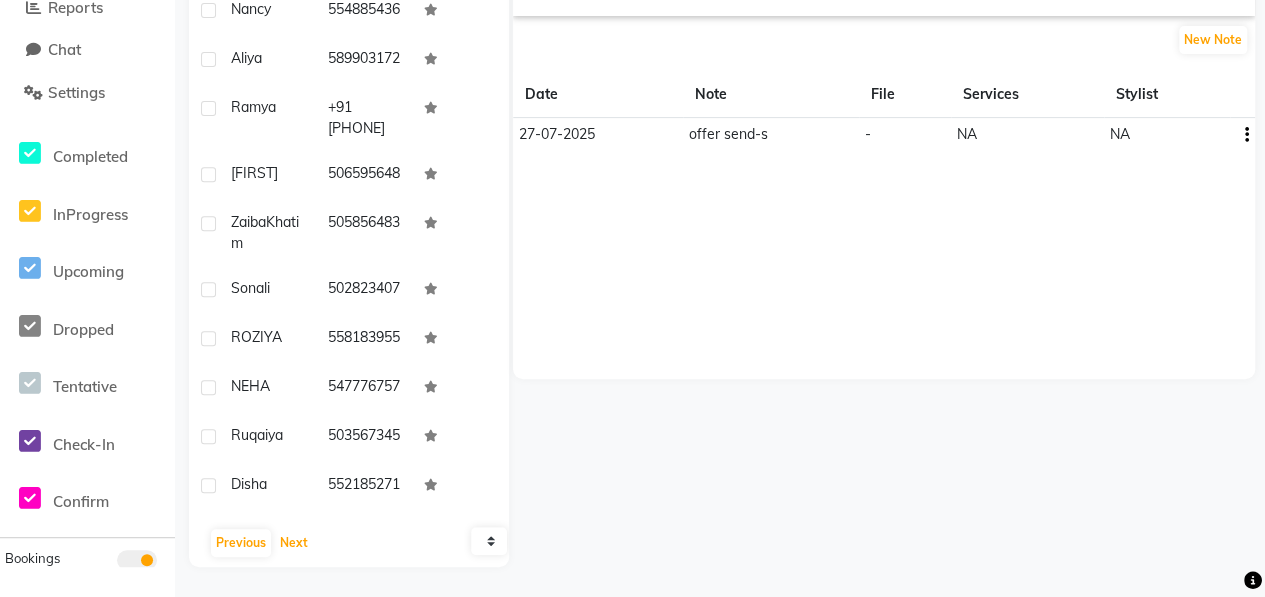 scroll, scrollTop: 0, scrollLeft: 0, axis: both 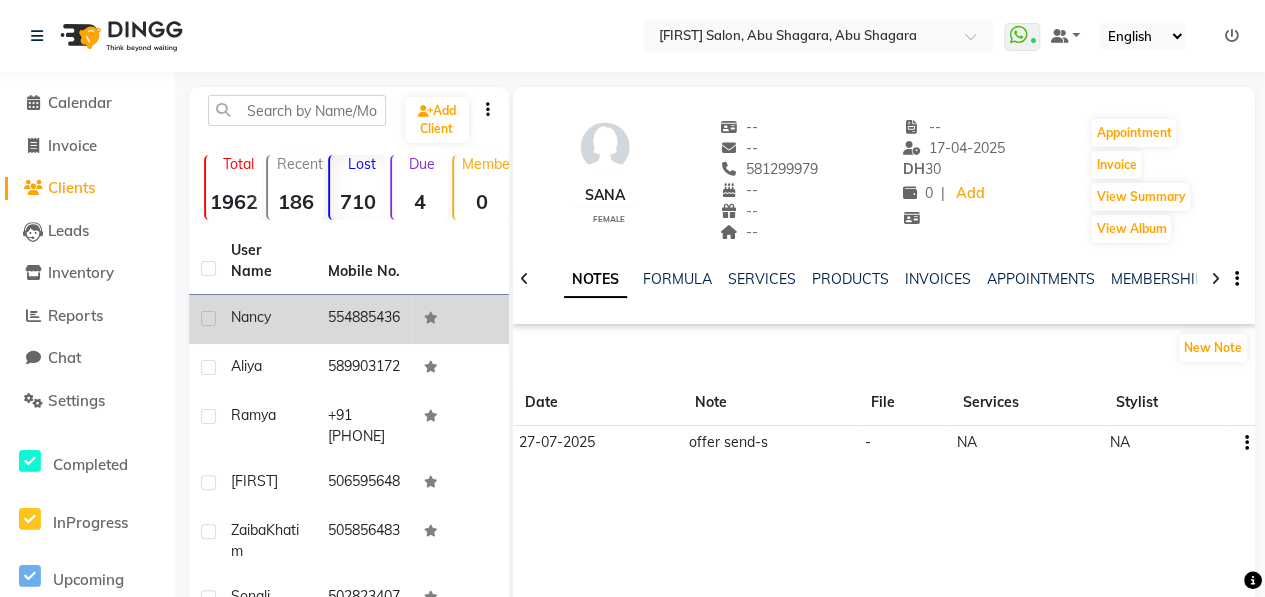 click on "Nancy" 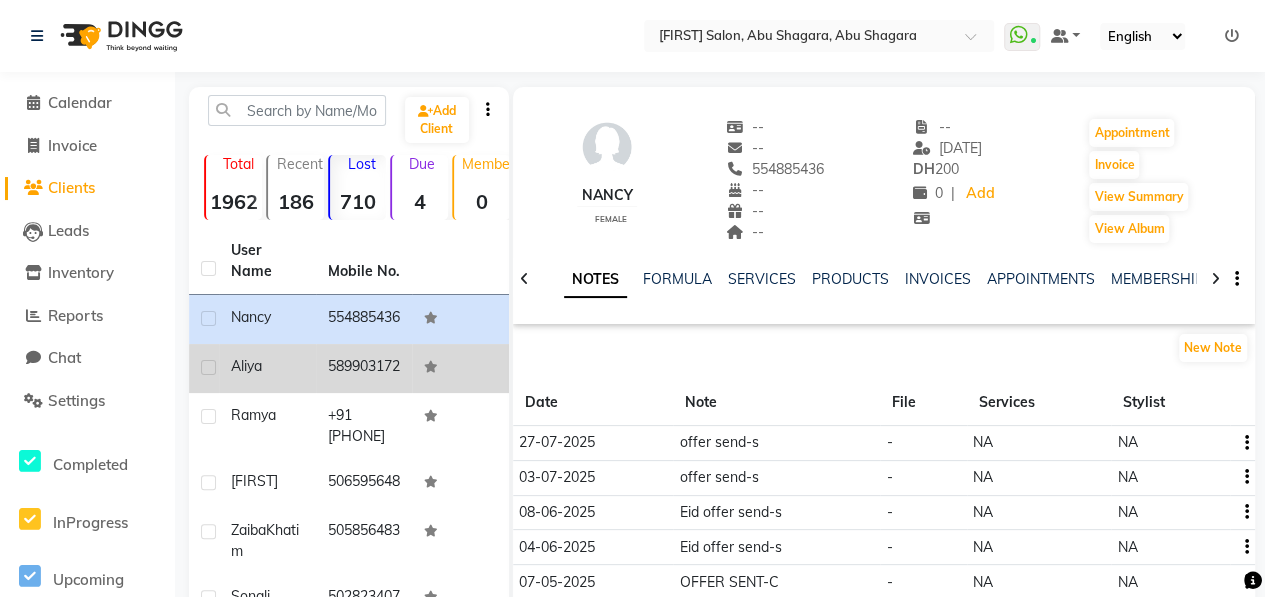 click on "Aliya" 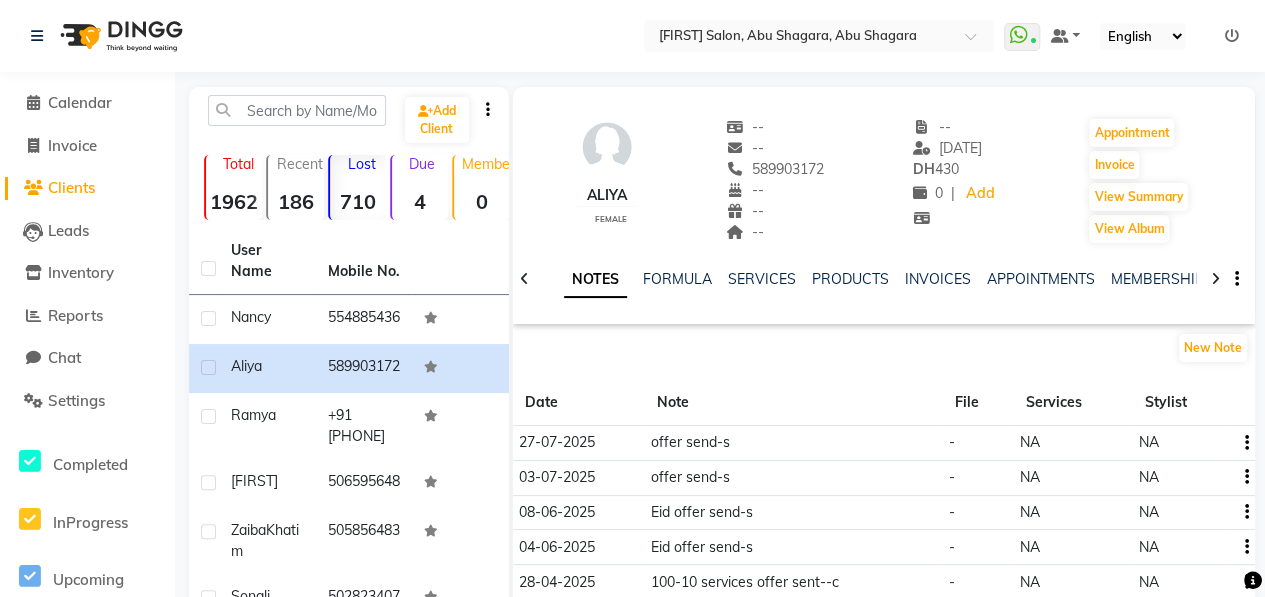 scroll, scrollTop: 380, scrollLeft: 0, axis: vertical 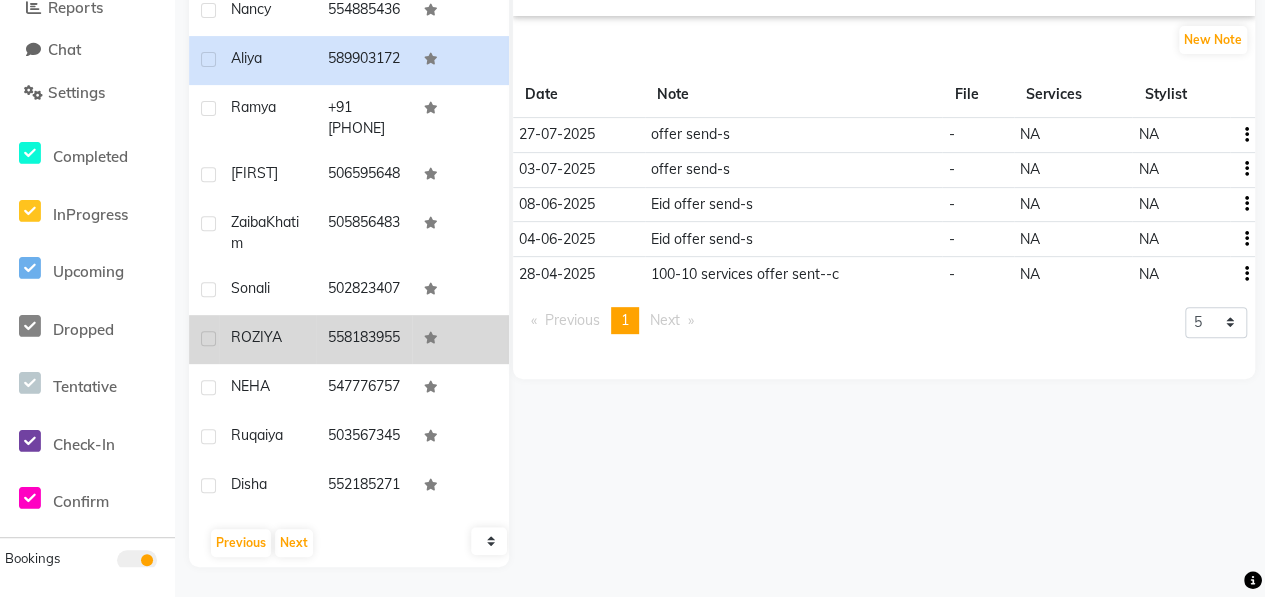 click on "ROZIYA" 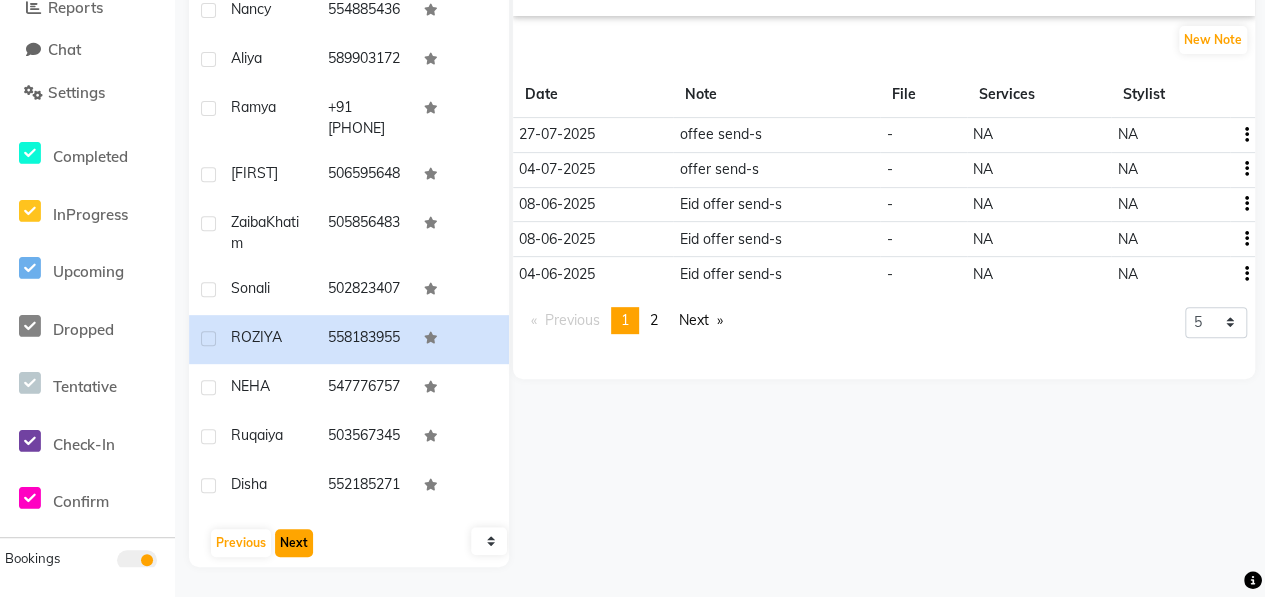 click on "Next" 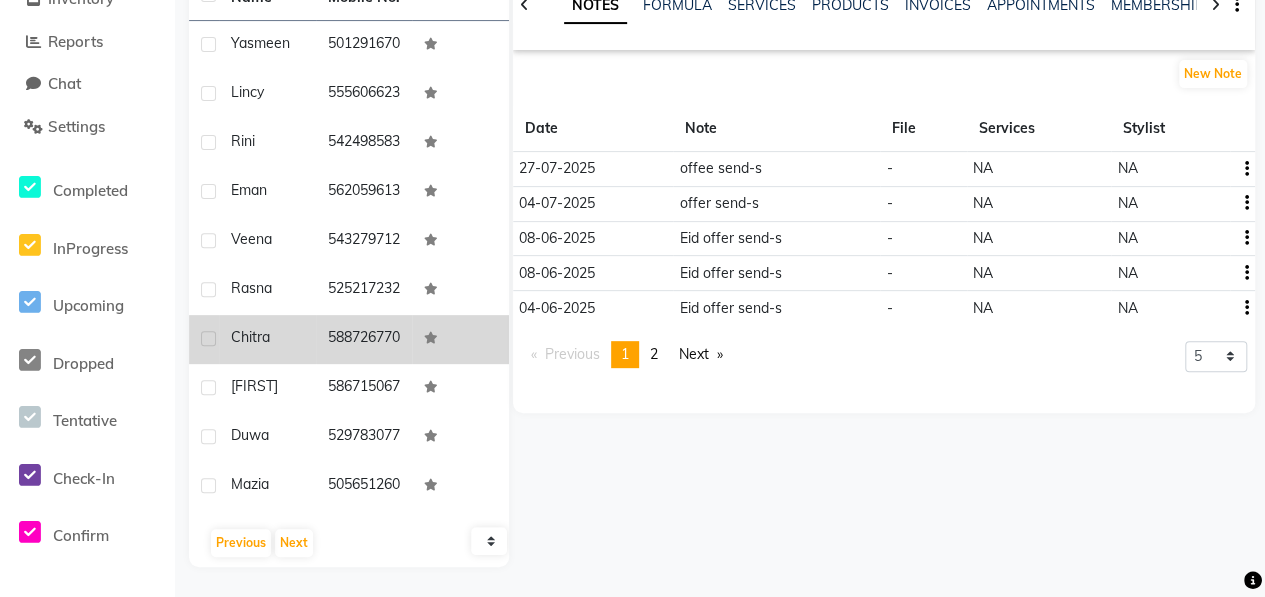 click on "Chitra" 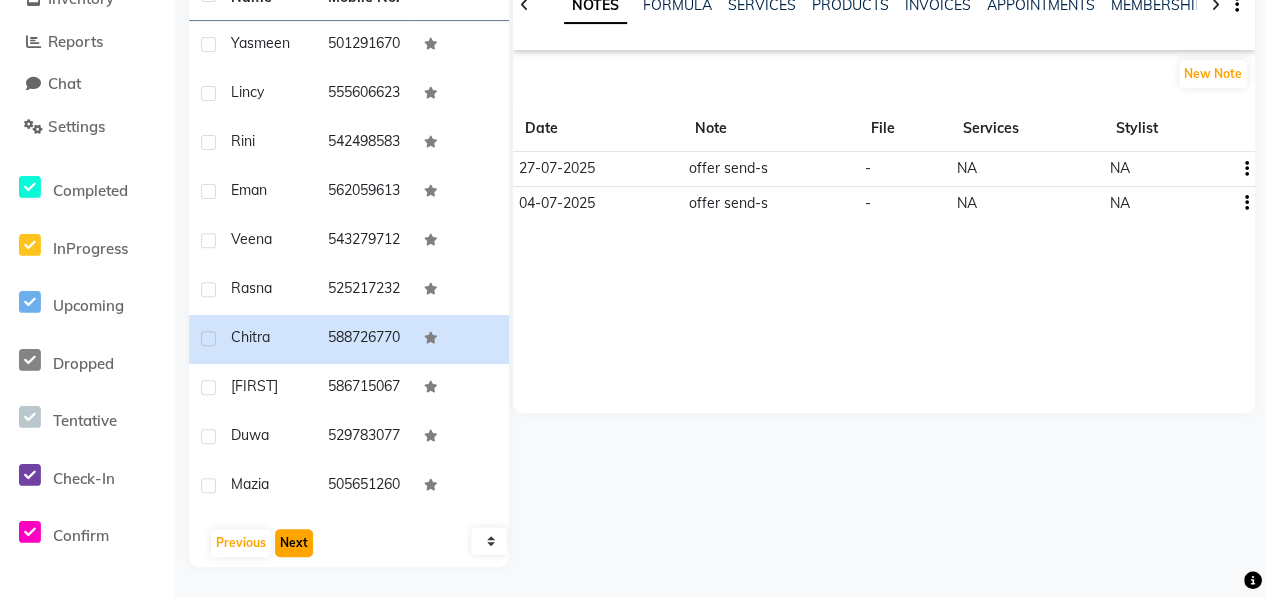 click on "Next" 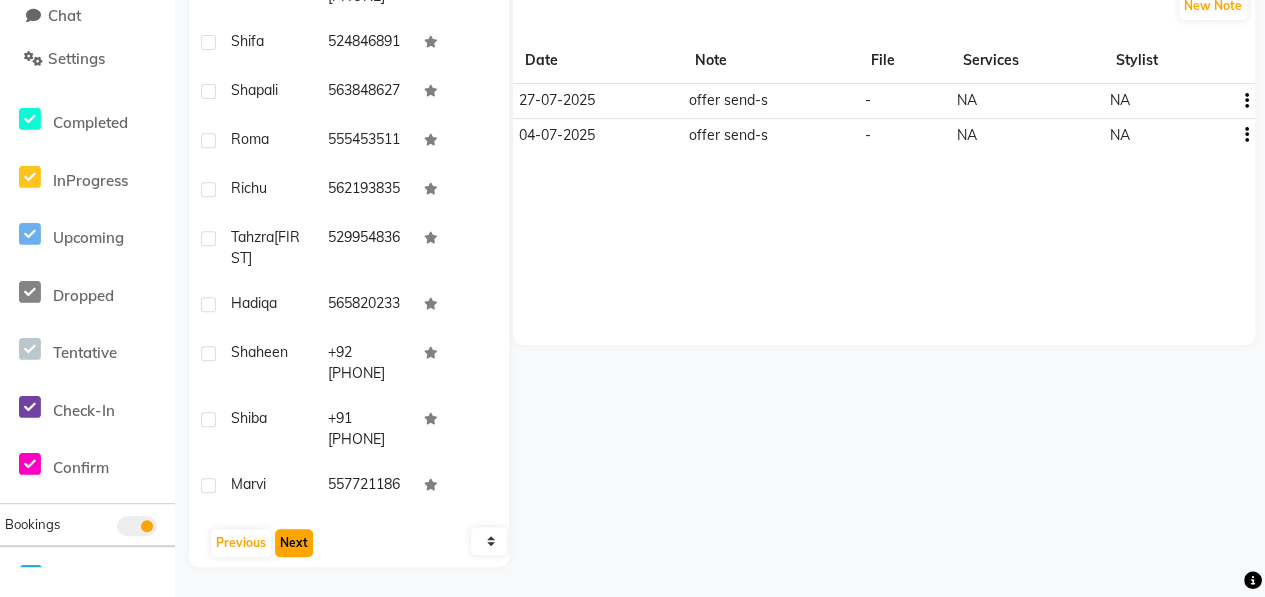 click on "Next" 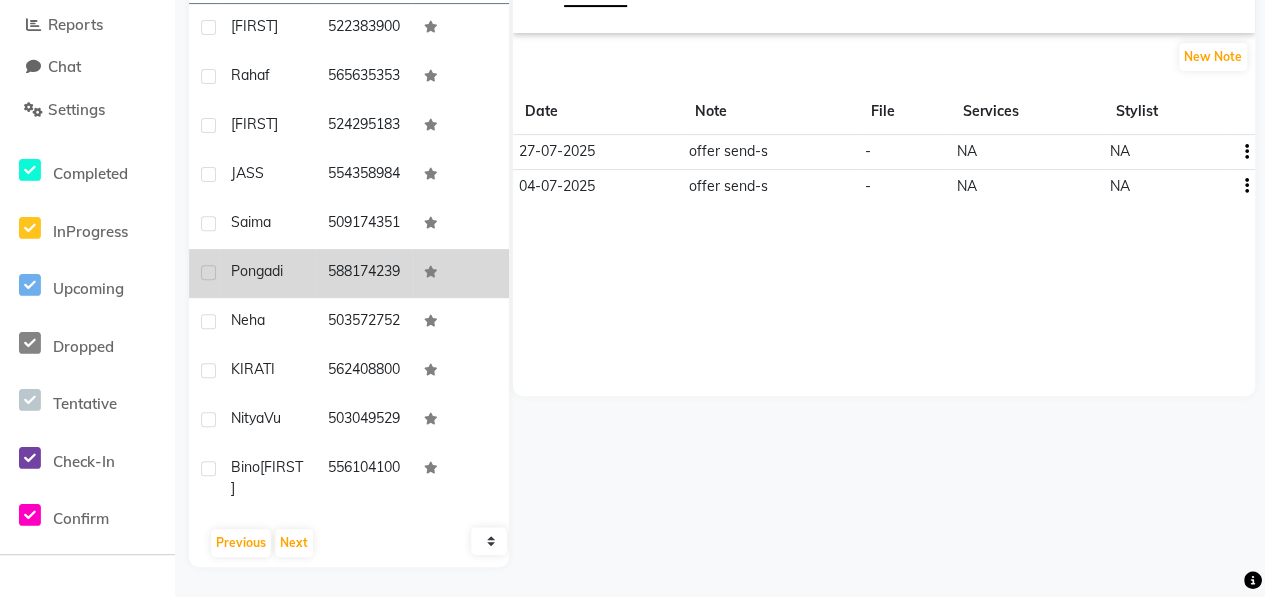 click on "Pongadi" 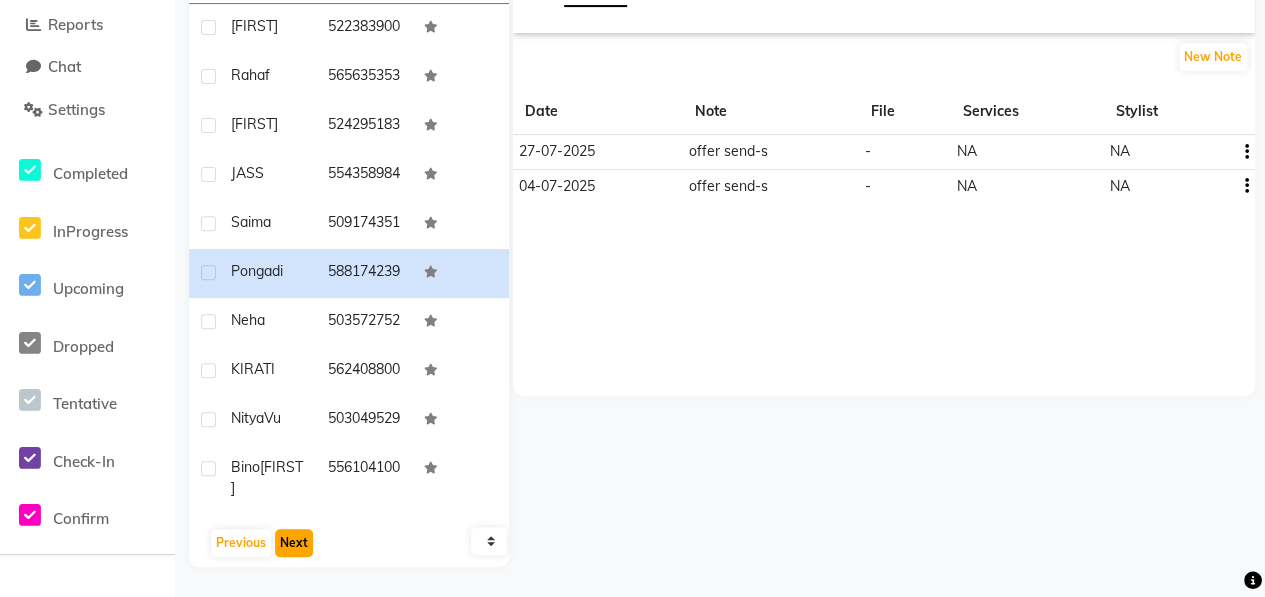 click on "Next" 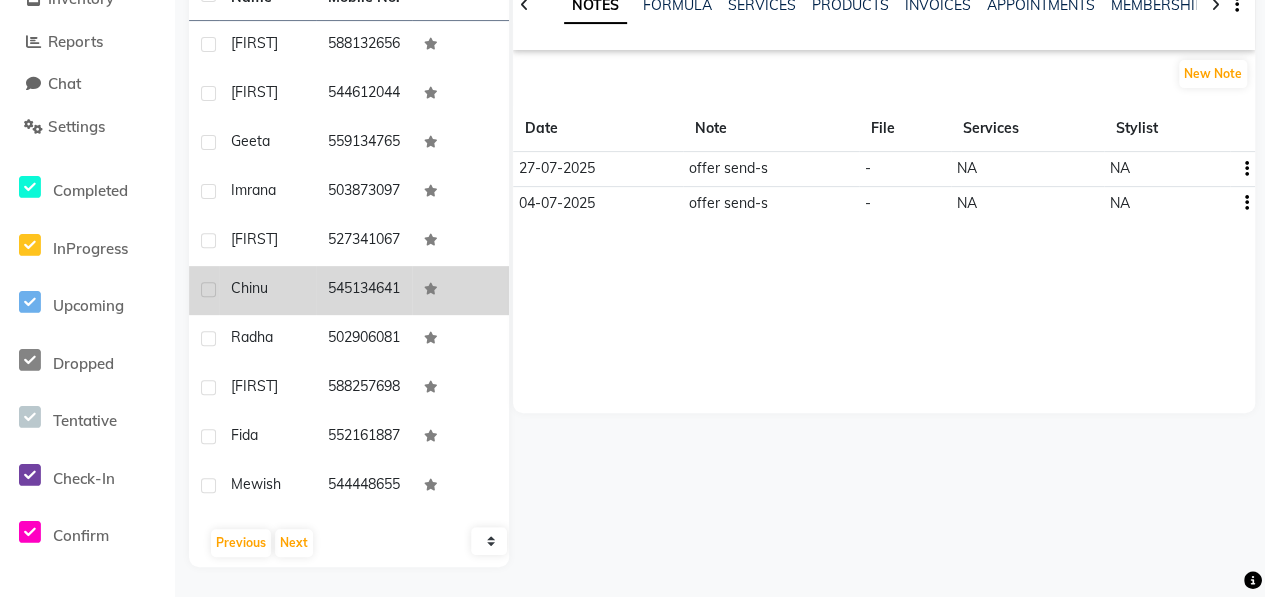 click on "Chinu" 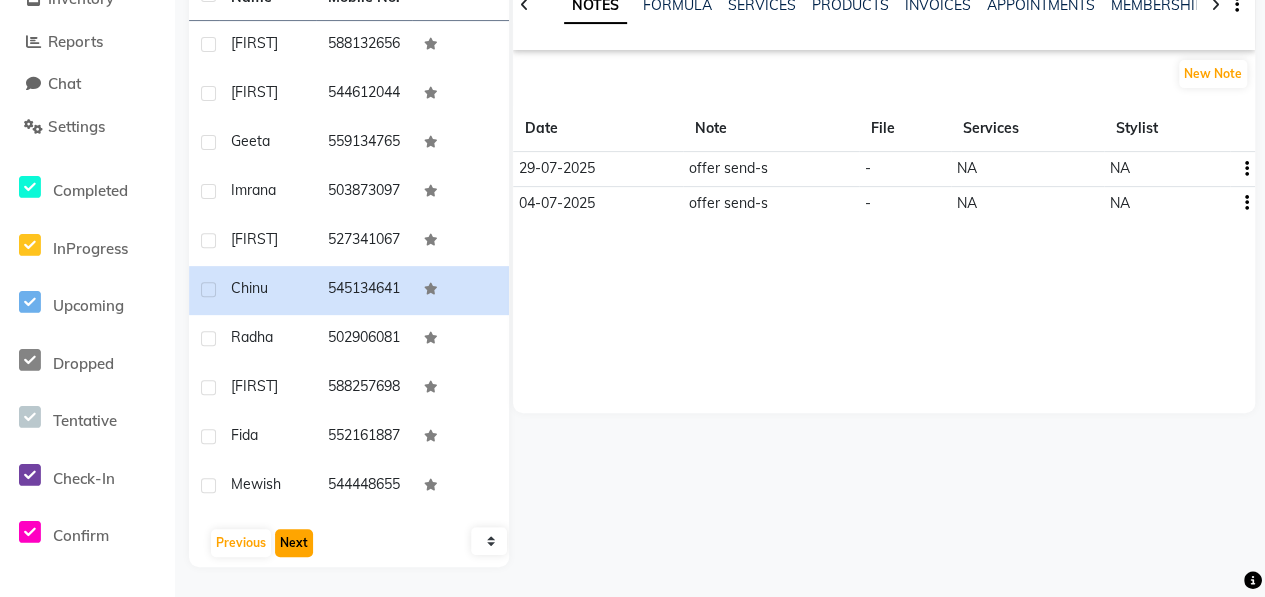 click on "Next" 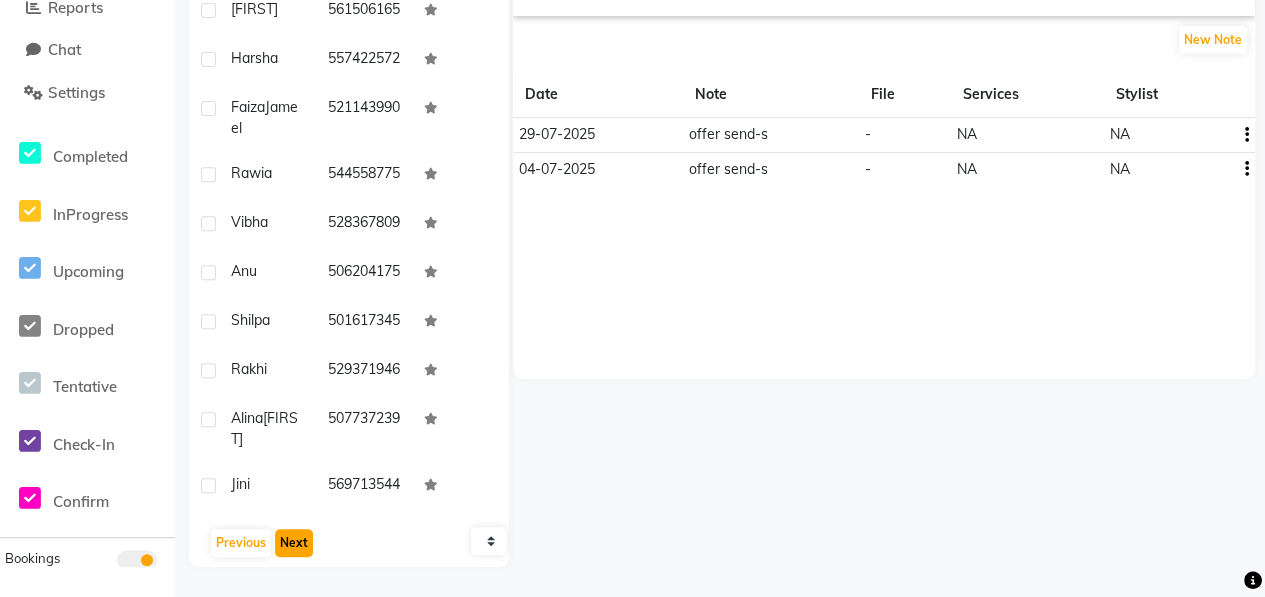 click on "Next" 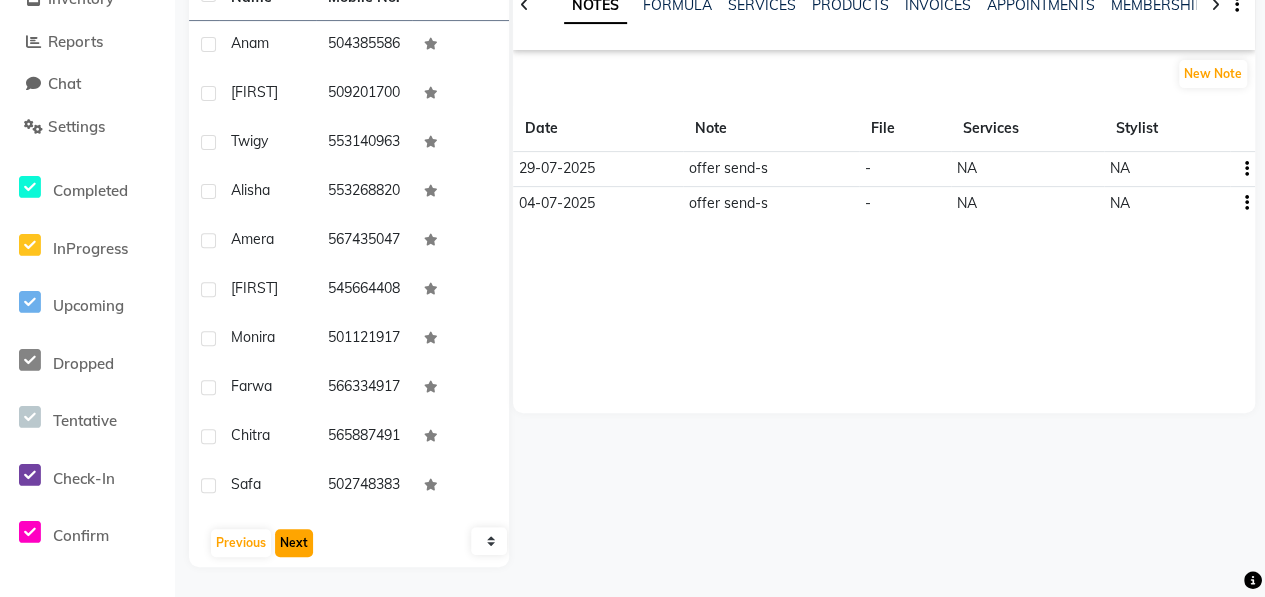 click on "Next" 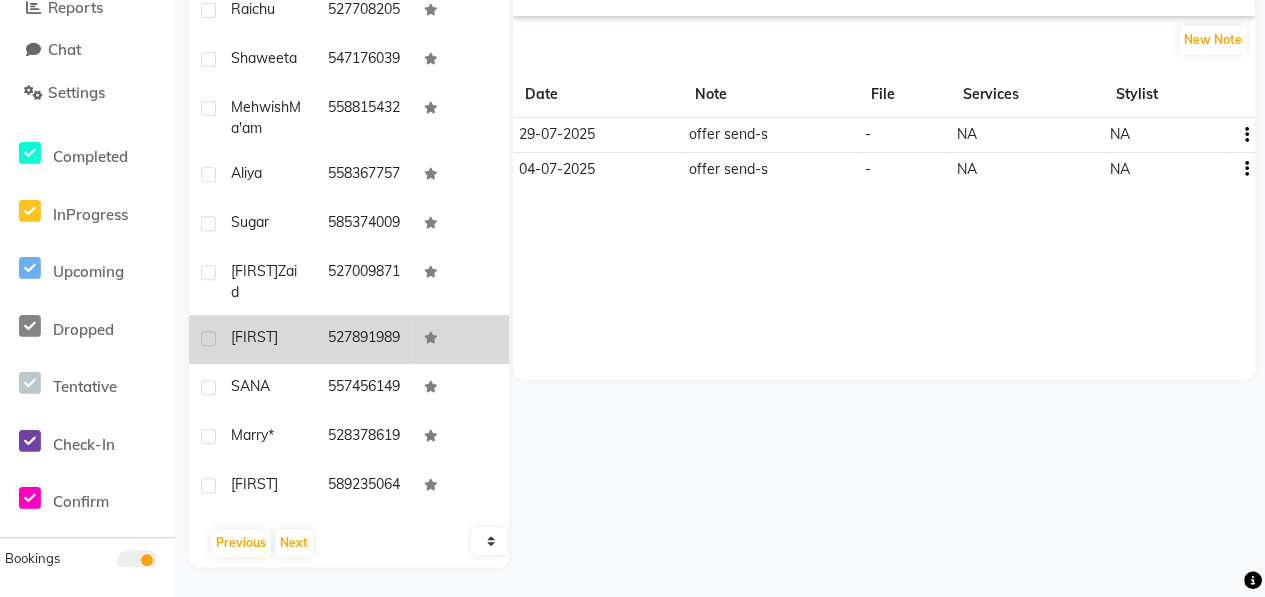 click on "[FIRST]" 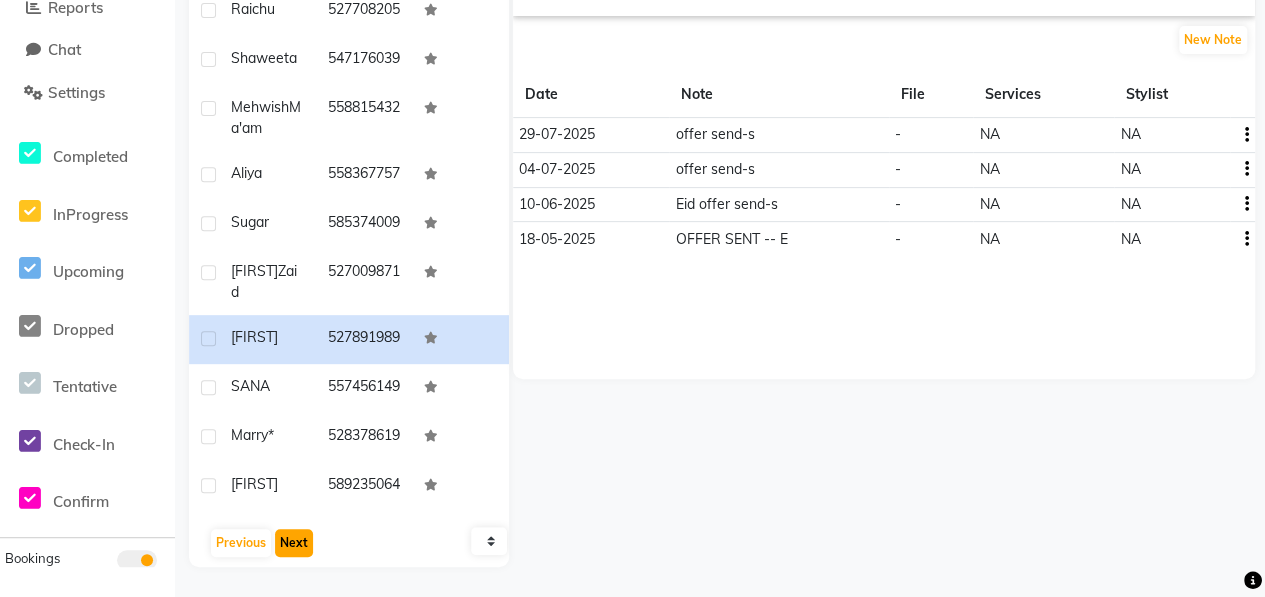 click on "Next" 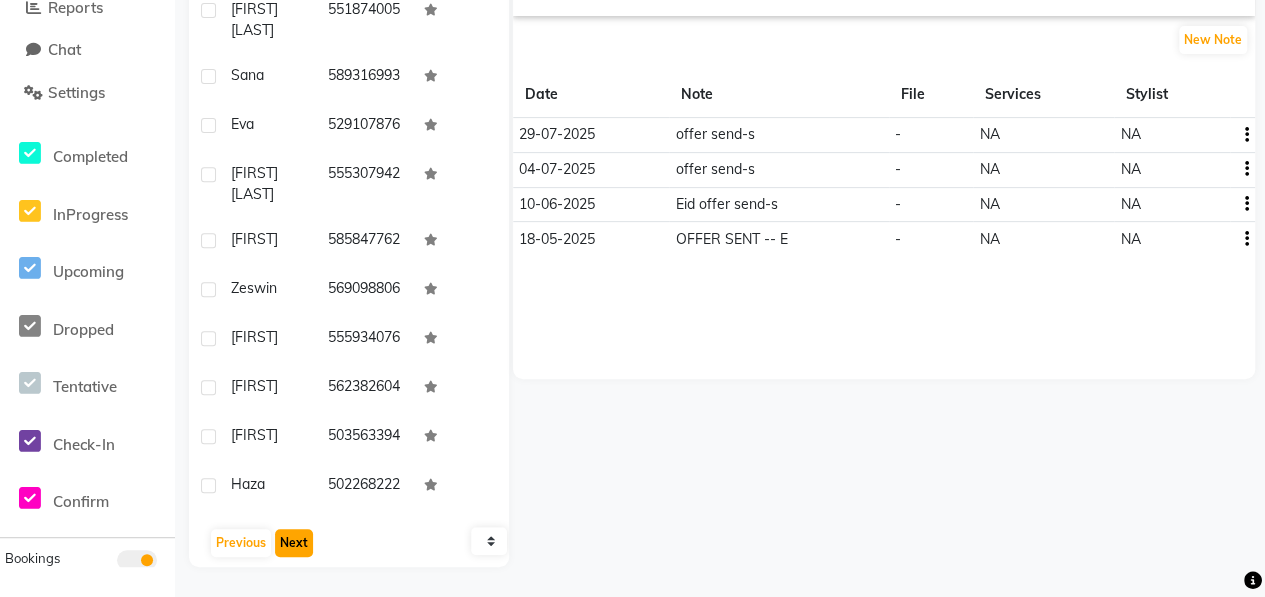 click on "Next" 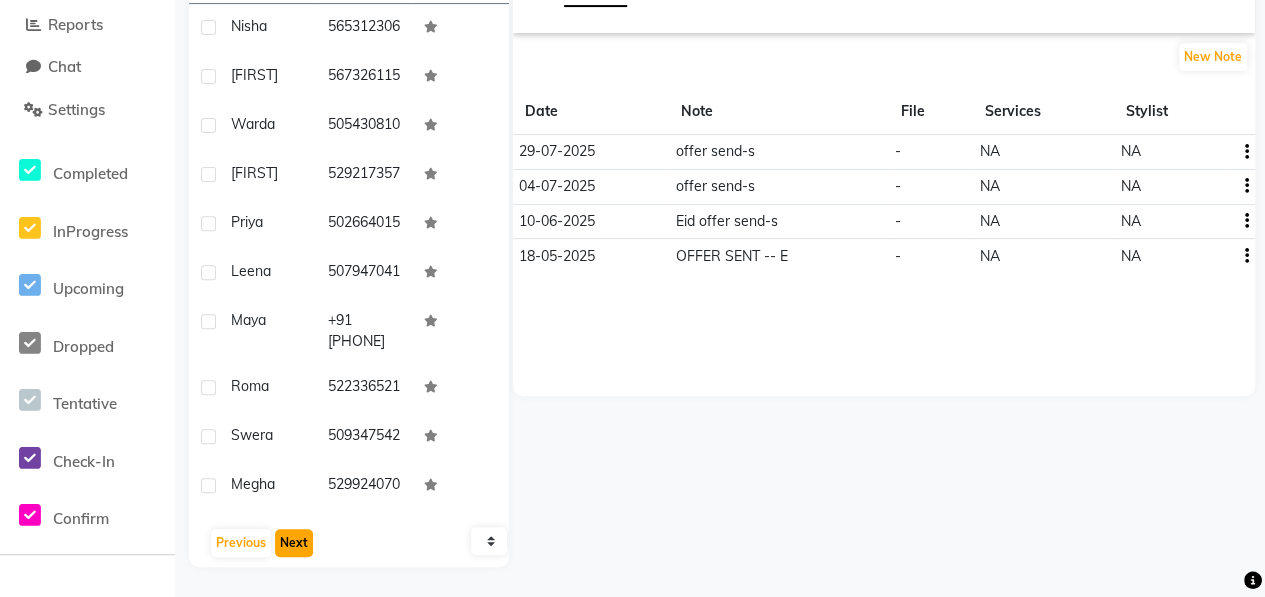 click on "Next" 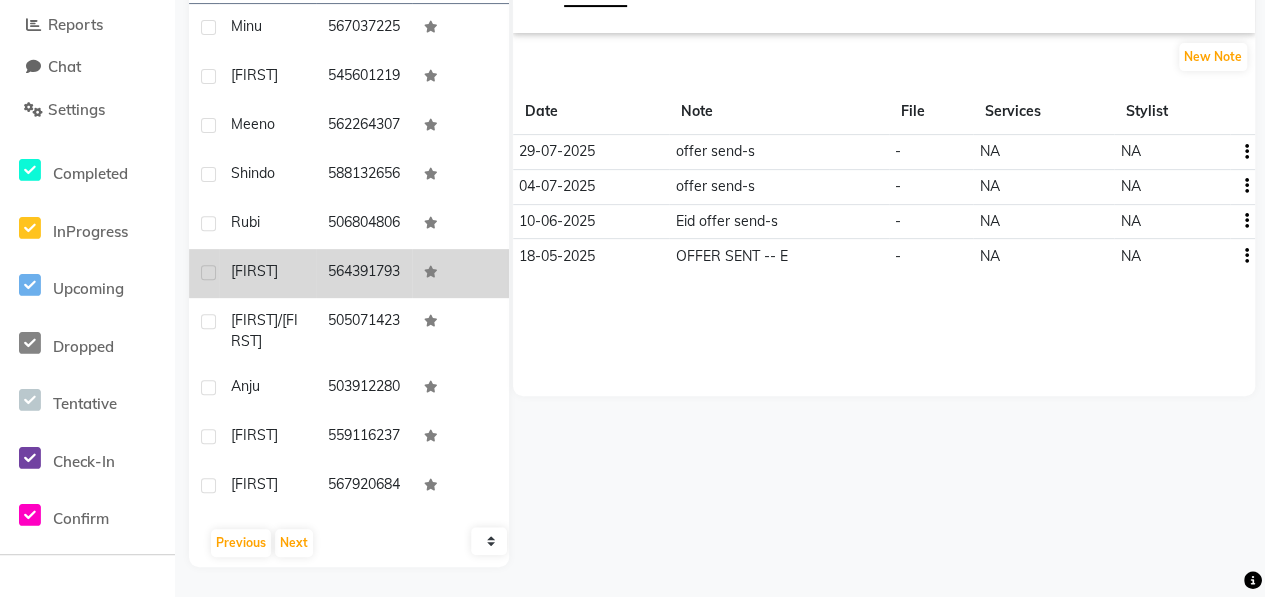 click on "[FIRST]" 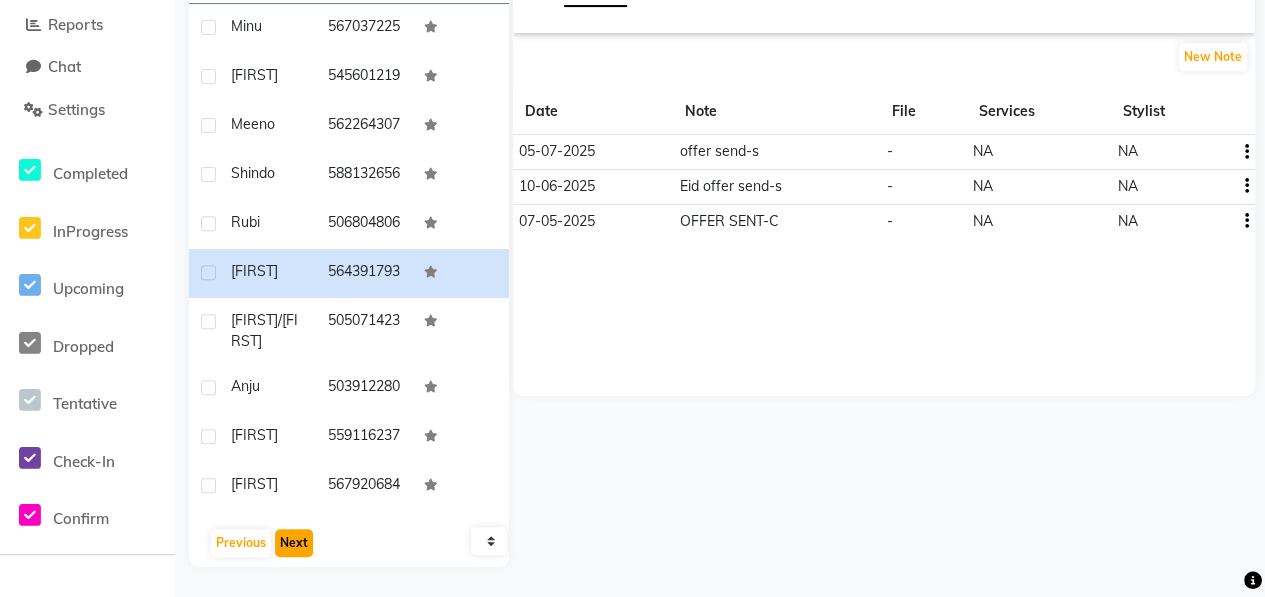 click on "Next" 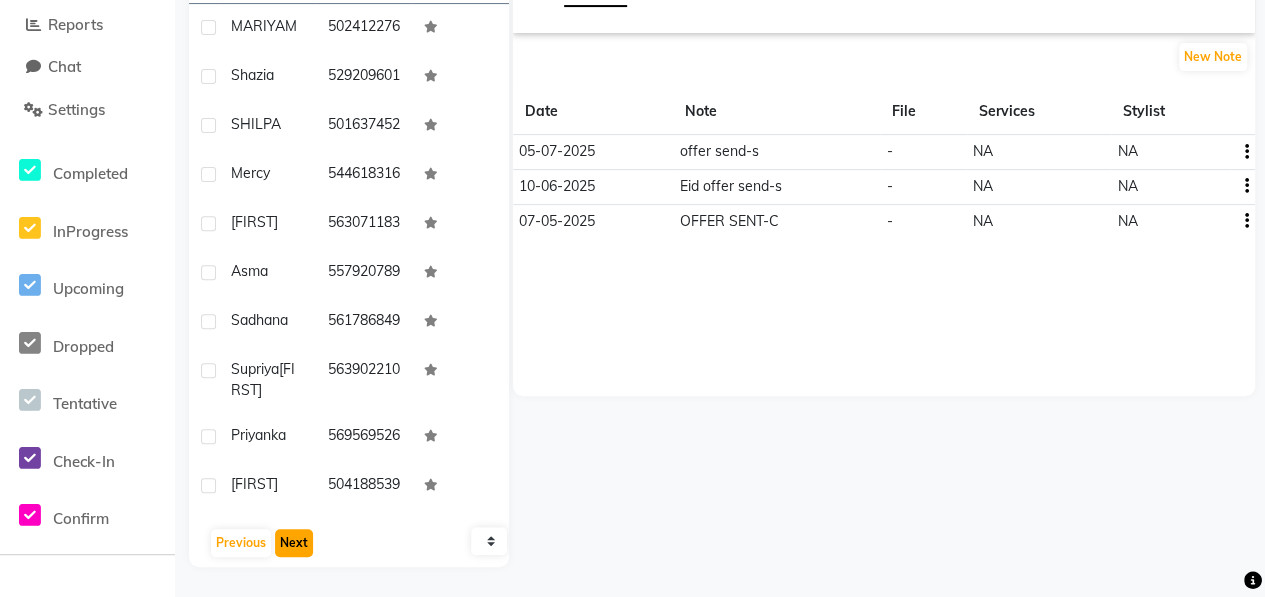 click on "Next" 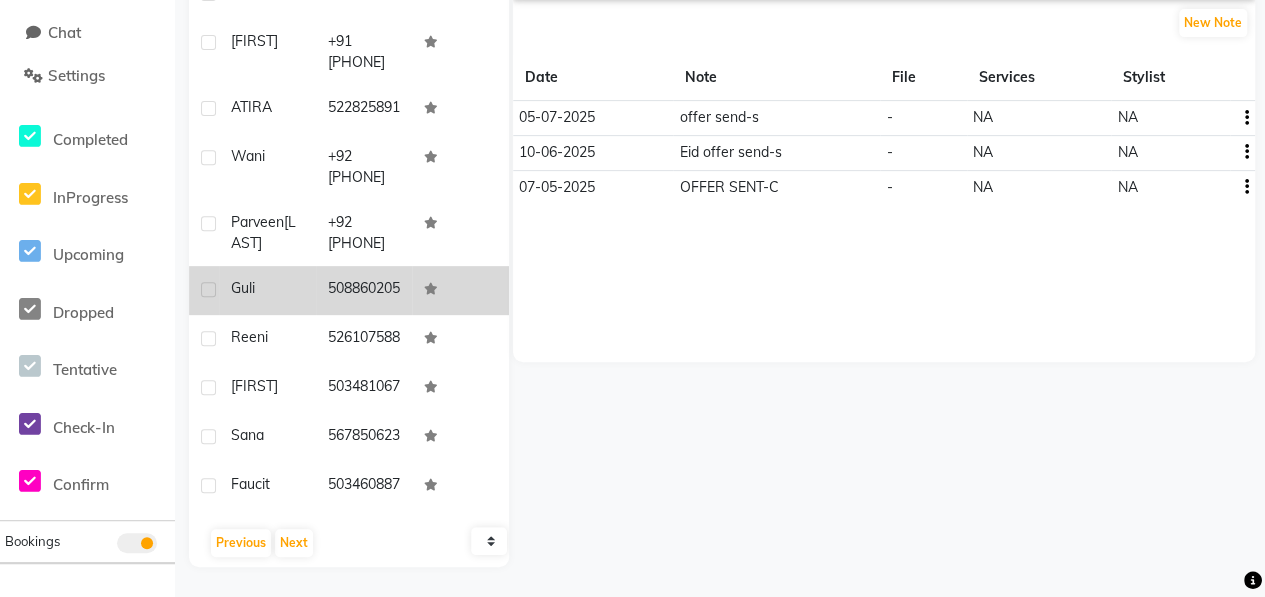 click on "Guli" 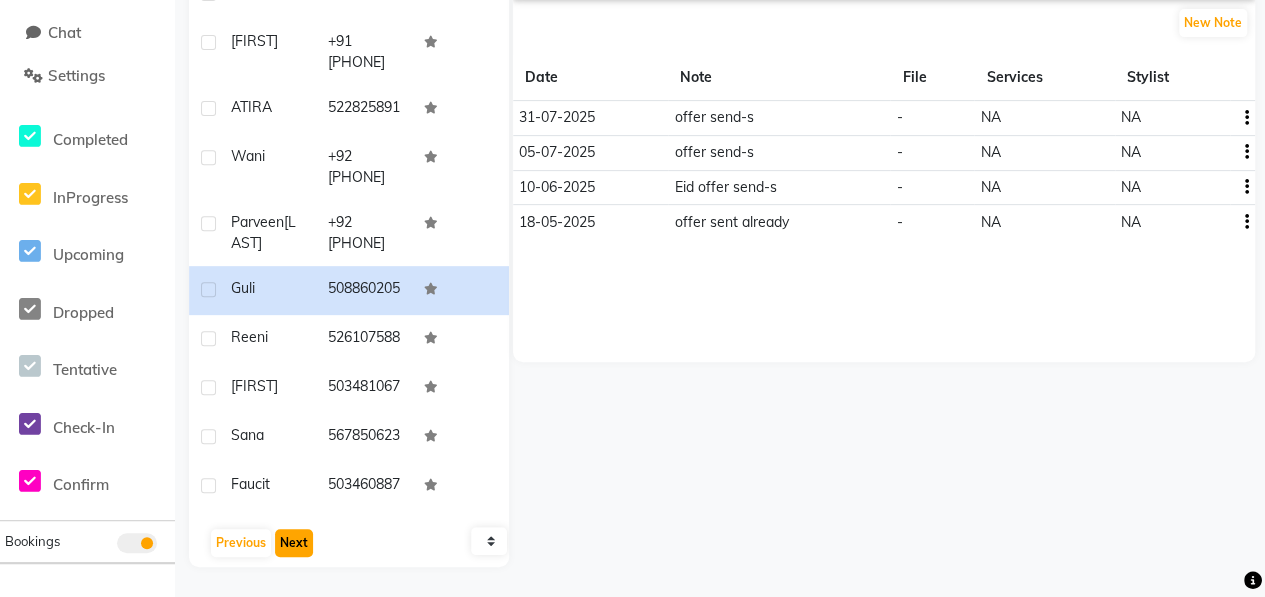 click on "Next" 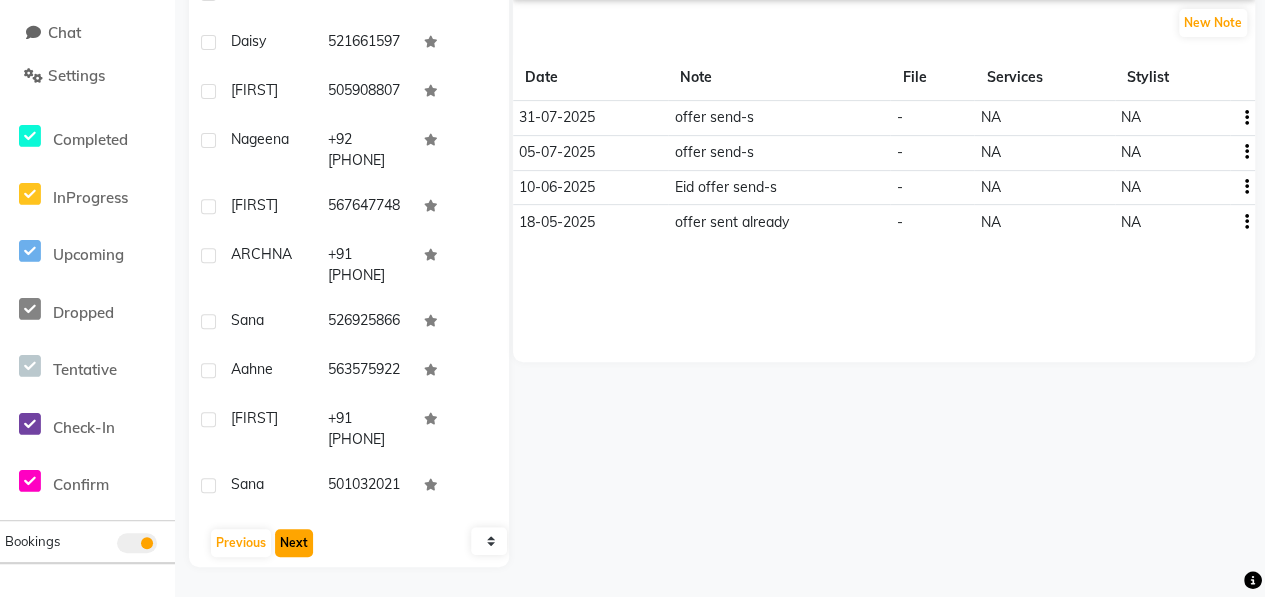 click on "Next" 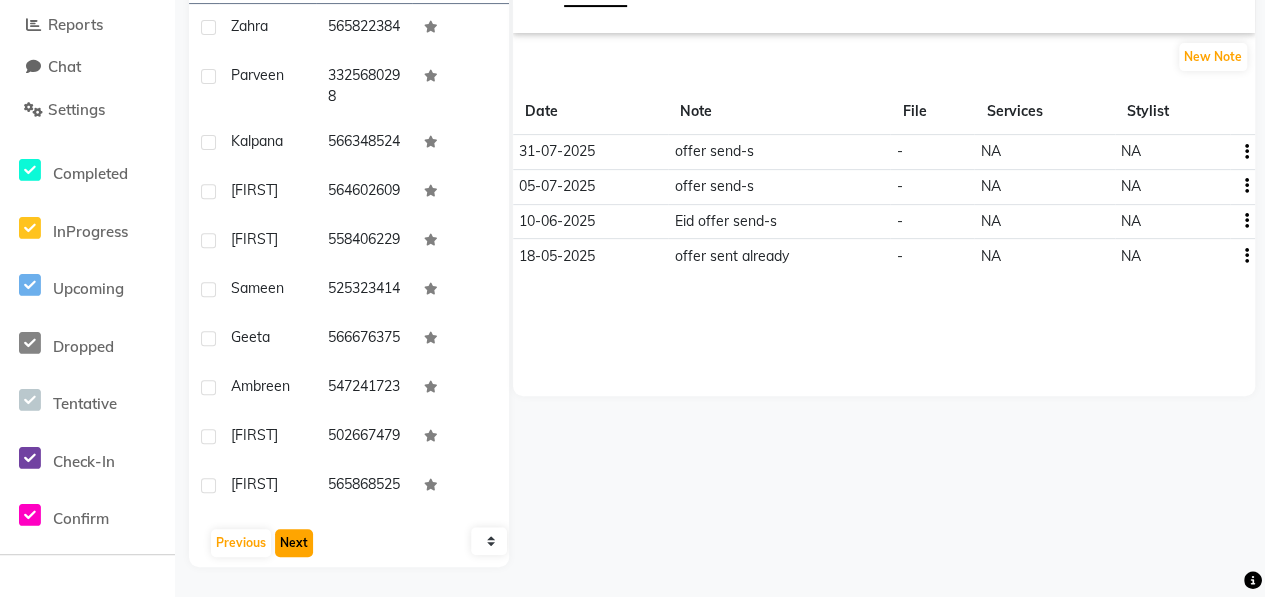 click on "Next" 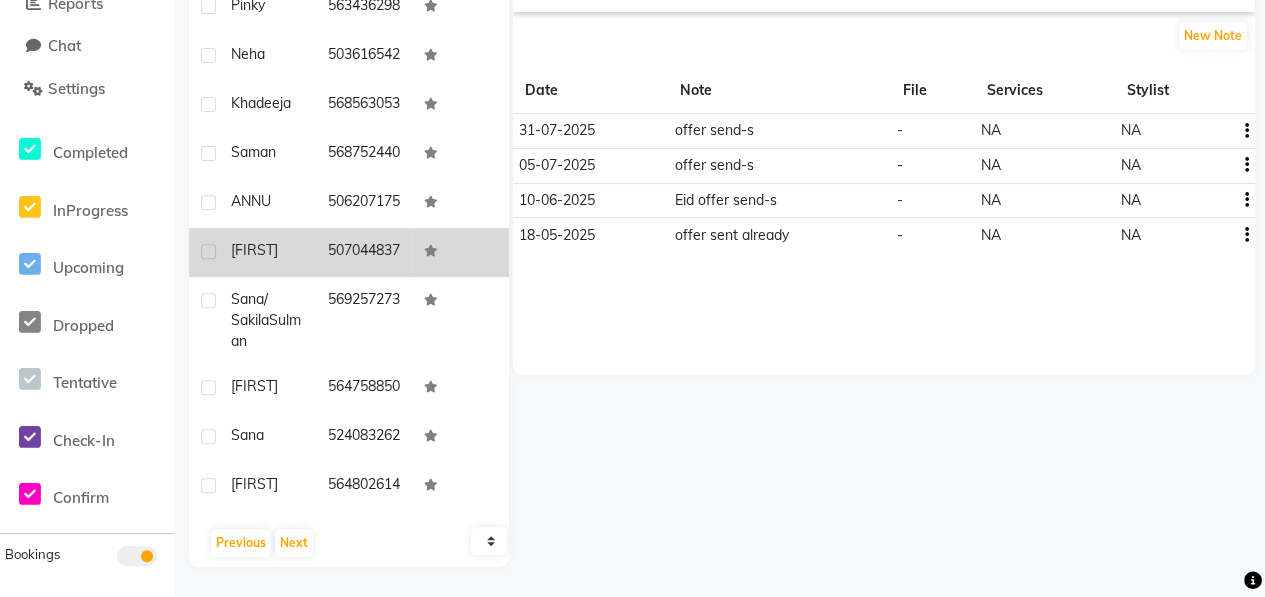 click on "[FIRST]" 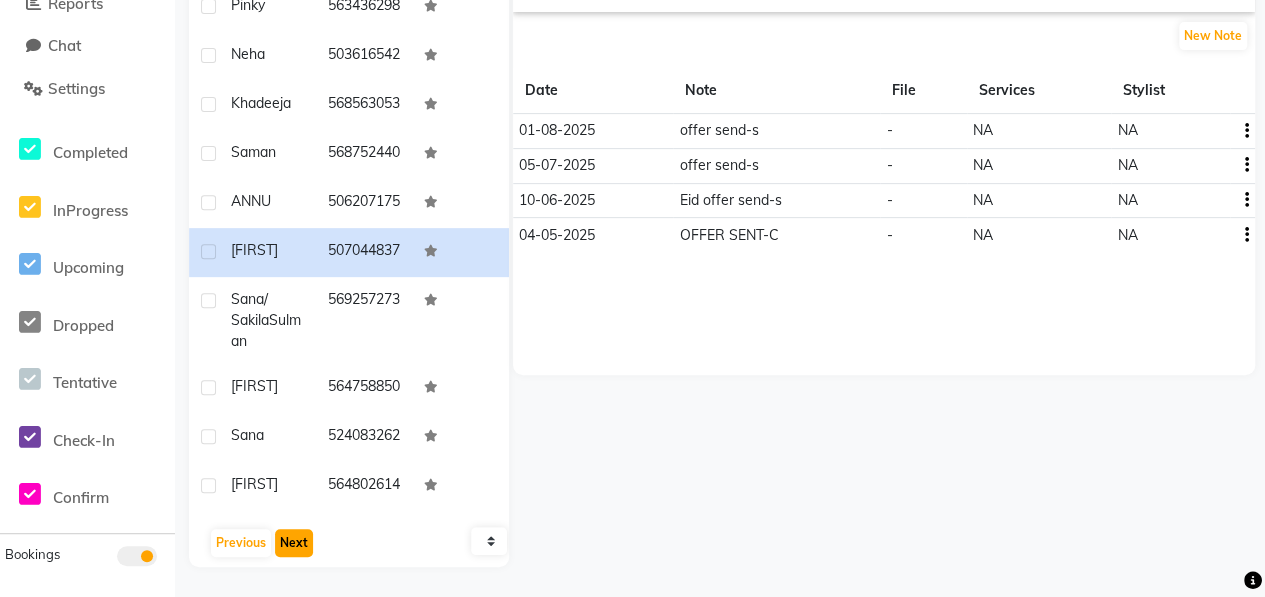 click on "Next" 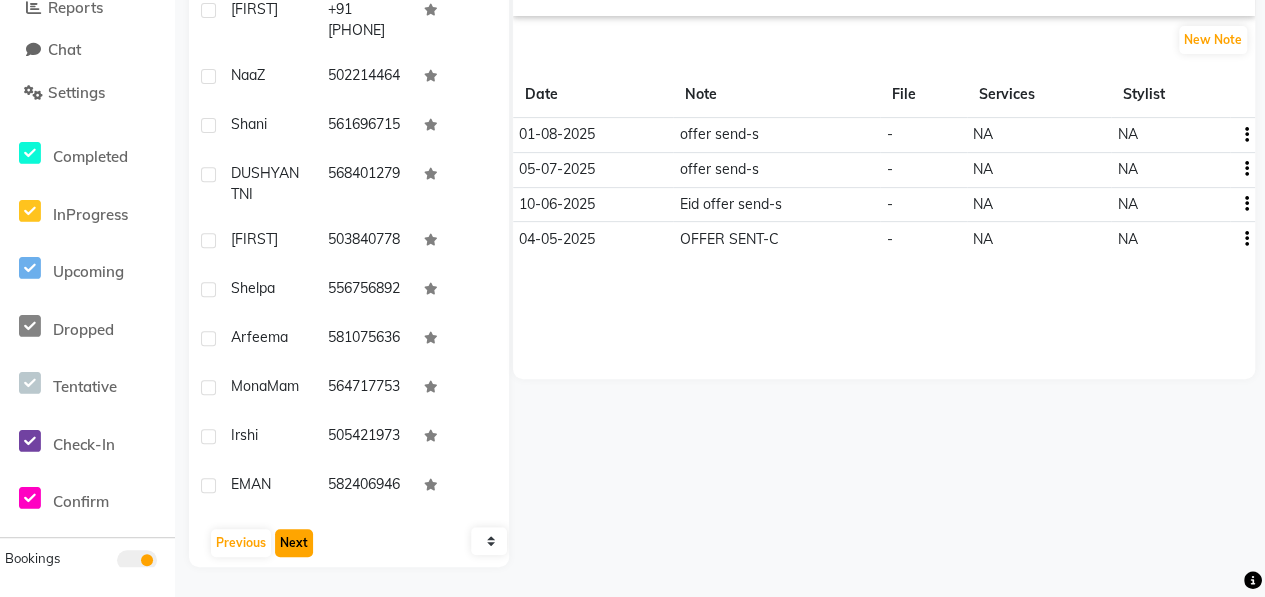 click on "Next" 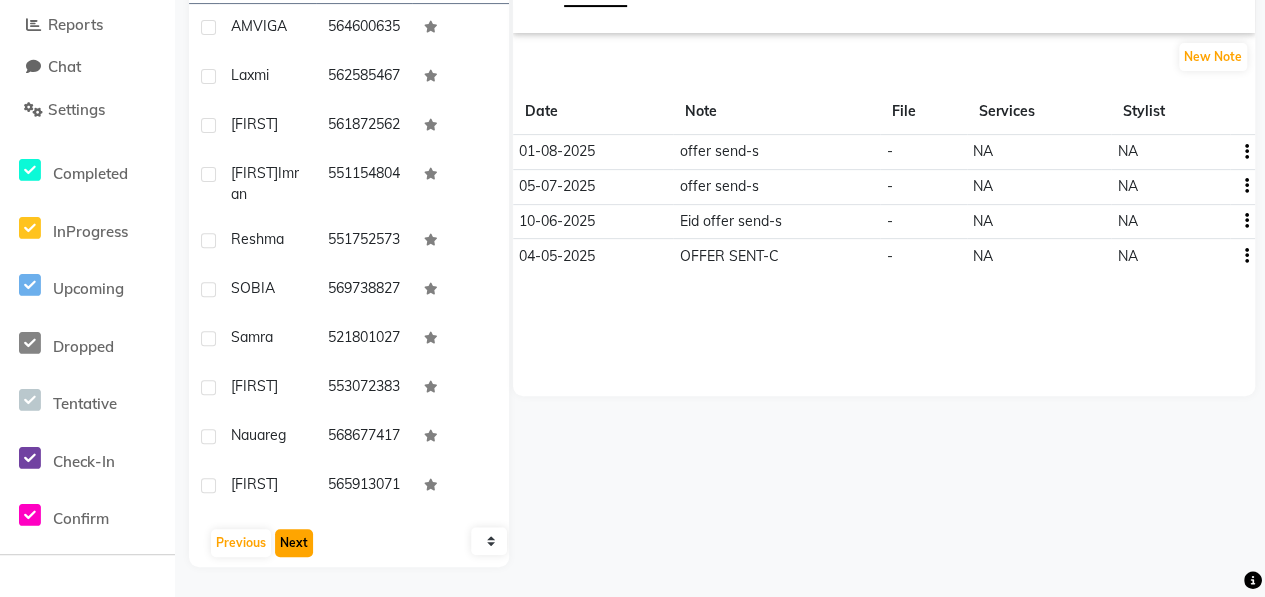 click on "Next" 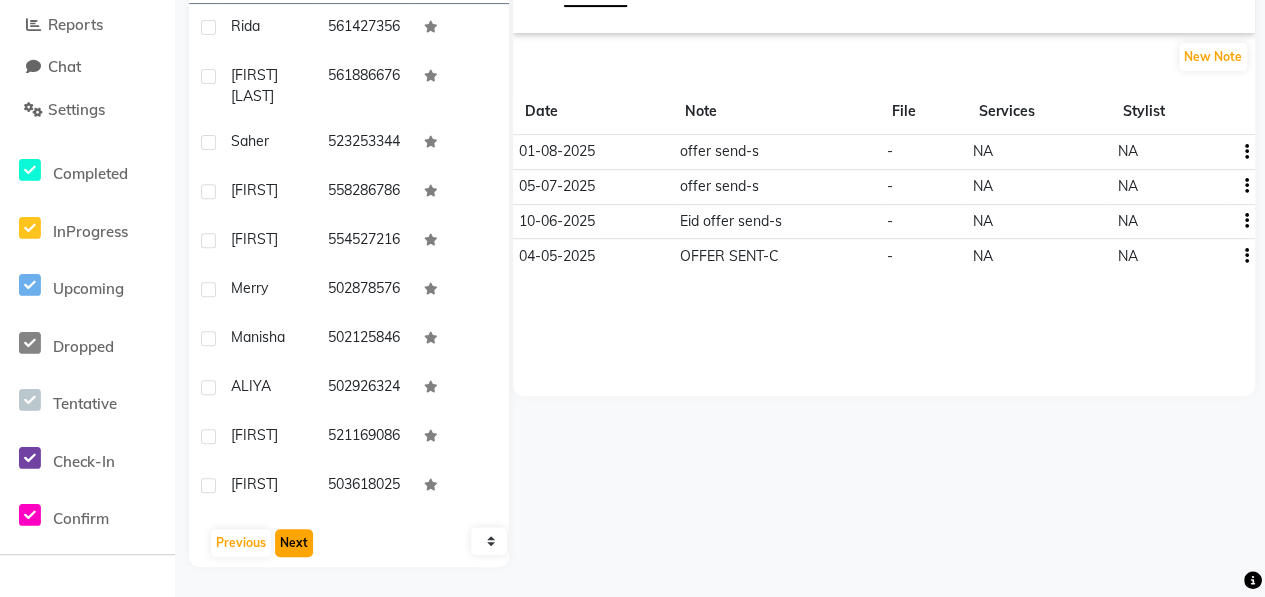 click on "Next" 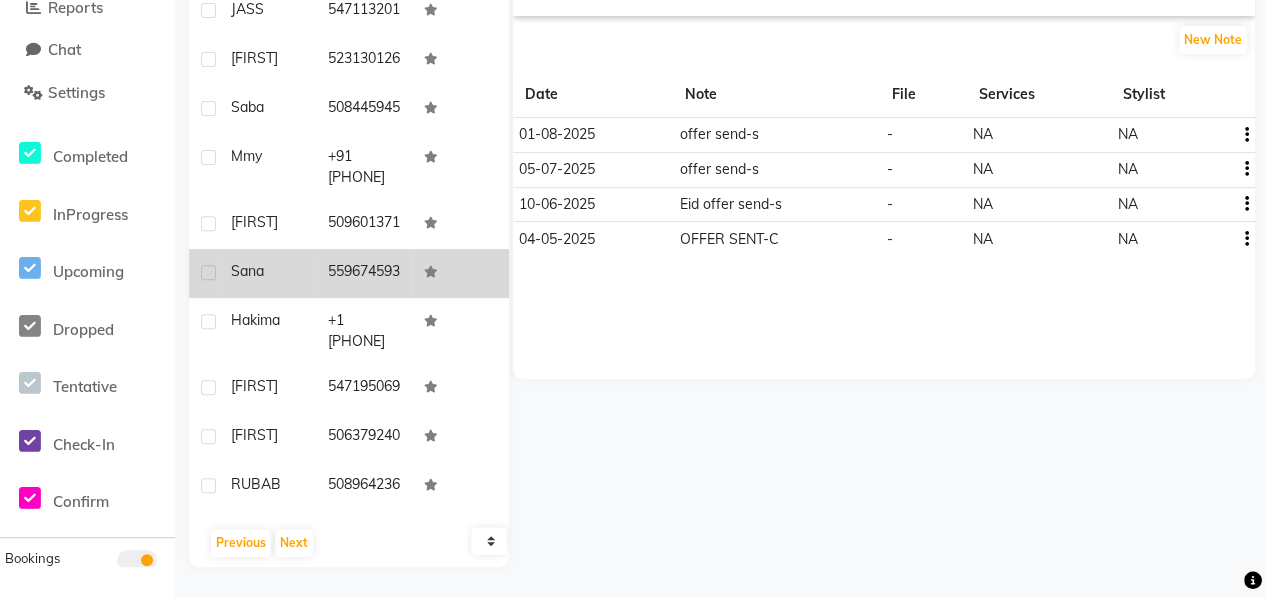 click on "Sana" 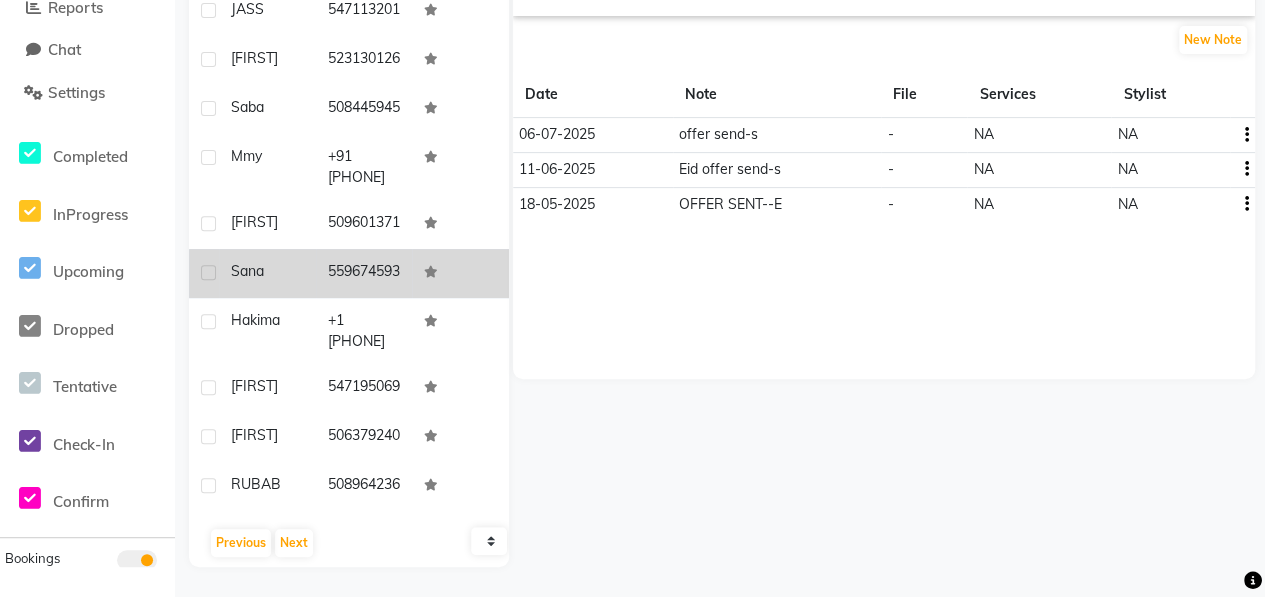 click on "Sana" 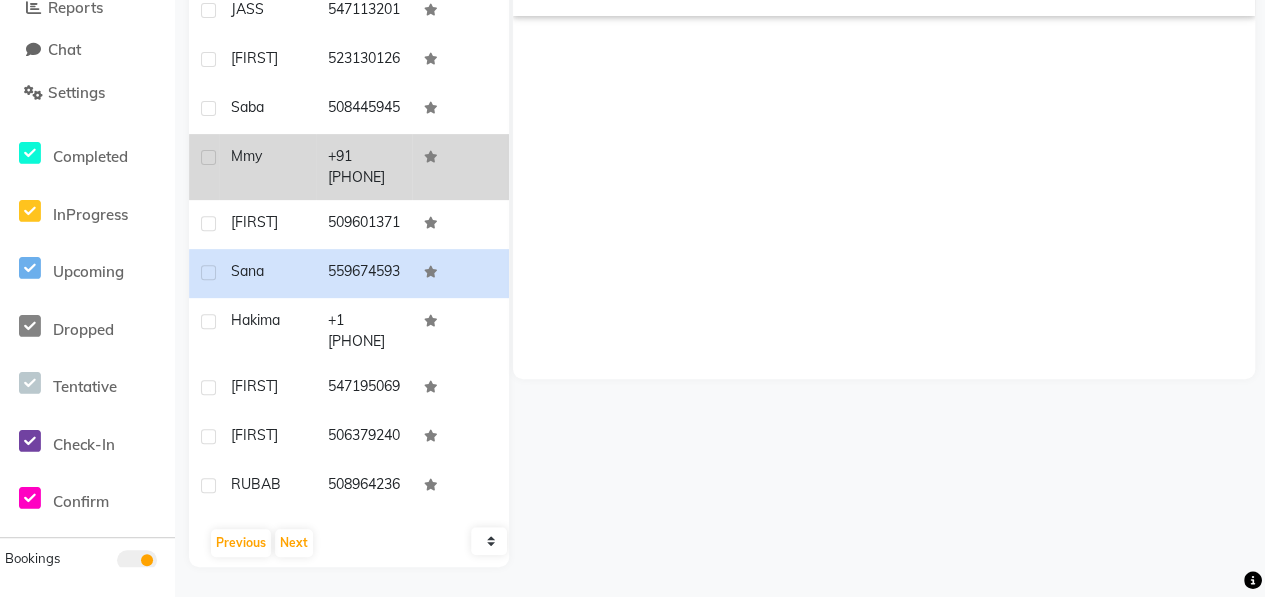 click on "Mmy" 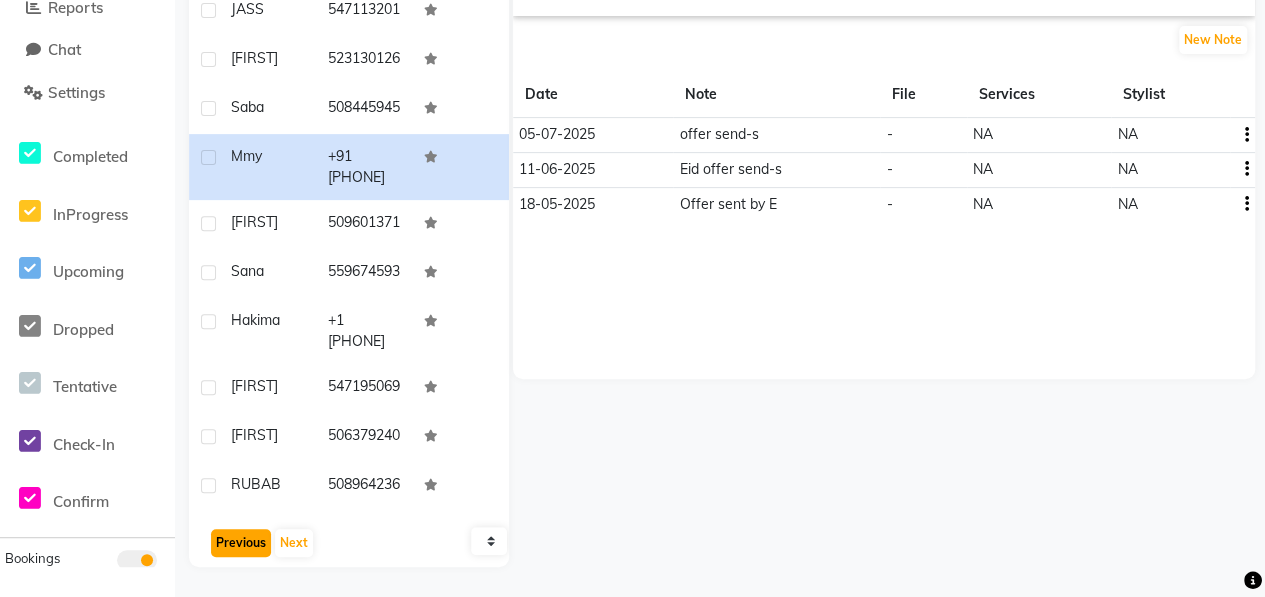 click on "Previous" 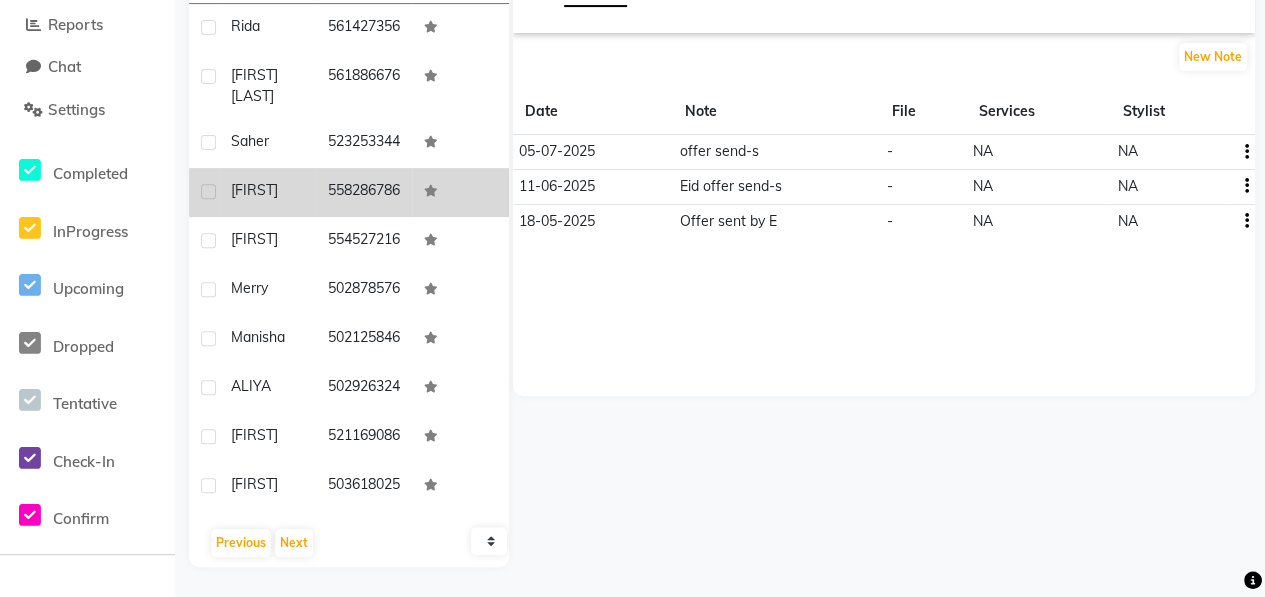 click on "[FIRST]" 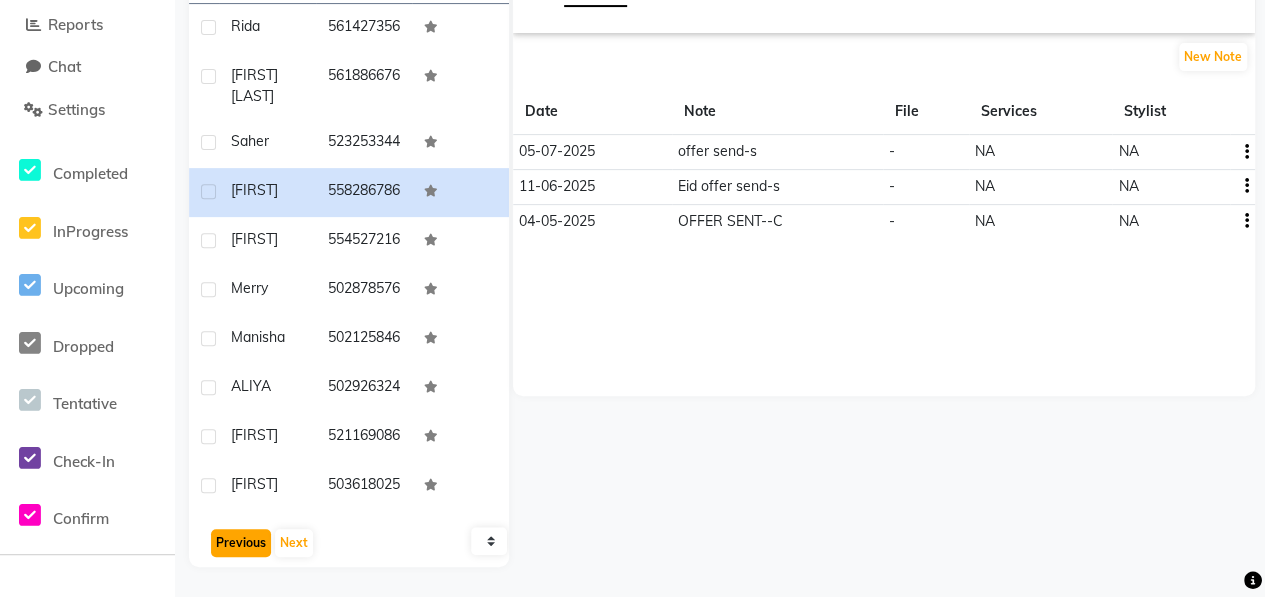 click on "Previous" 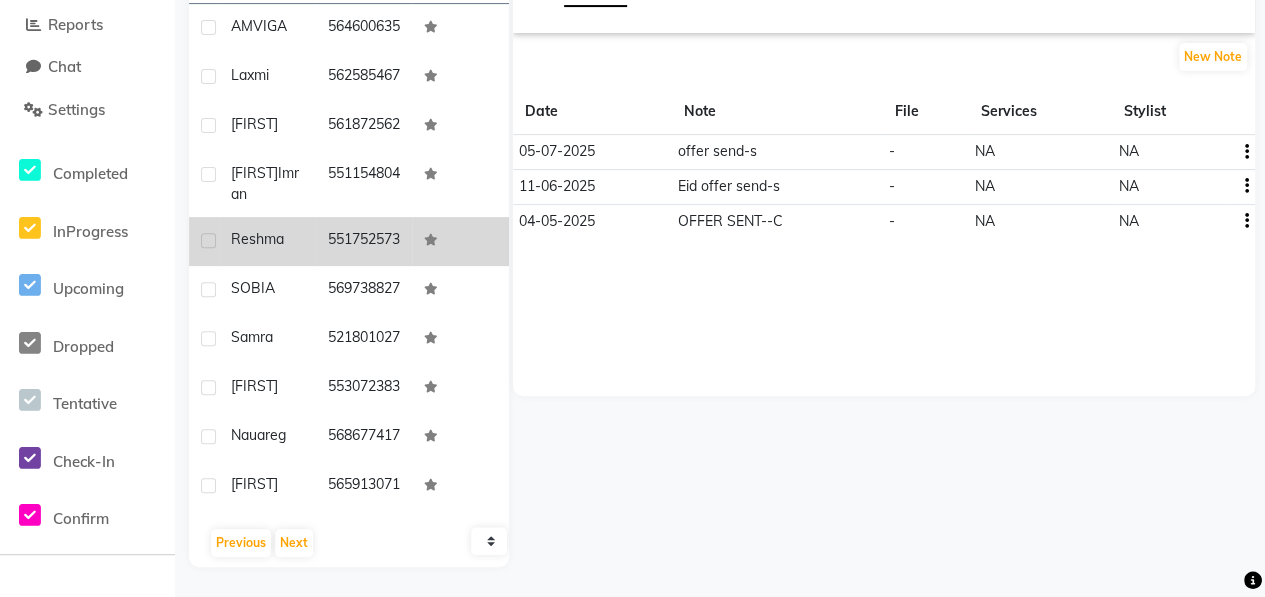 click on "Reshma" 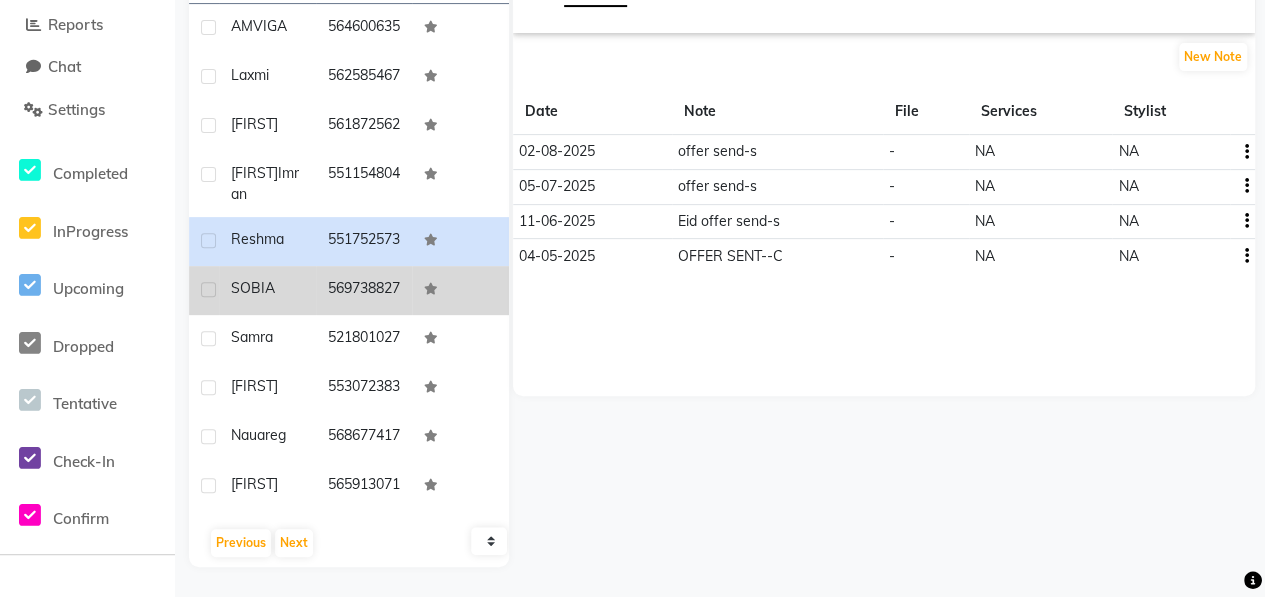 click on "SOBIA" 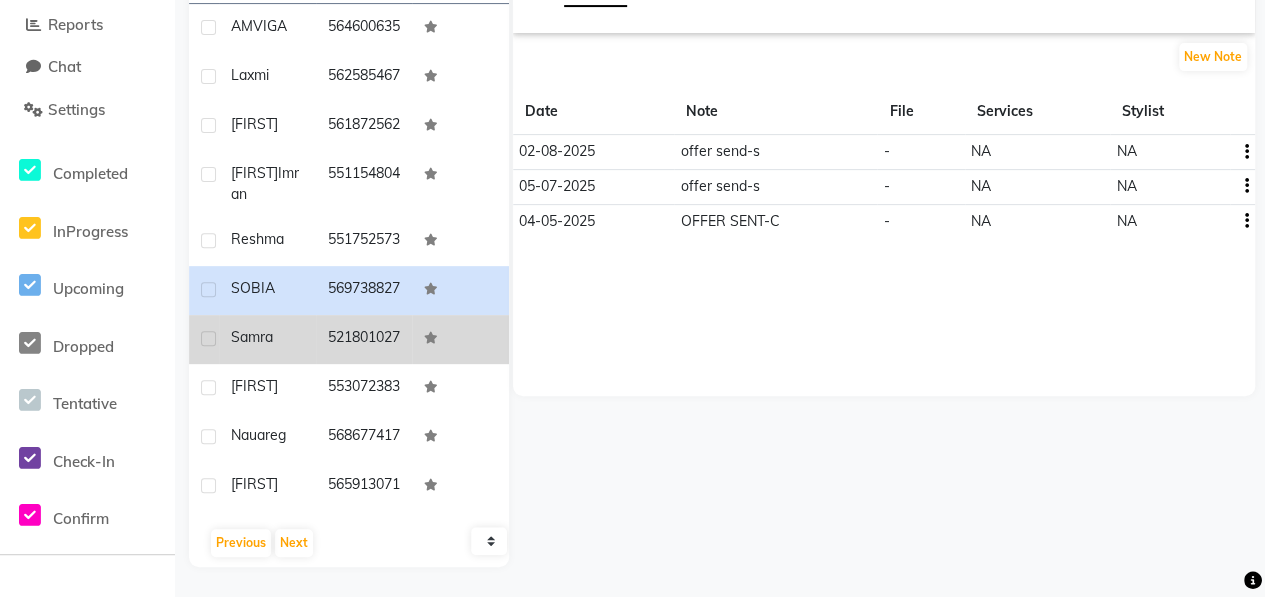 click on "Samra" 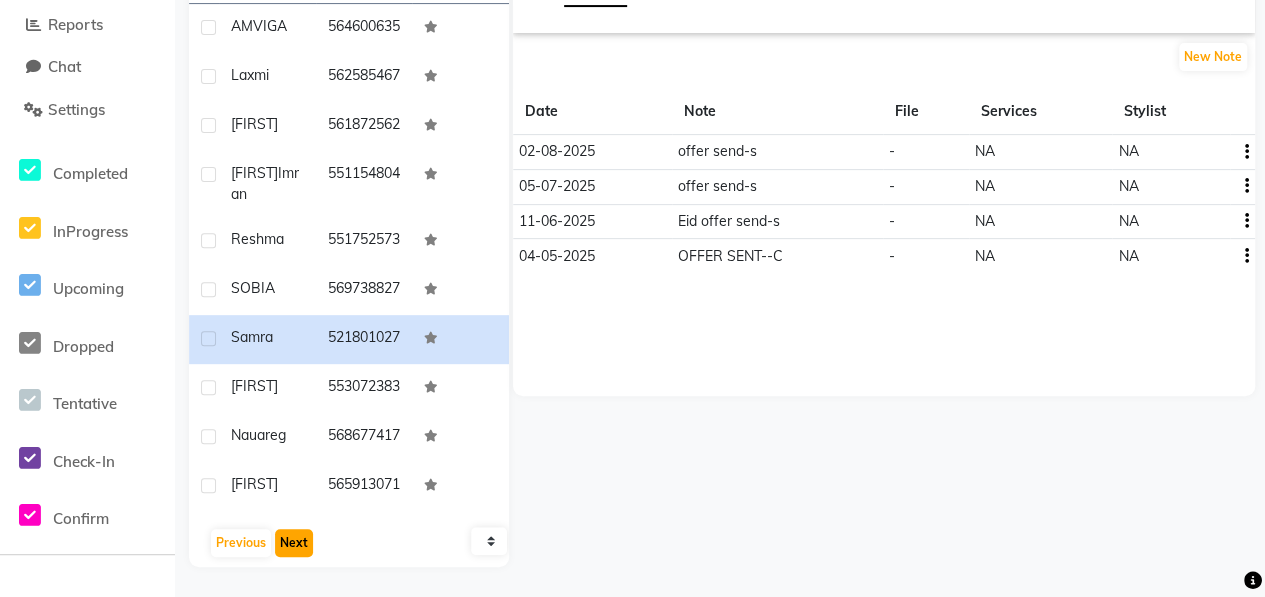 click on "Next" 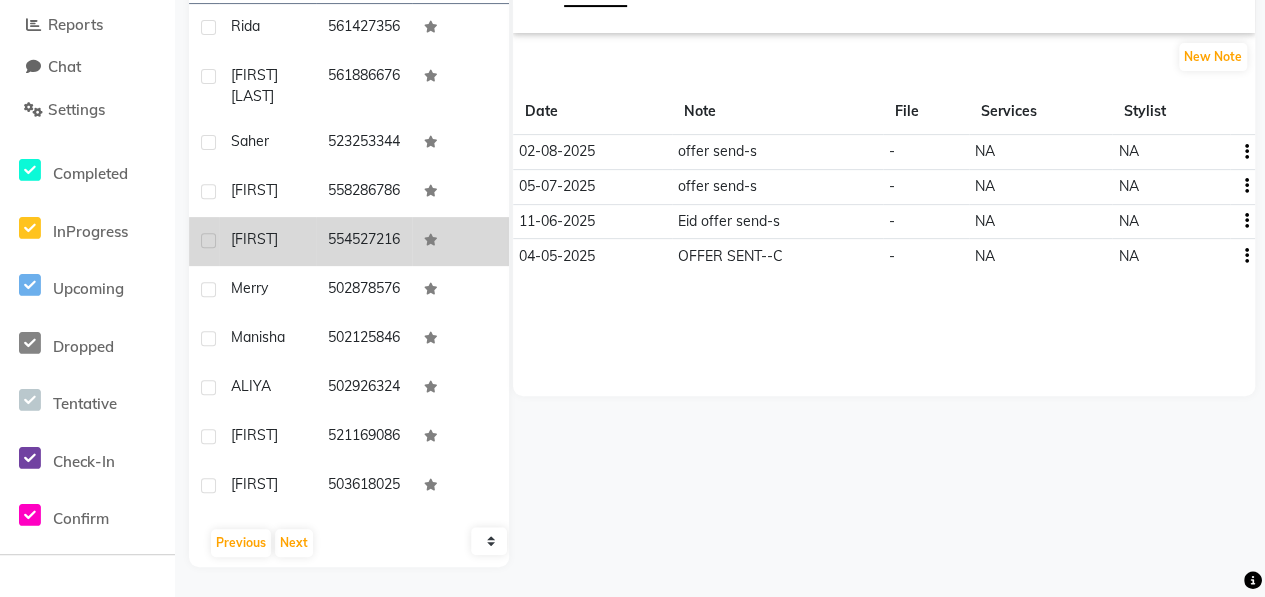 click on "[FIRST]" 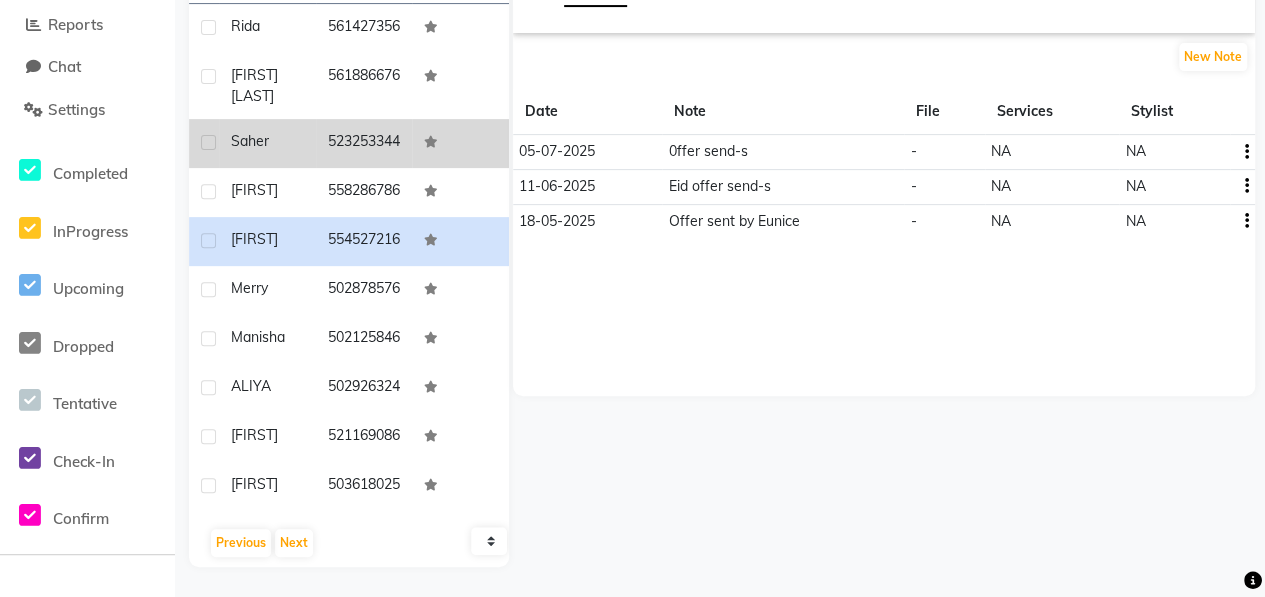 click on "Saher" 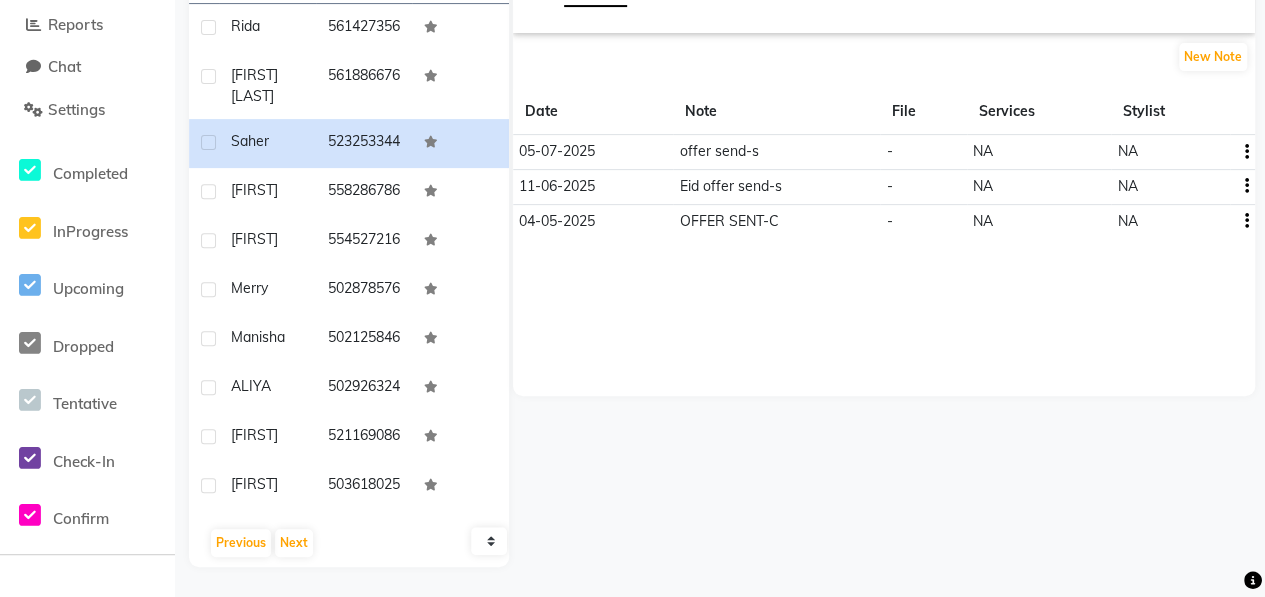 scroll, scrollTop: 340, scrollLeft: 0, axis: vertical 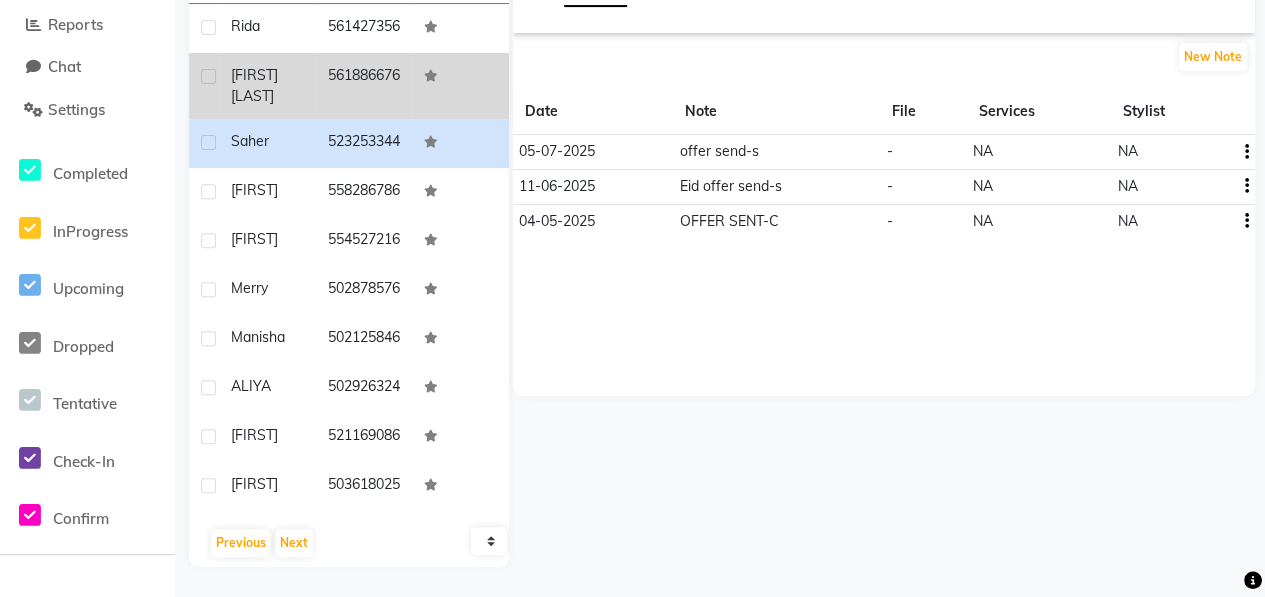 click on "[FIRST] [LAST]" 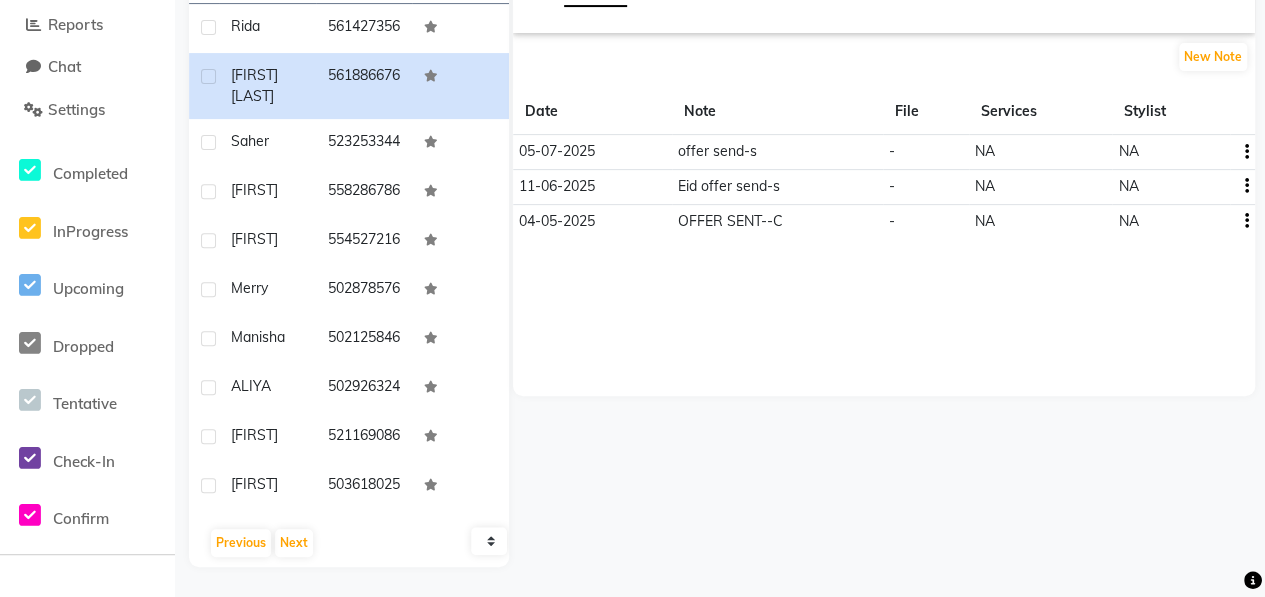 scroll, scrollTop: 0, scrollLeft: 0, axis: both 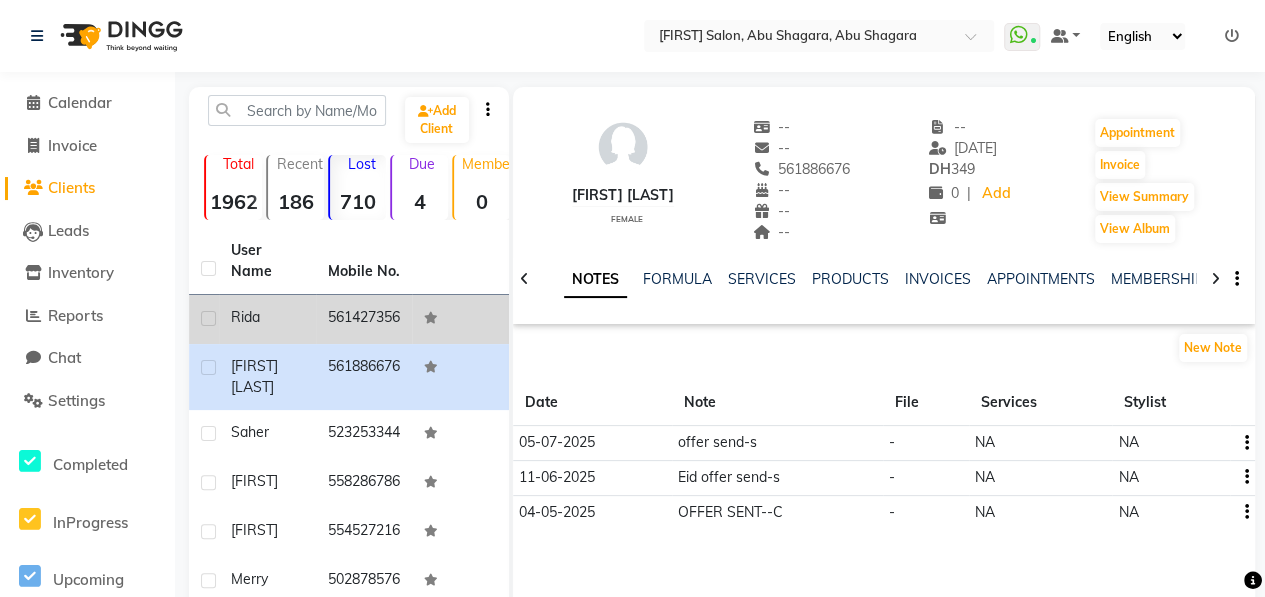 click on "Rida" 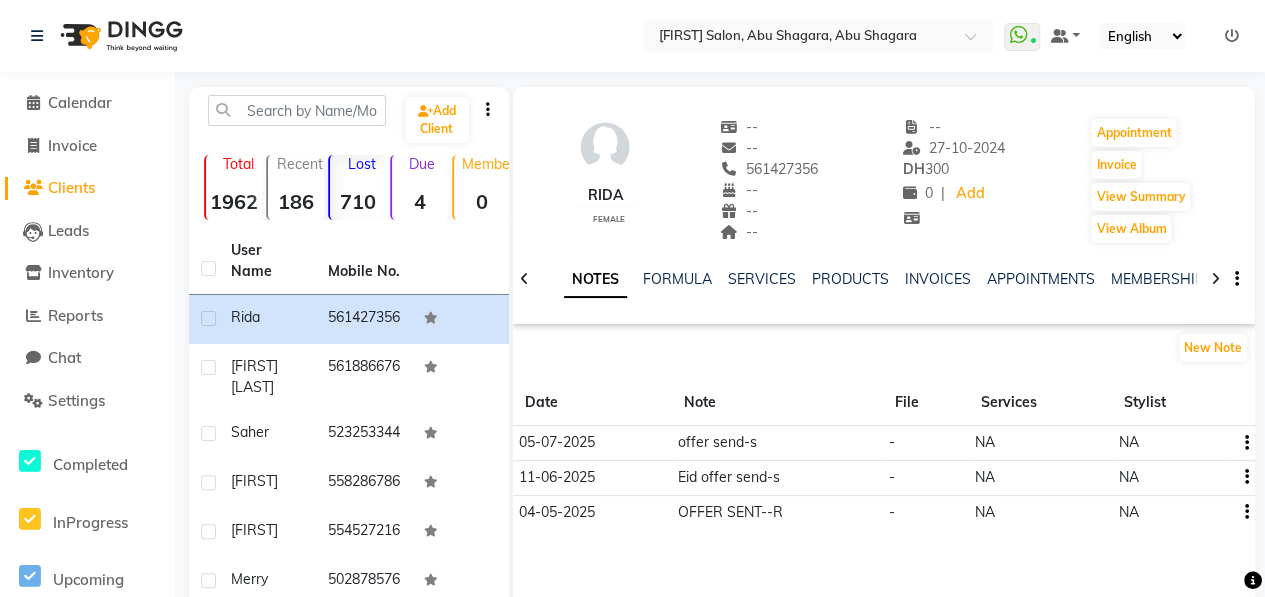 drag, startPoint x: 744, startPoint y: 172, endPoint x: 847, endPoint y: 164, distance: 103.31021 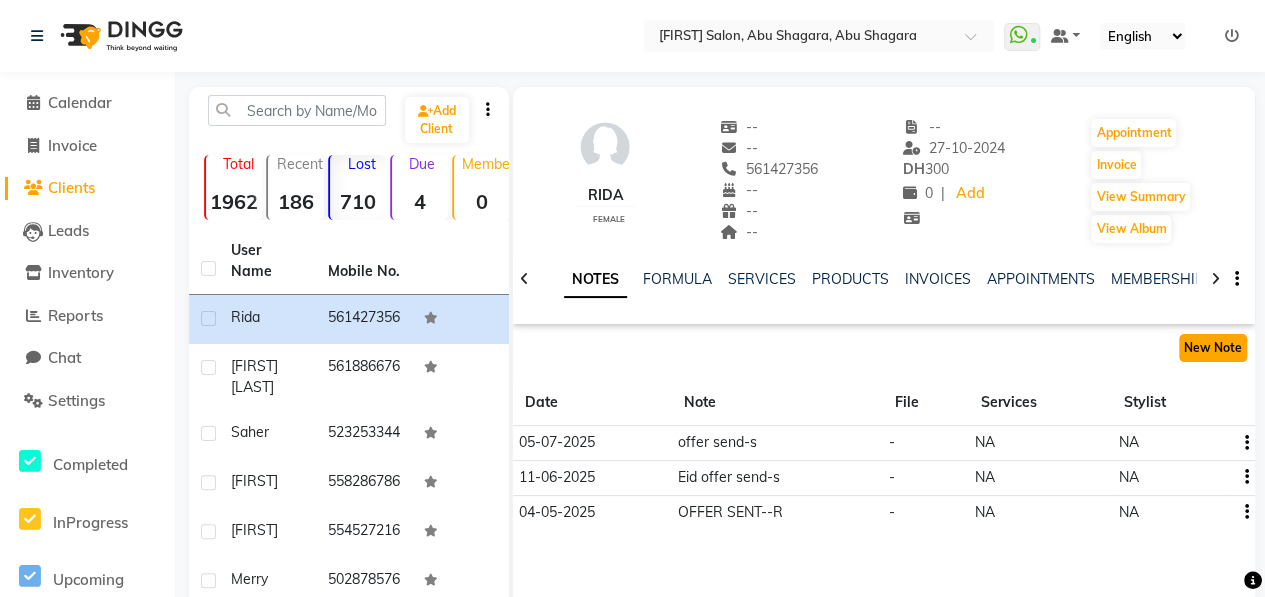 click on "New Note" 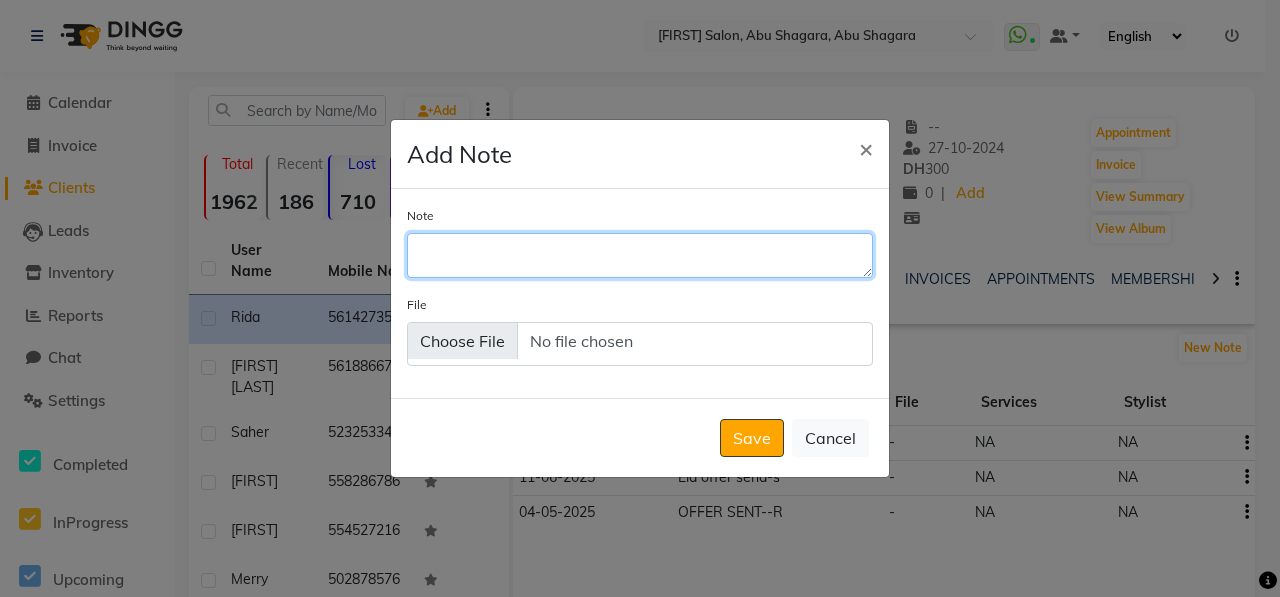 click on "Note" at bounding box center [640, 255] 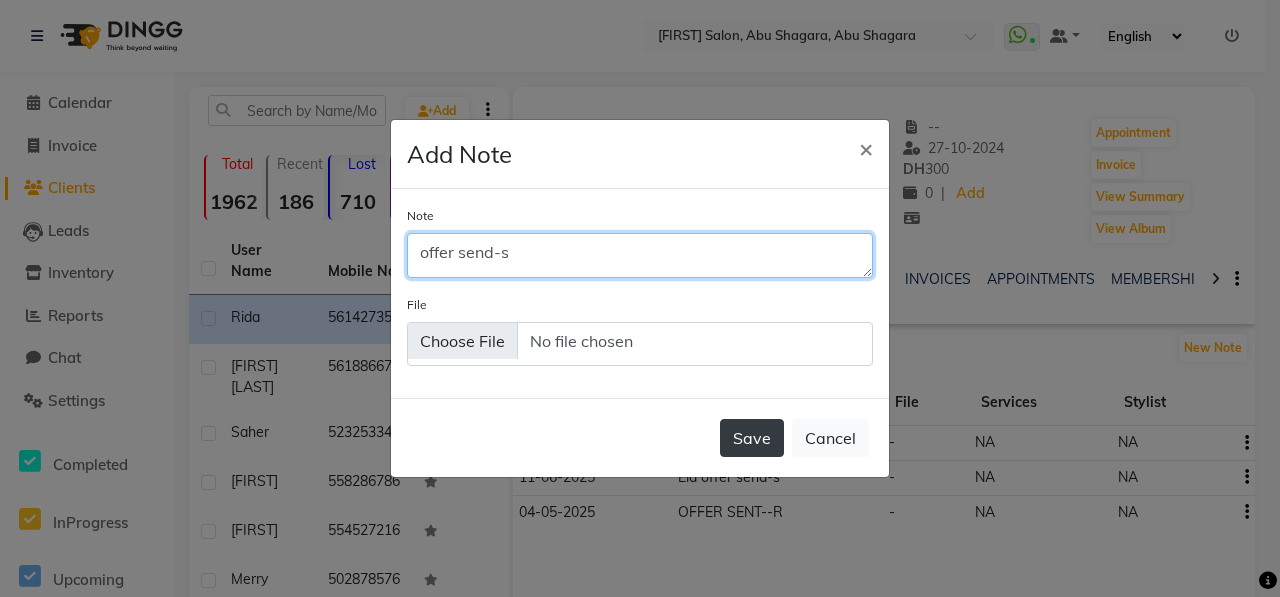 type on "offer send-s" 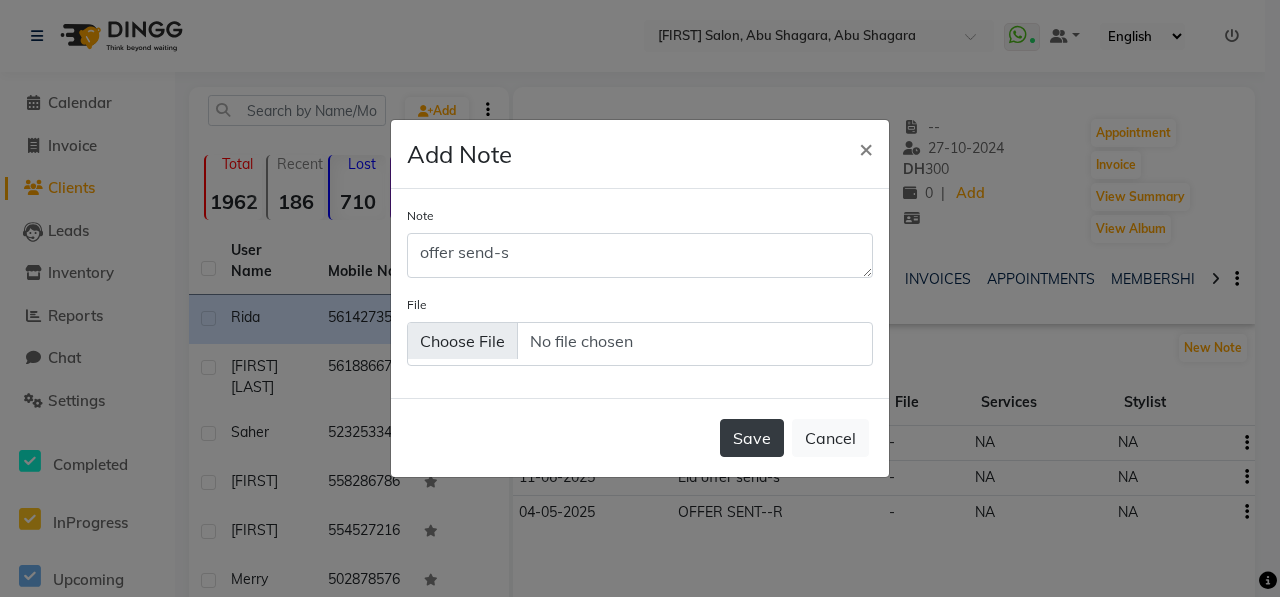 click on "Save" 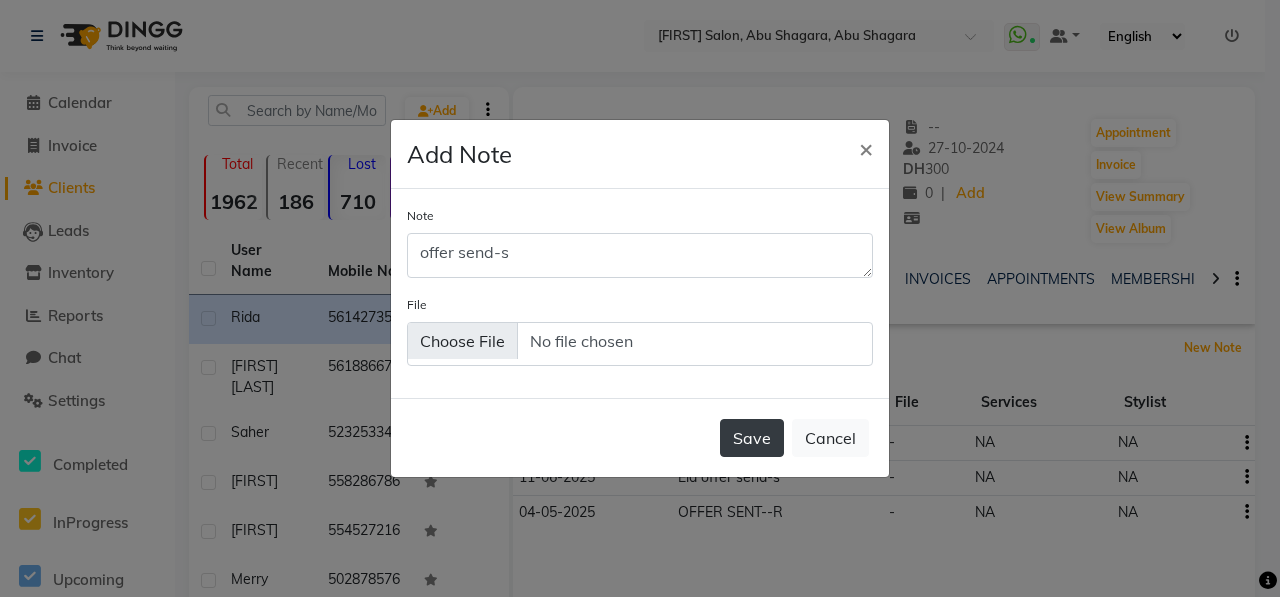 type 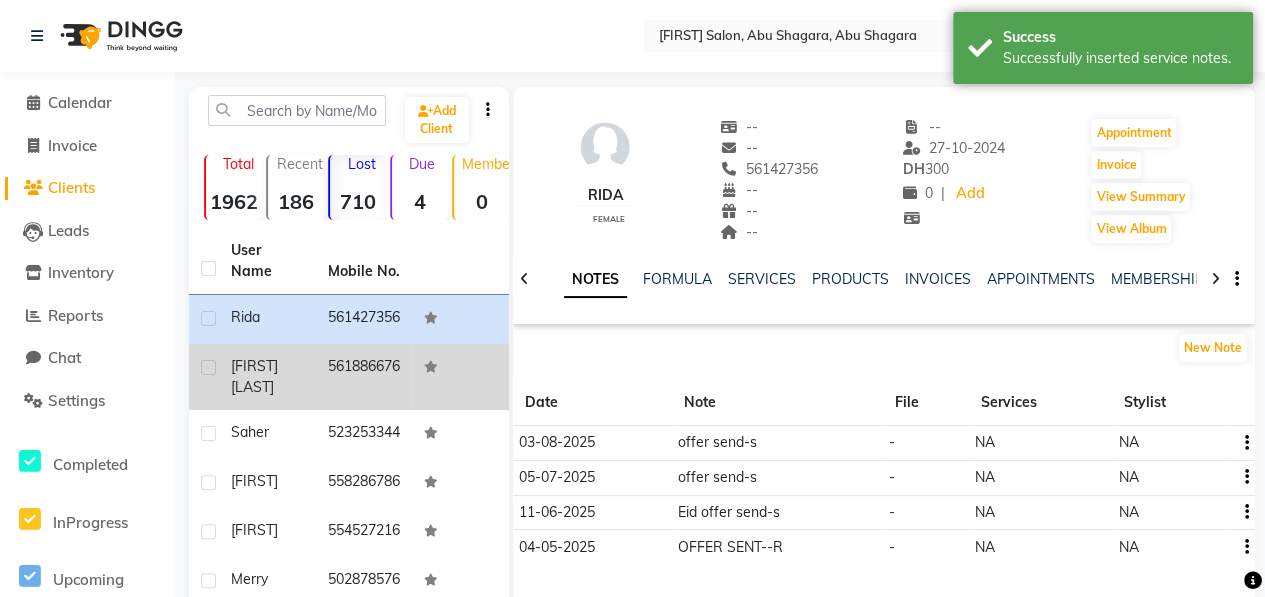 click on "[FIRST] [LAST]" 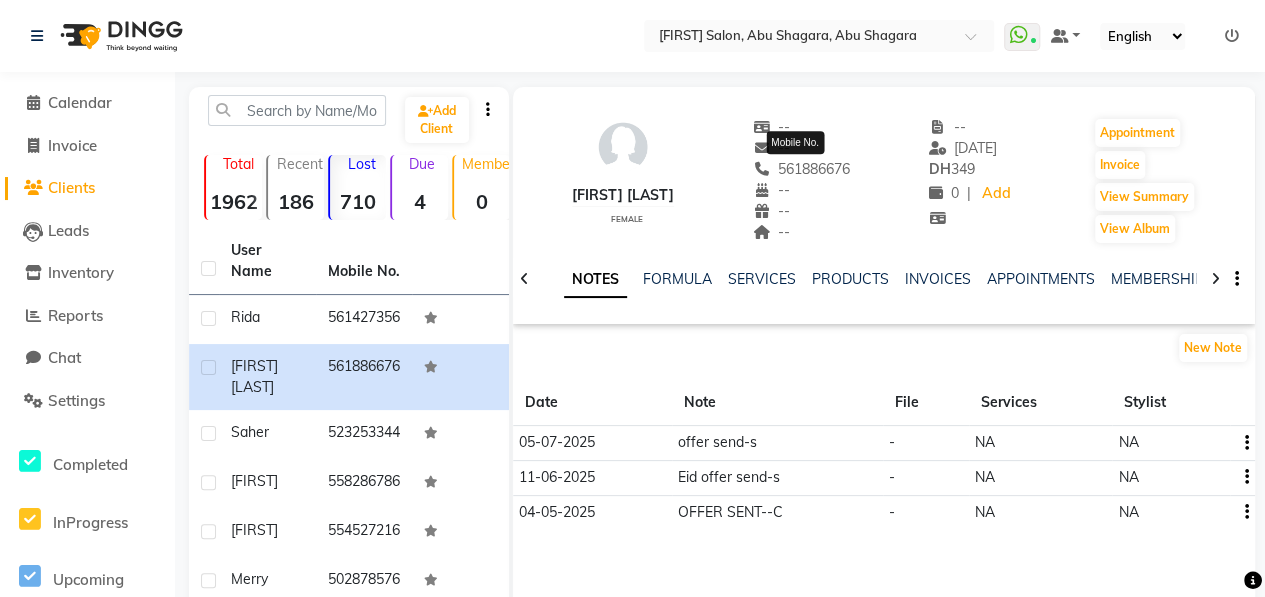 drag, startPoint x: 775, startPoint y: 167, endPoint x: 846, endPoint y: 166, distance: 71.00704 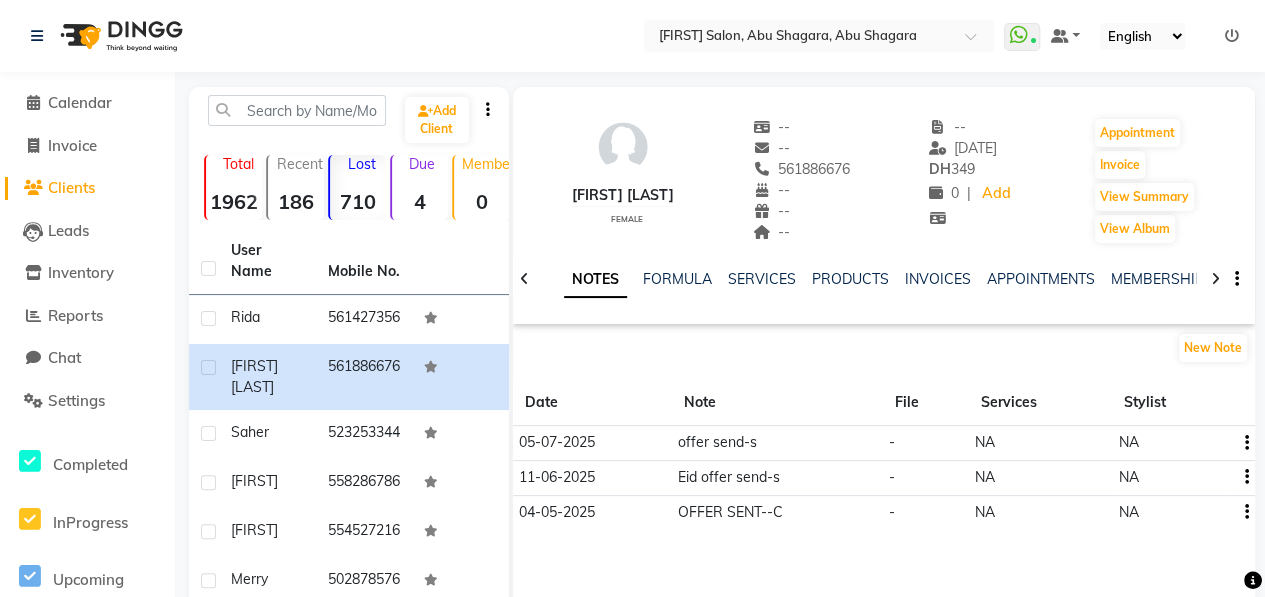 copy on "561886676" 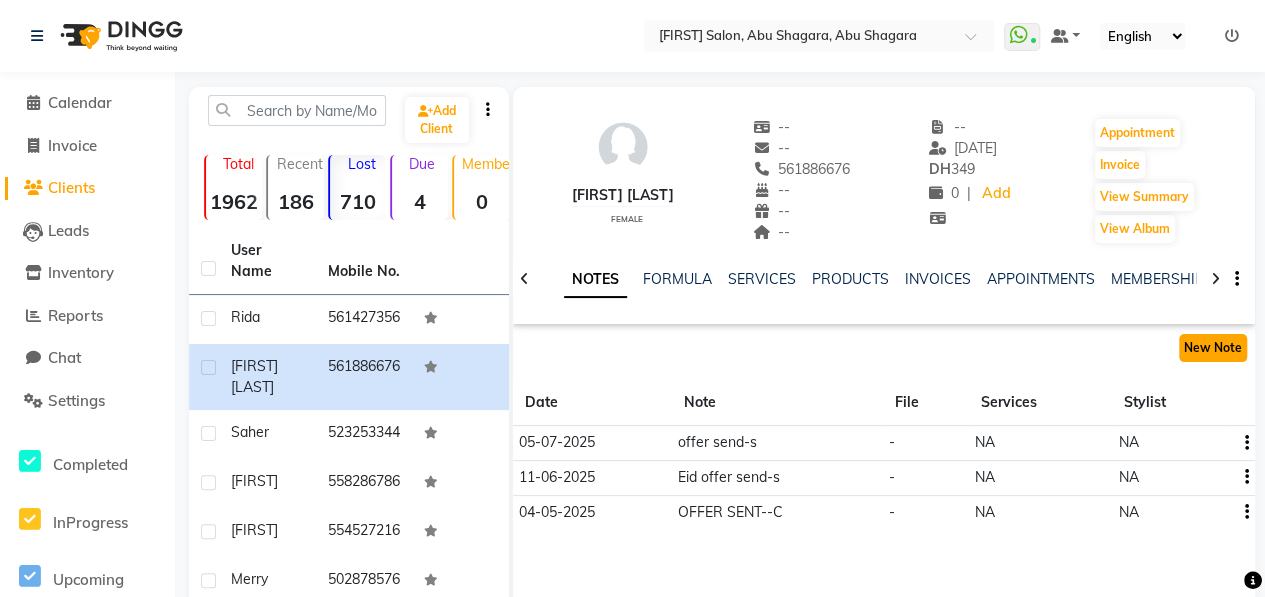 click on "New Note" 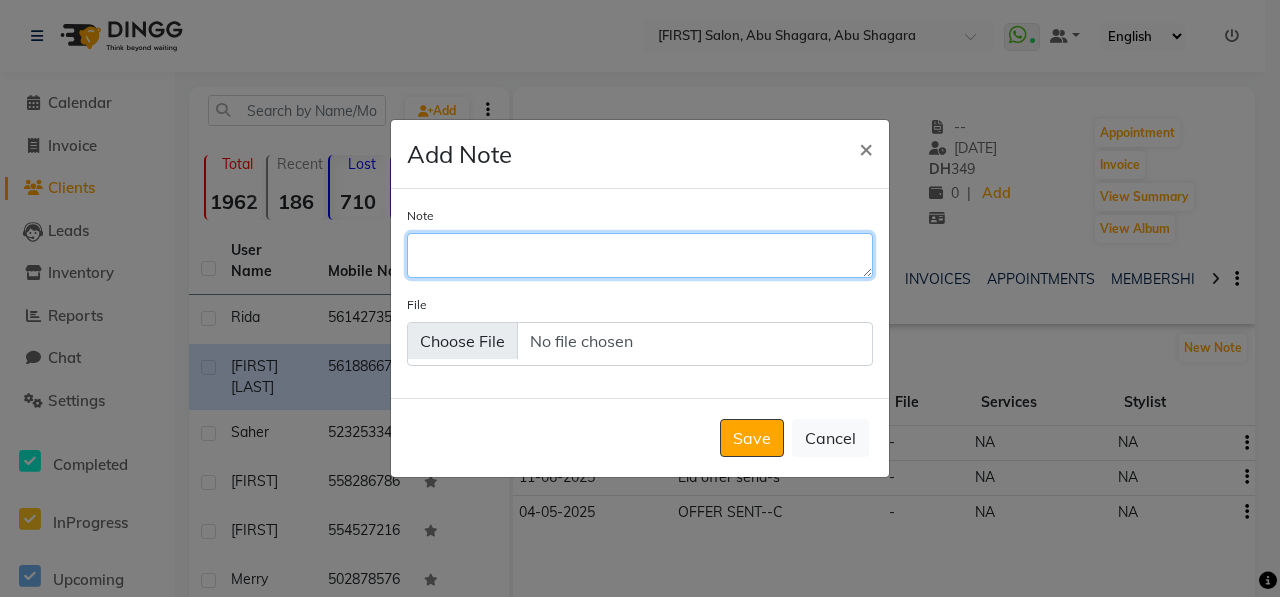click on "Note" at bounding box center (640, 255) 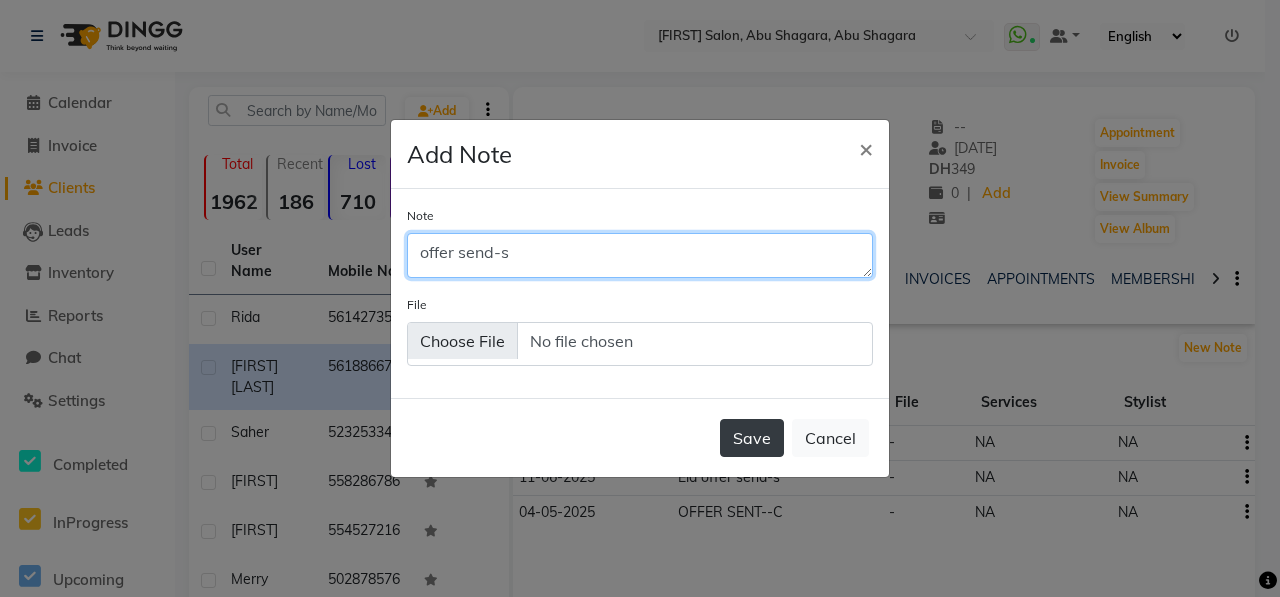 type on "offer send-s" 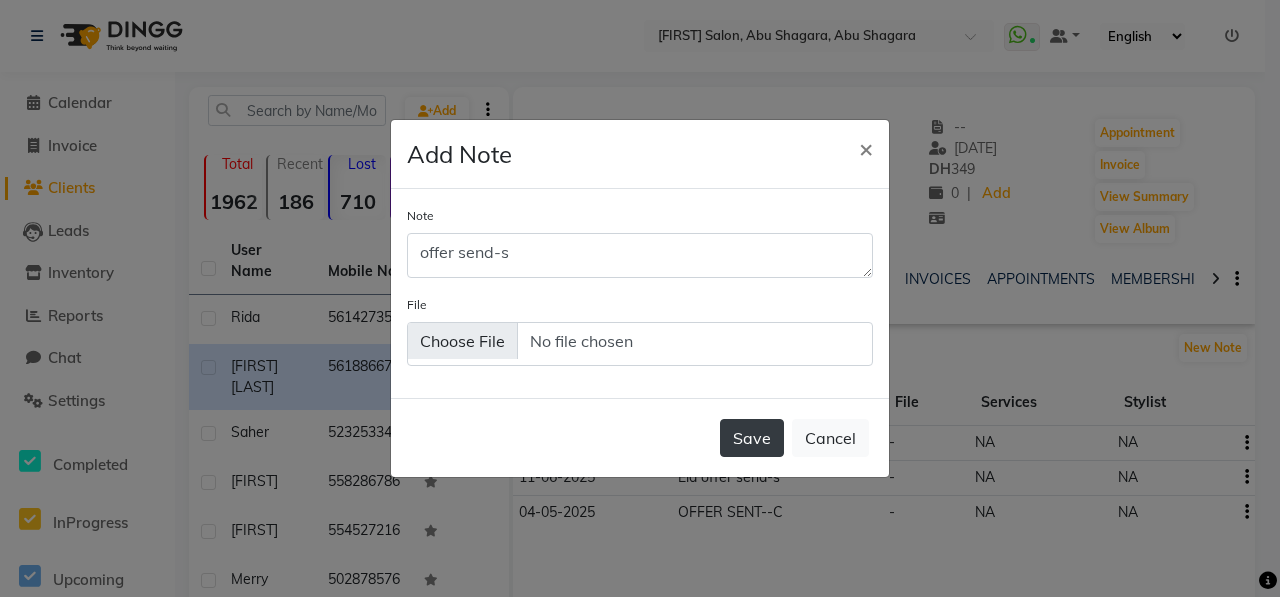 click on "Save" 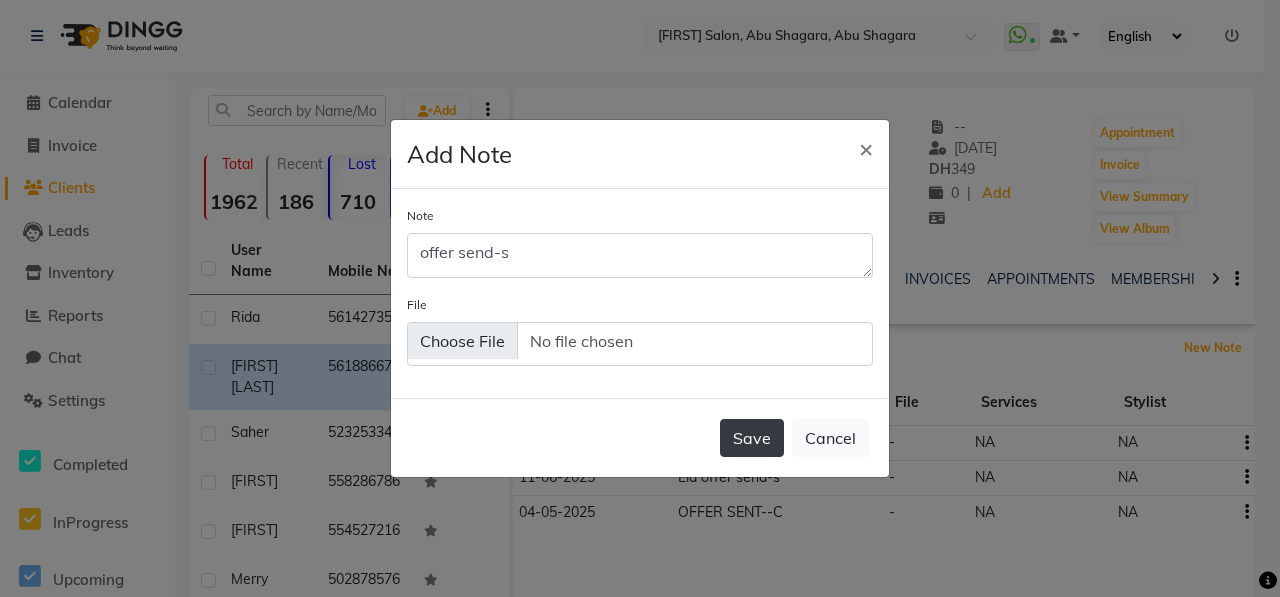 type 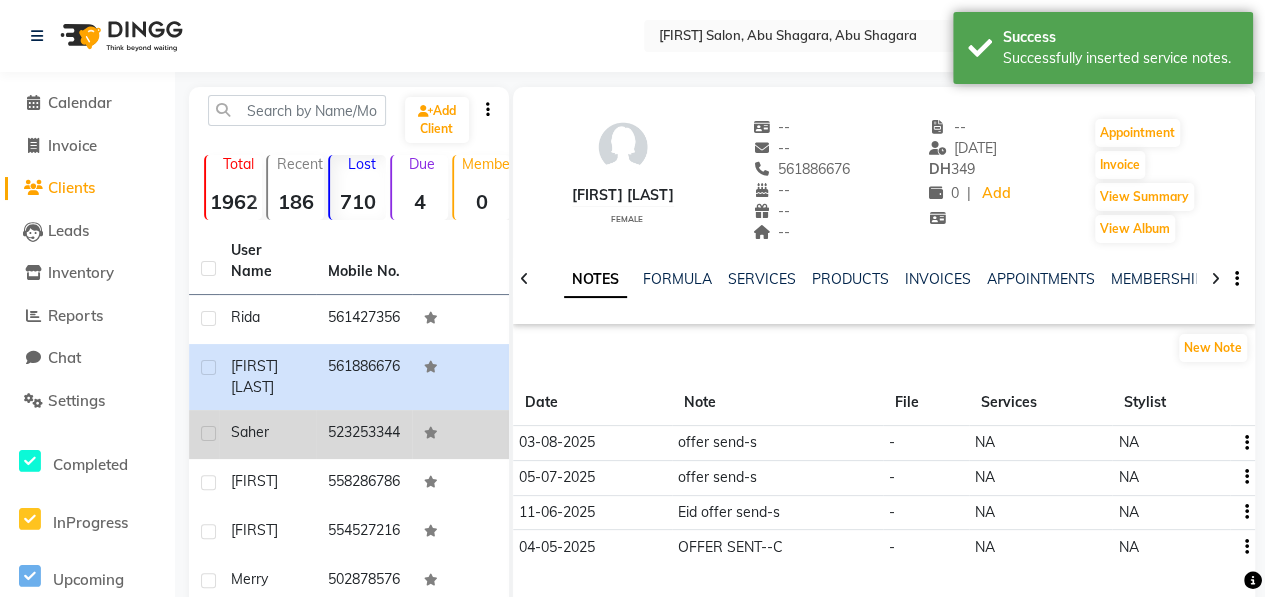 click on "Saher" 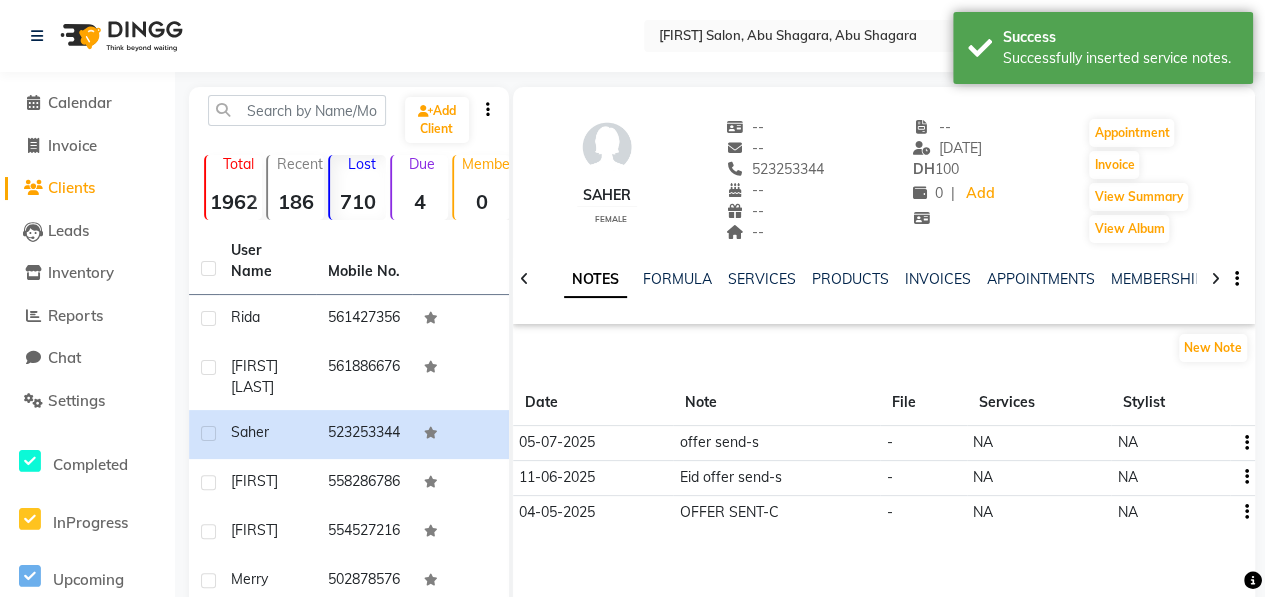 drag, startPoint x: 745, startPoint y: 168, endPoint x: 827, endPoint y: 163, distance: 82.1523 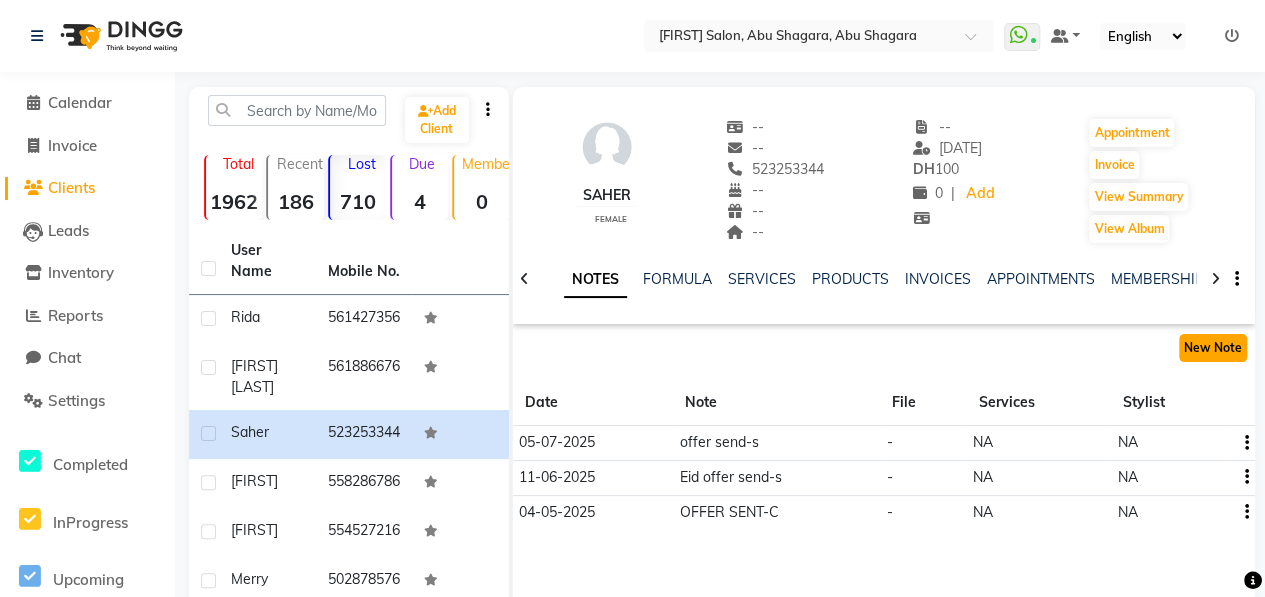 click on "New Note" 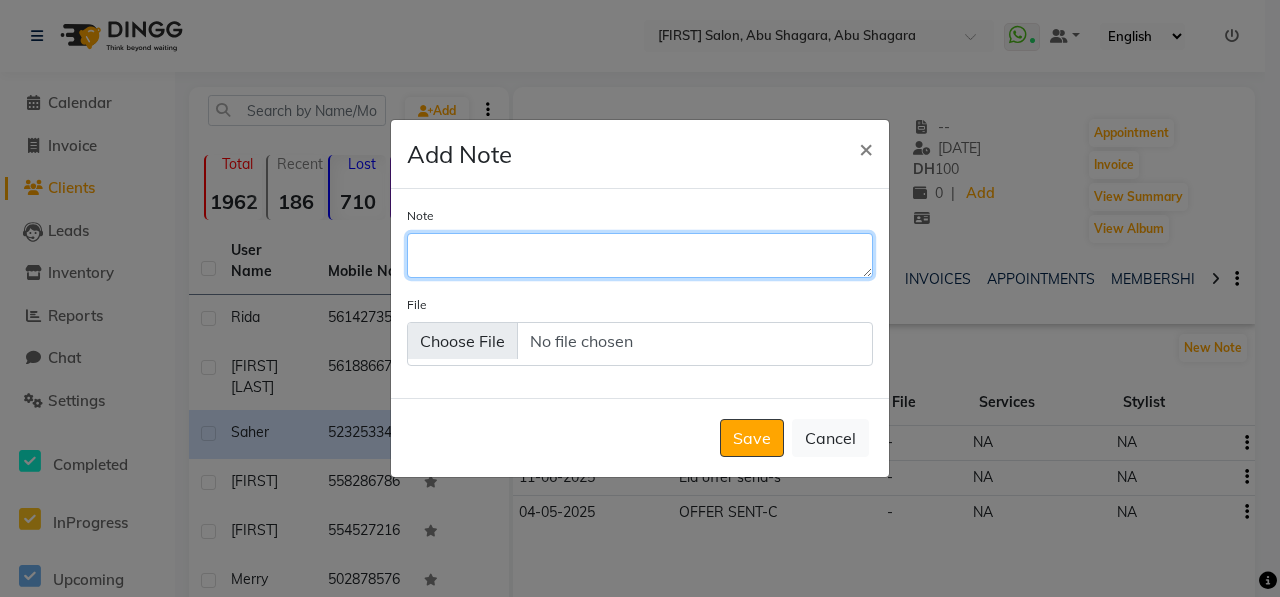 click on "Note" at bounding box center (640, 255) 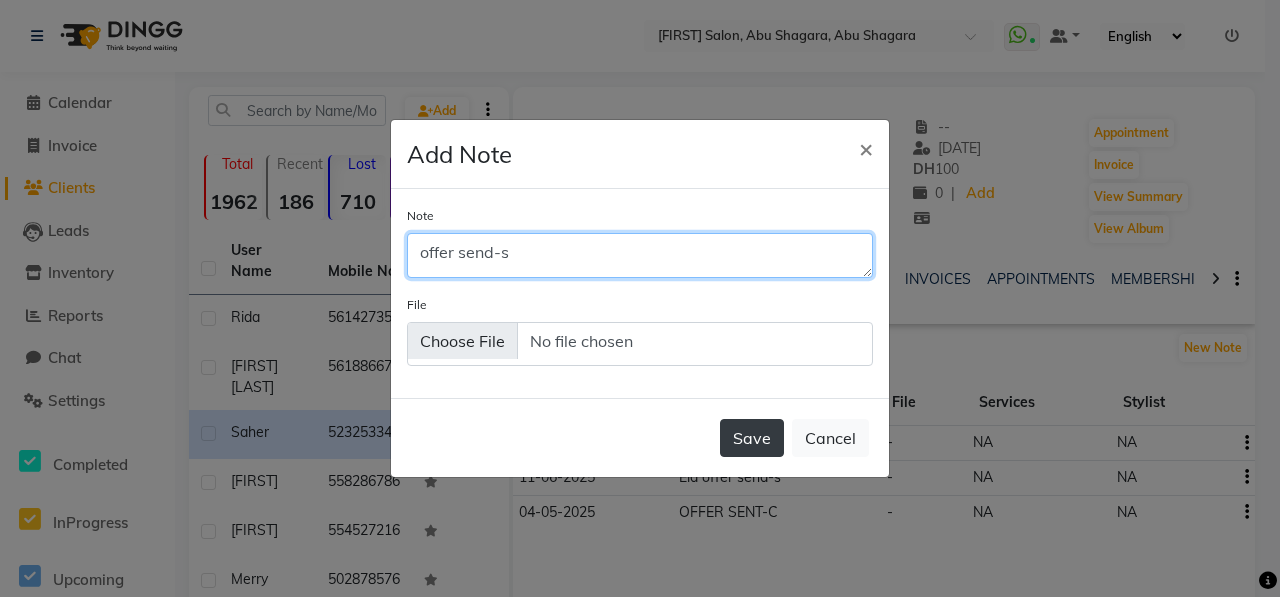 type on "offer send-s" 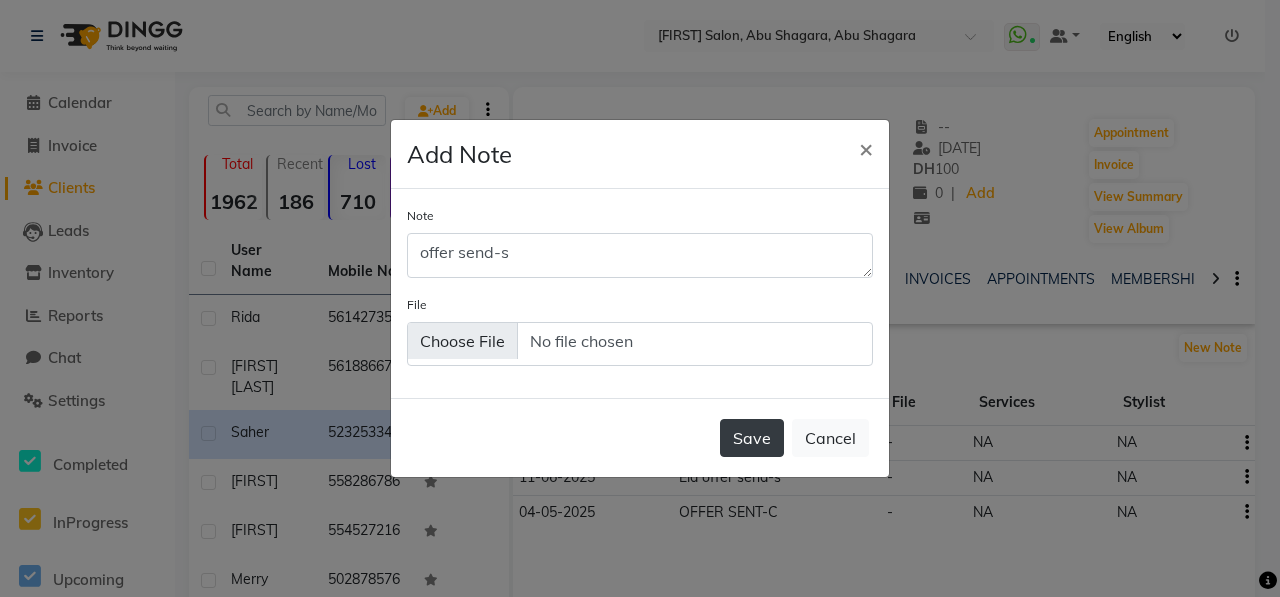 click on "Save" 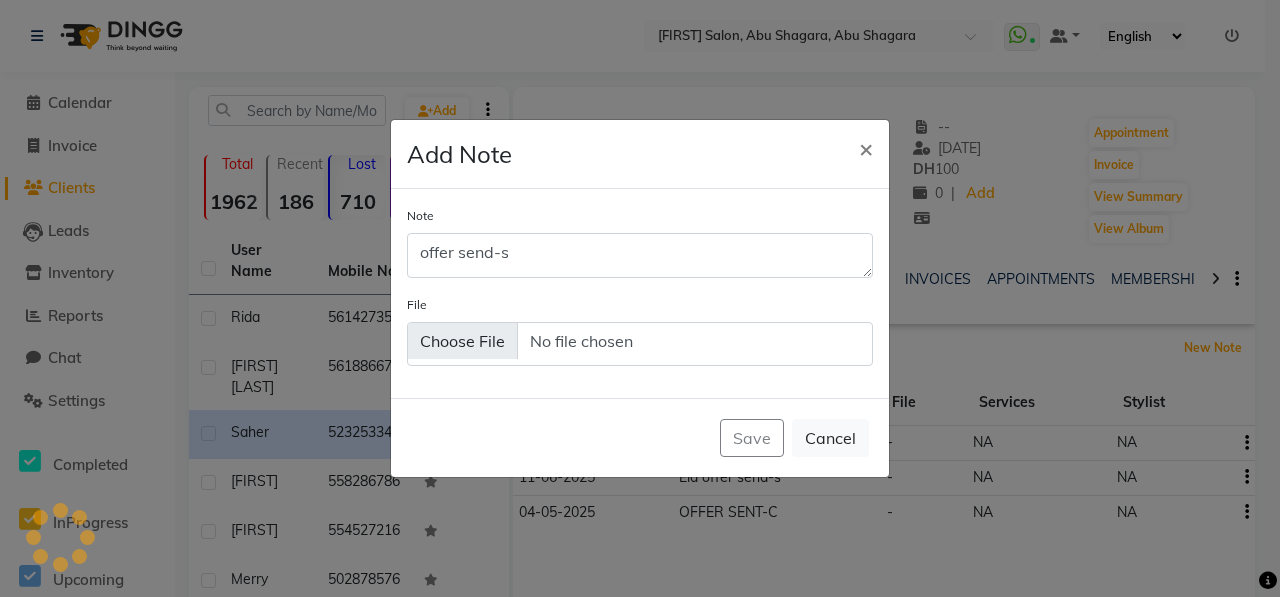 type 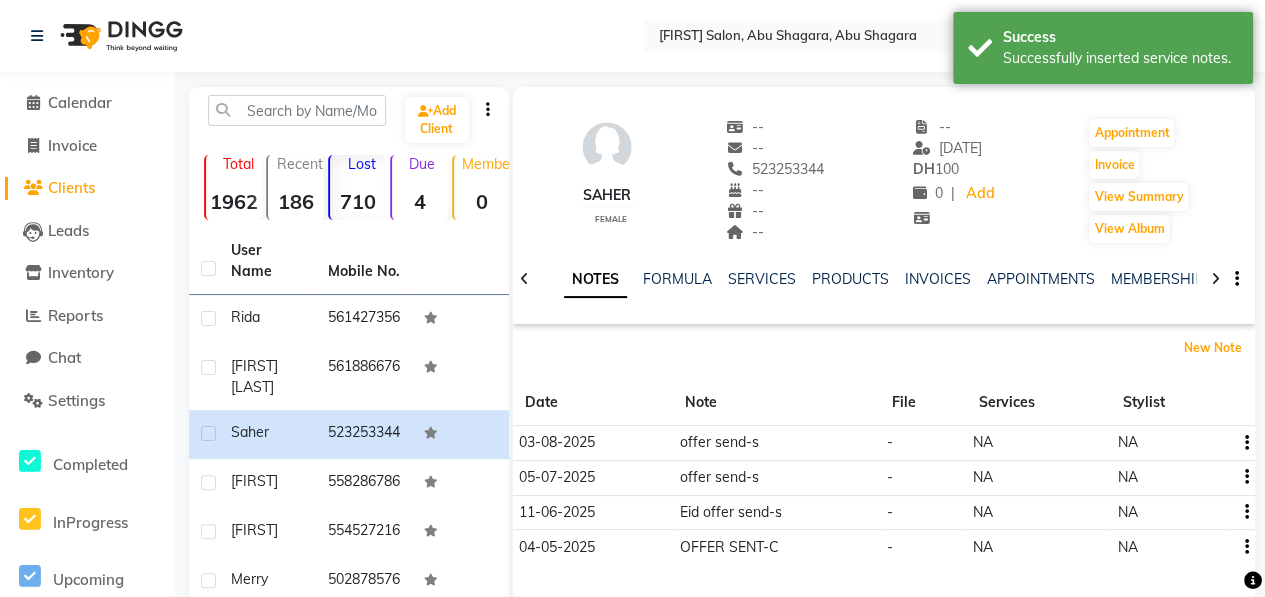 scroll, scrollTop: 380, scrollLeft: 0, axis: vertical 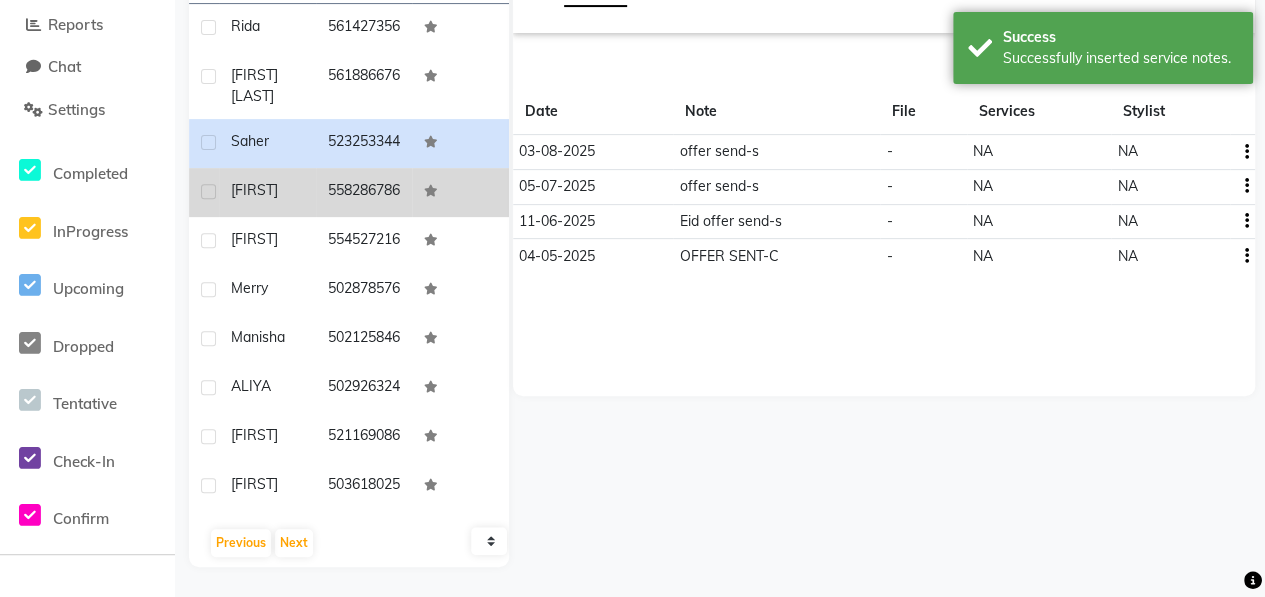 click on "[FIRST]" 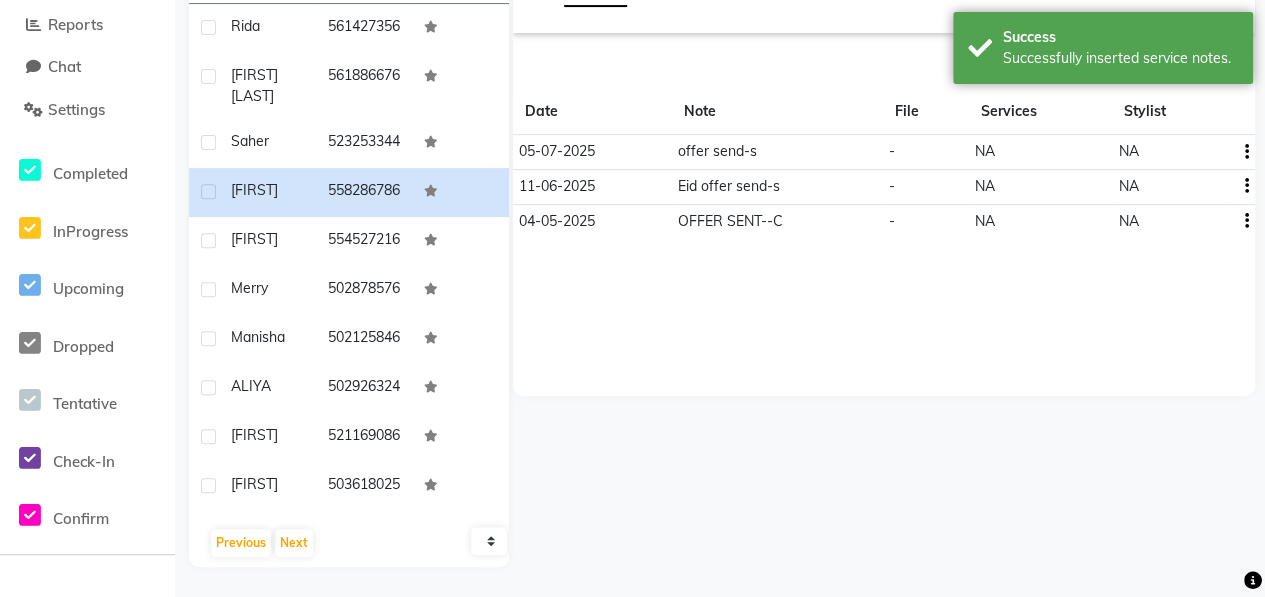 scroll, scrollTop: 0, scrollLeft: 0, axis: both 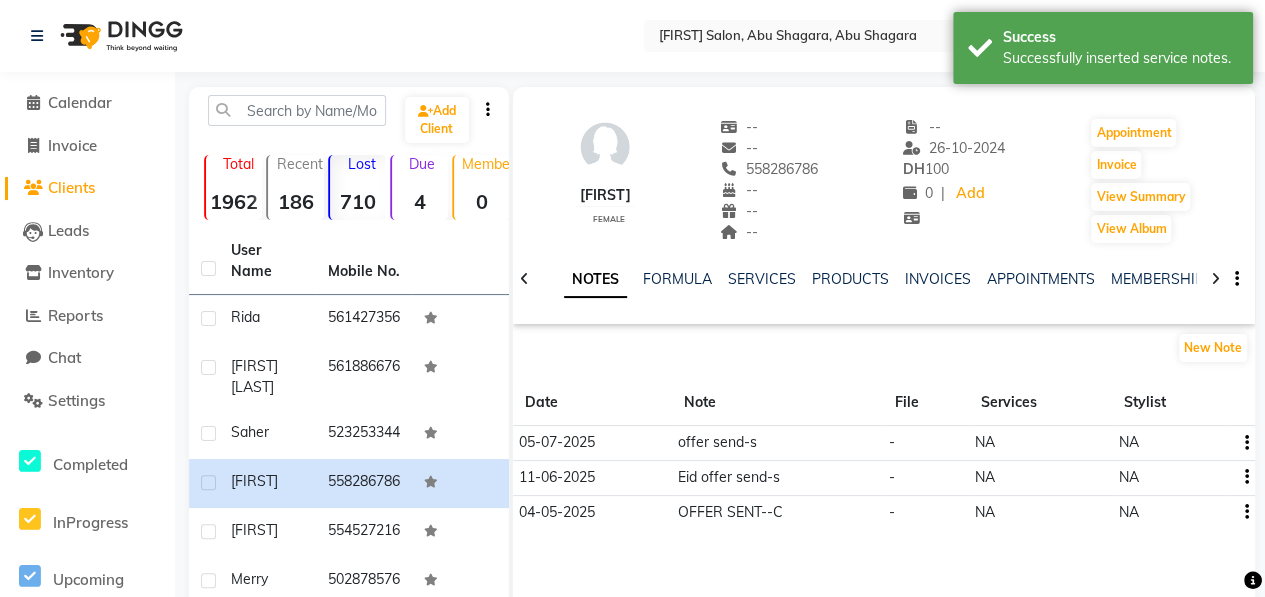drag, startPoint x: 748, startPoint y: 169, endPoint x: 831, endPoint y: 164, distance: 83.15047 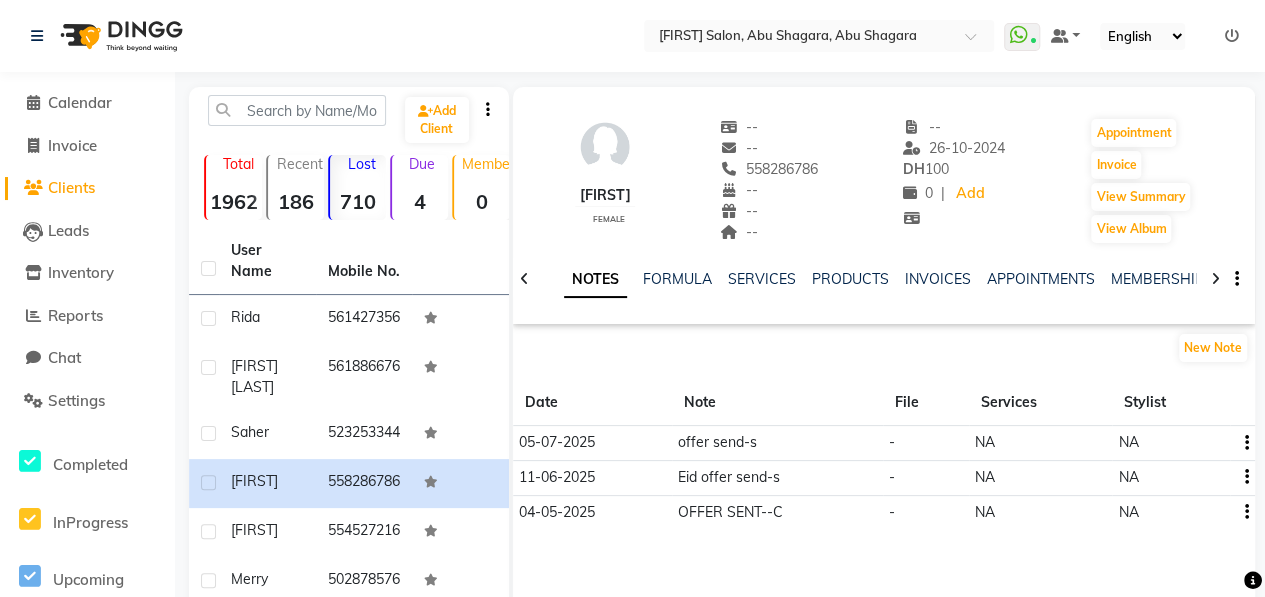 copy on "558286786" 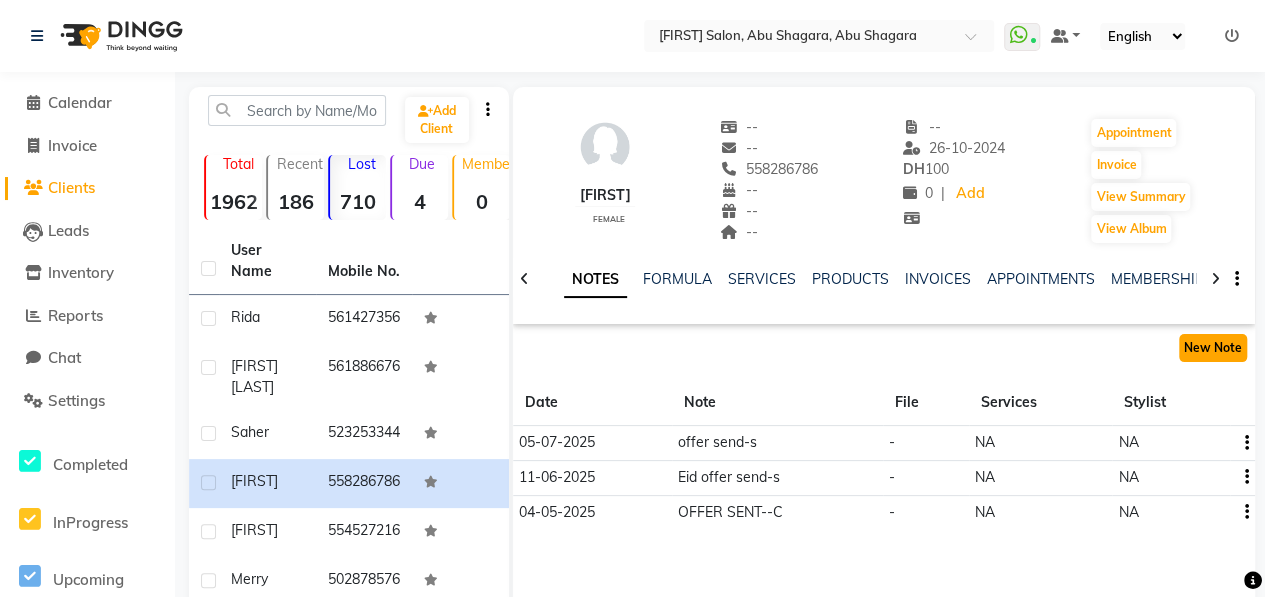 click on "New Note" 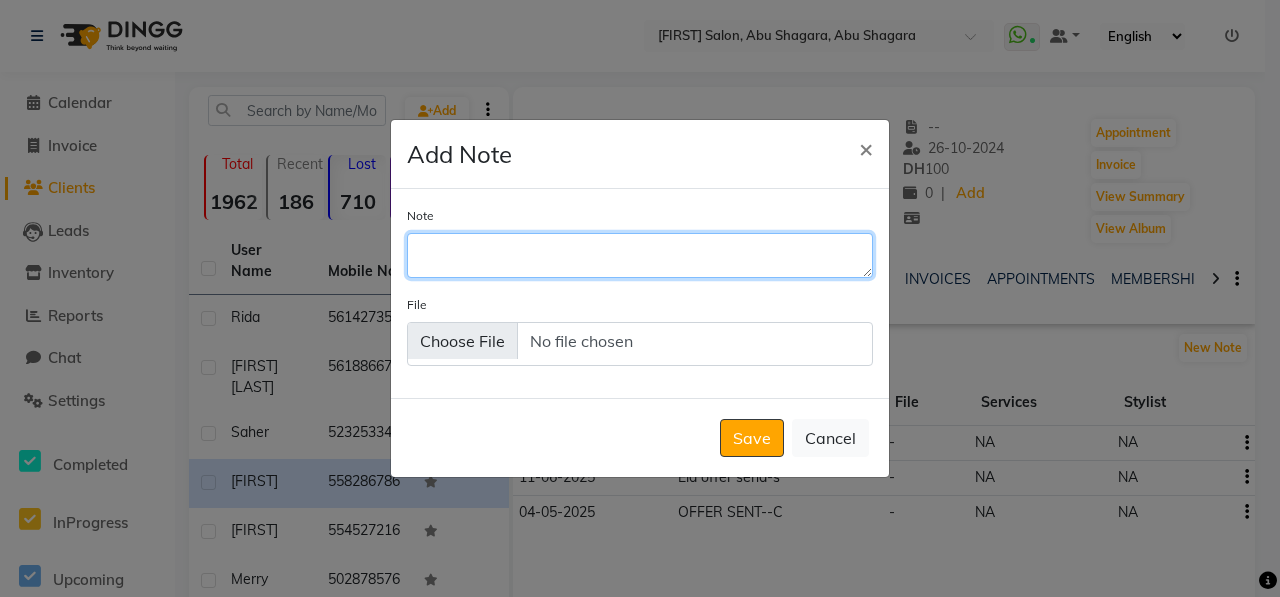 click on "Note" at bounding box center (640, 255) 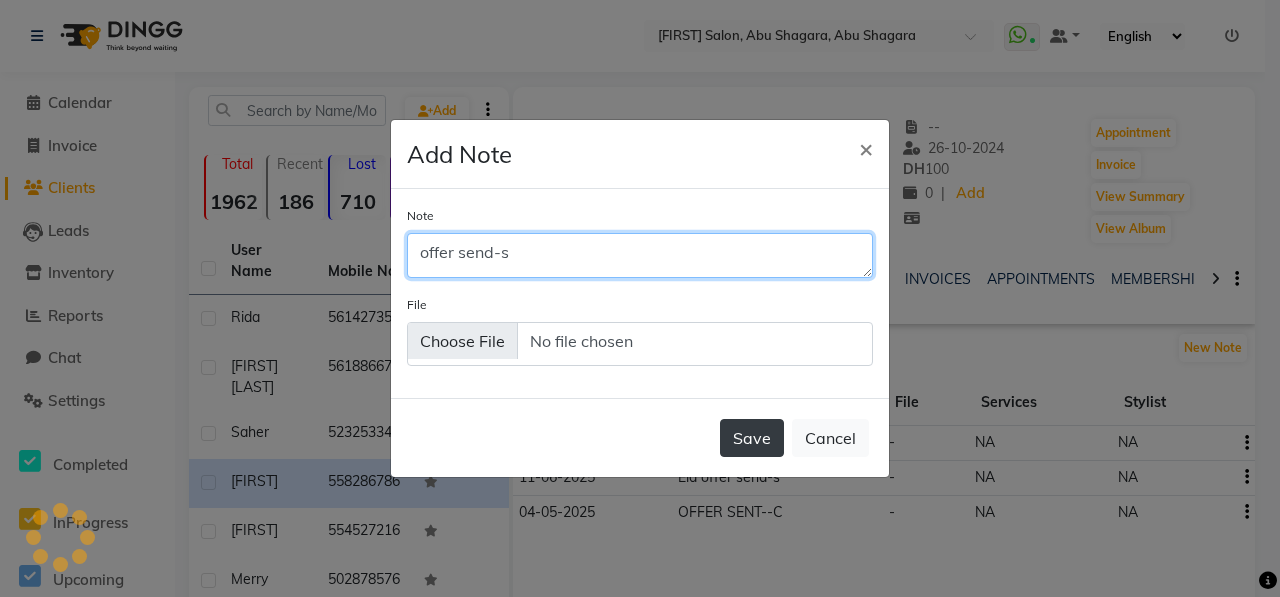 type on "offer send-s" 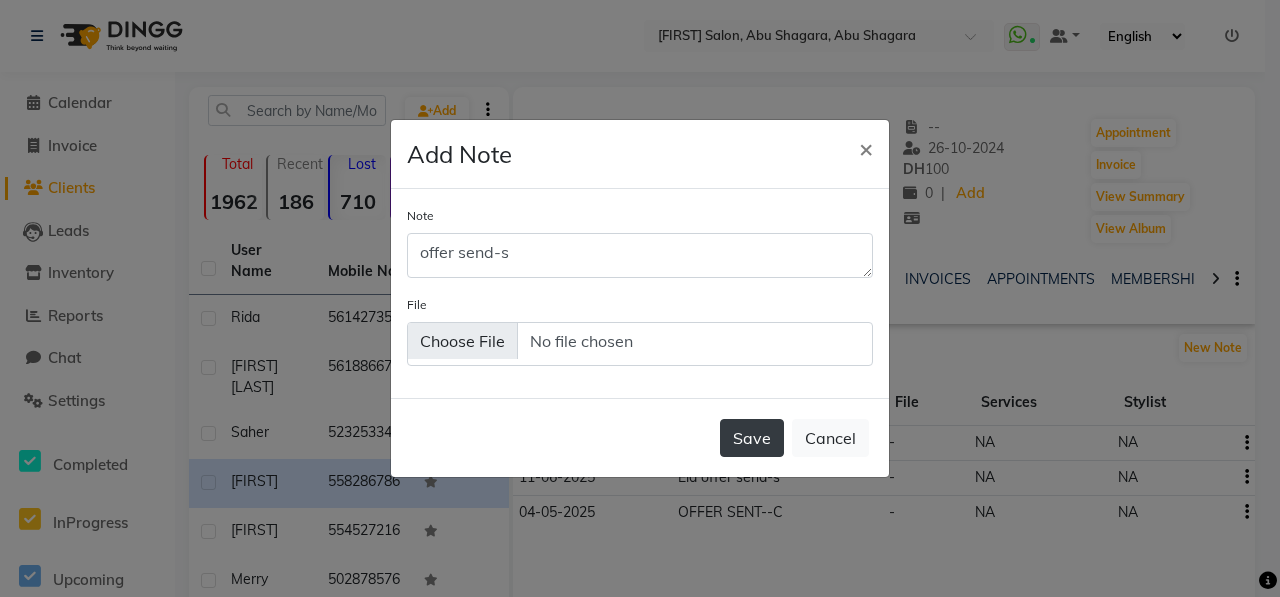click on "Save" 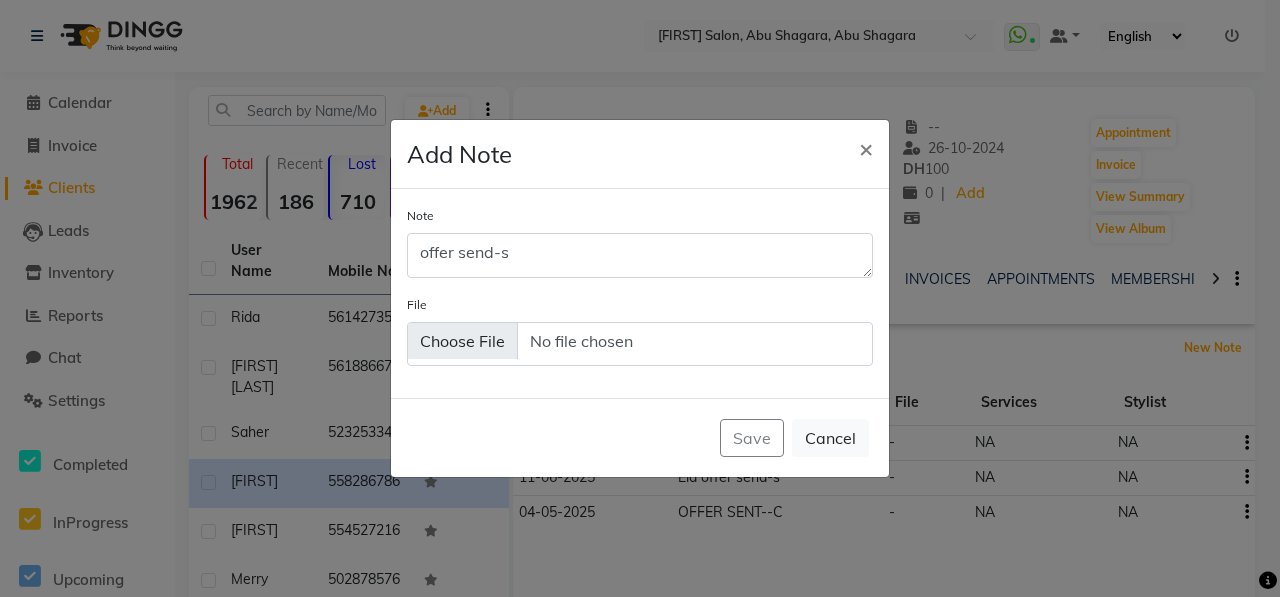 type 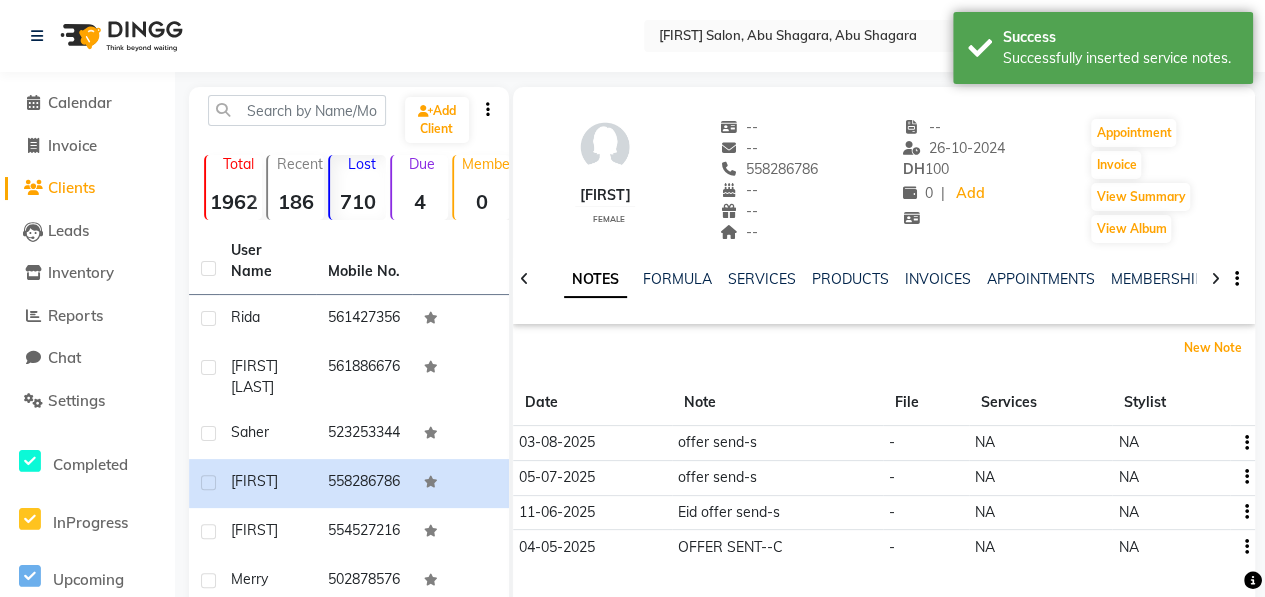 scroll, scrollTop: 380, scrollLeft: 0, axis: vertical 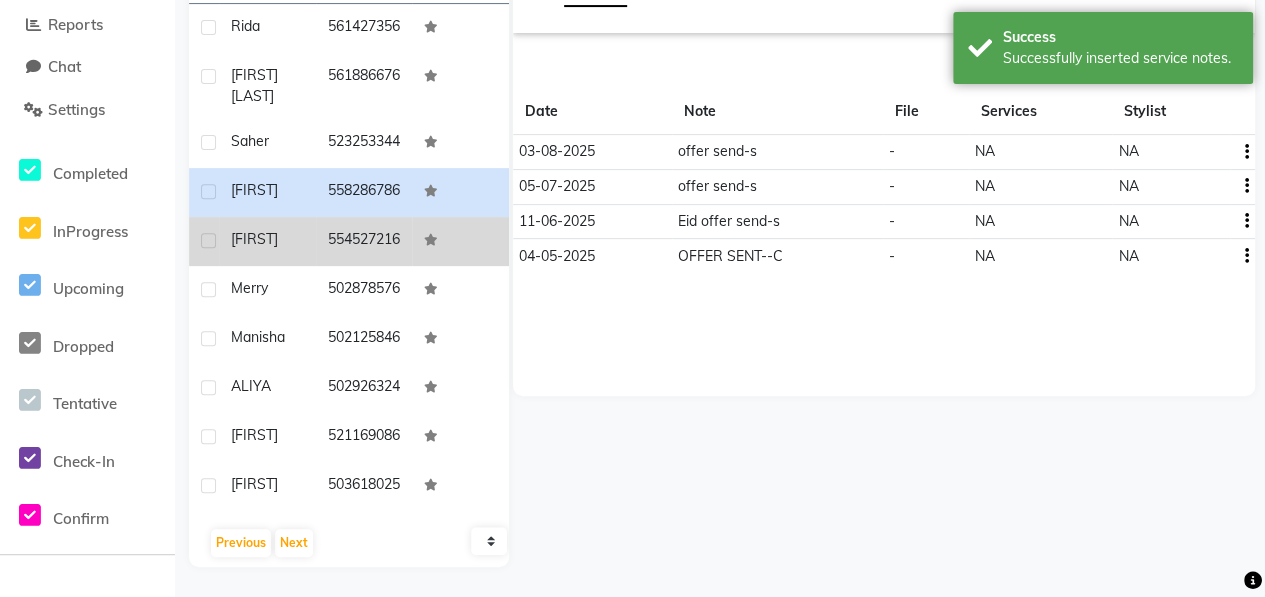 click on "[FIRST]" 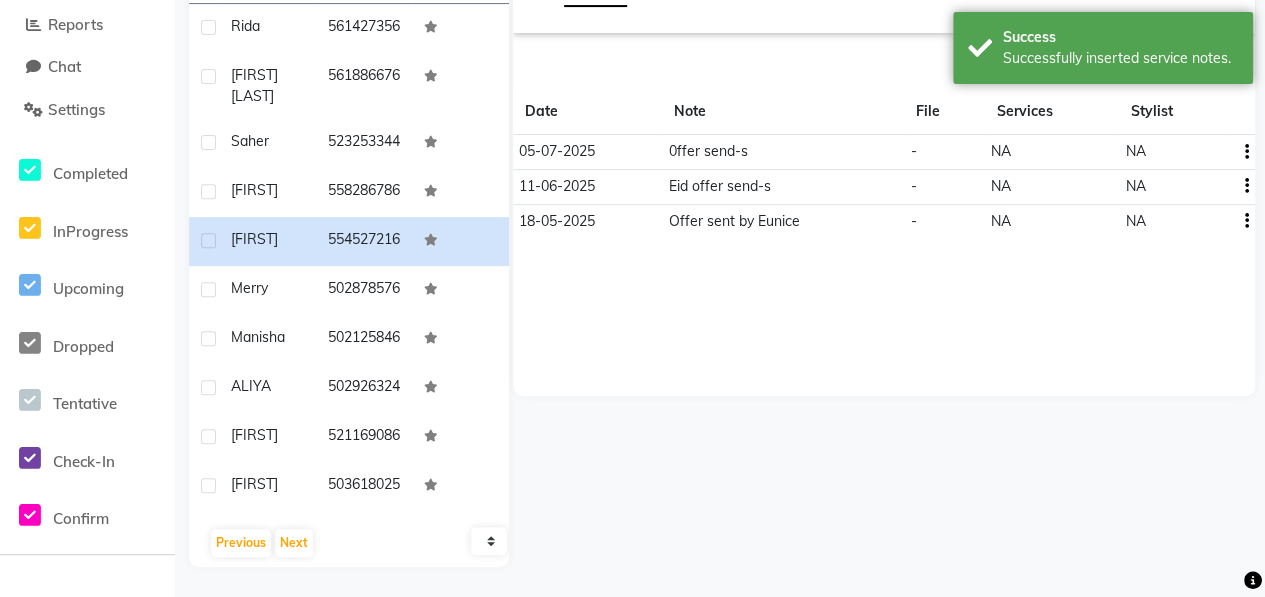 scroll, scrollTop: 0, scrollLeft: 0, axis: both 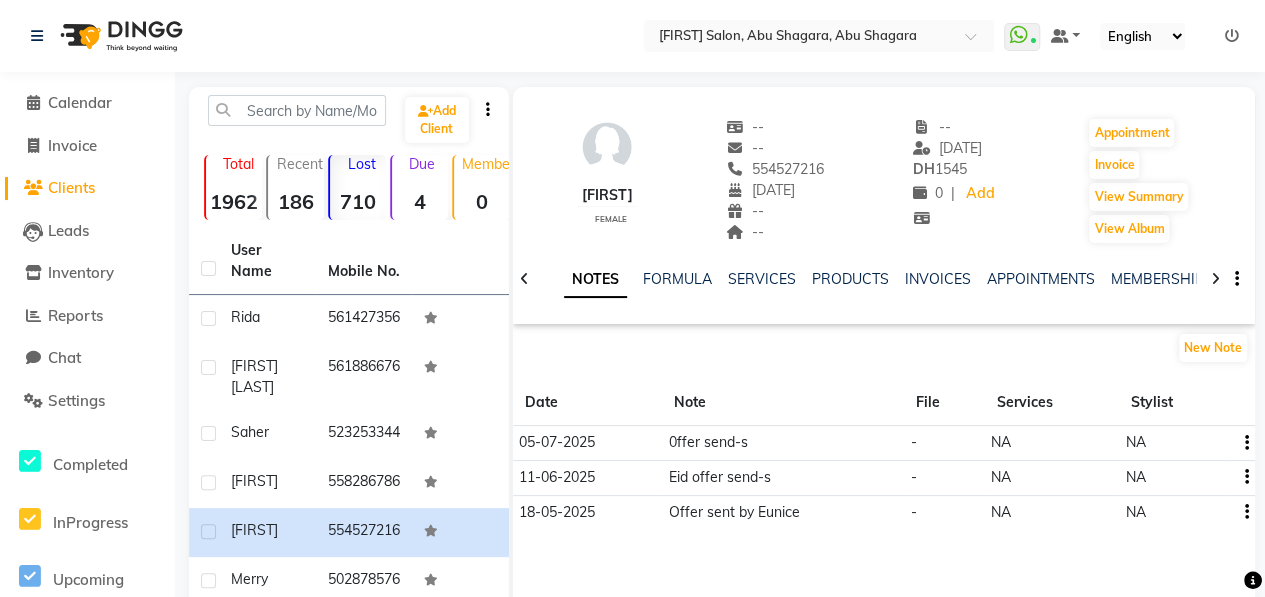 drag, startPoint x: 751, startPoint y: 168, endPoint x: 832, endPoint y: 161, distance: 81.3019 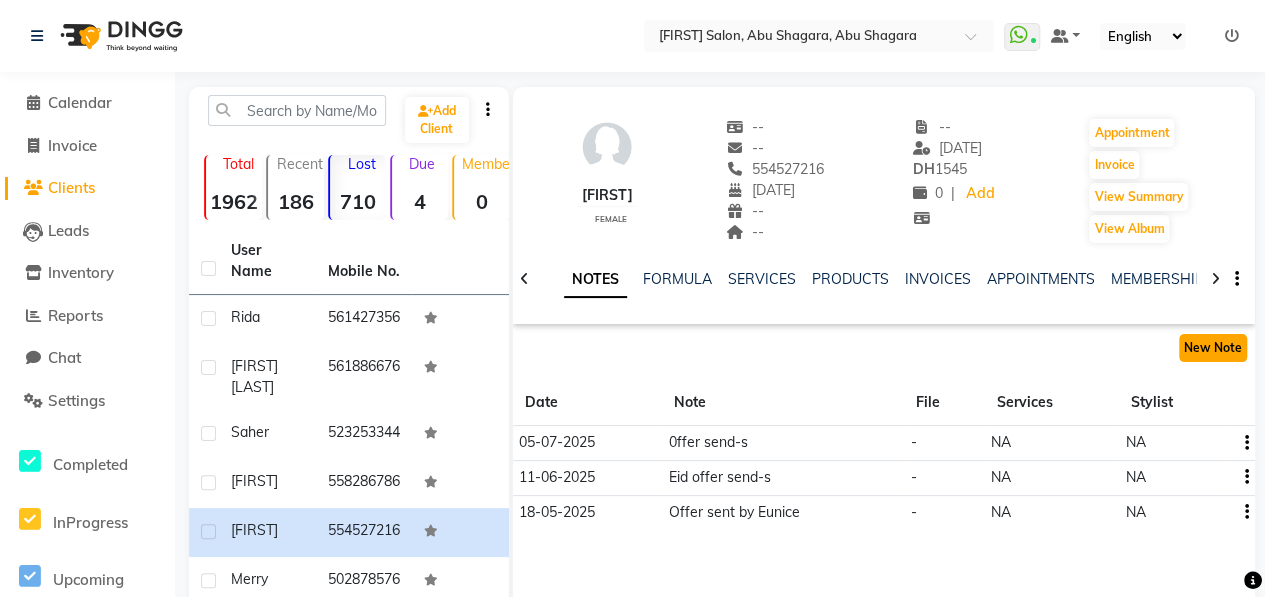 click on "New Note" 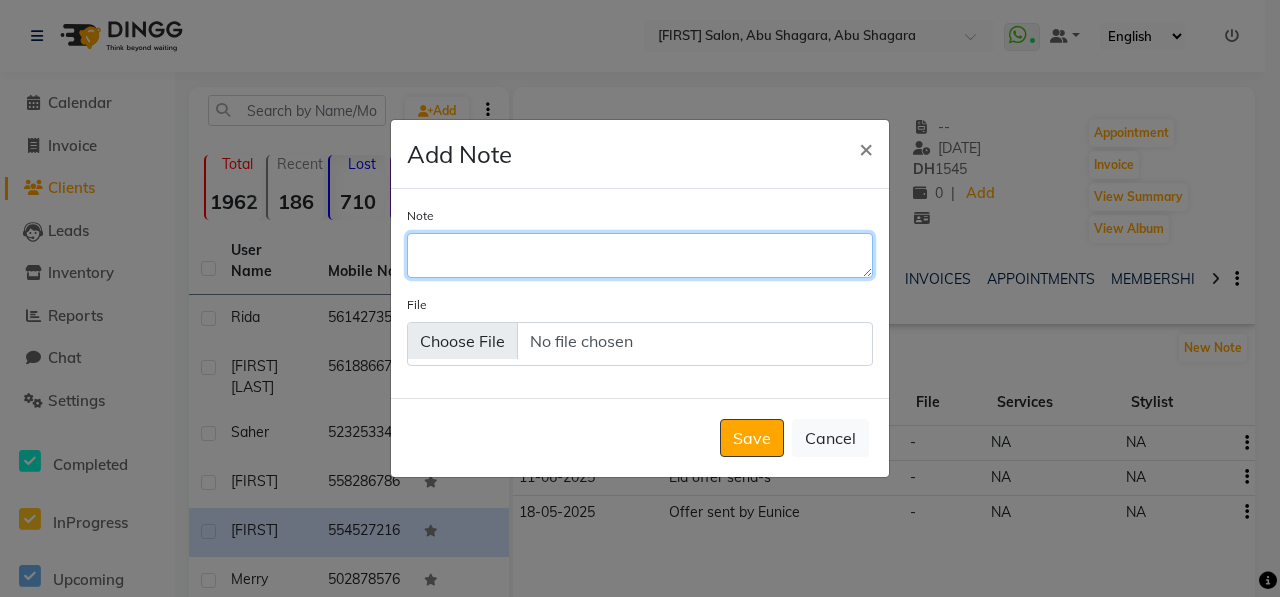 click on "Note" at bounding box center [640, 255] 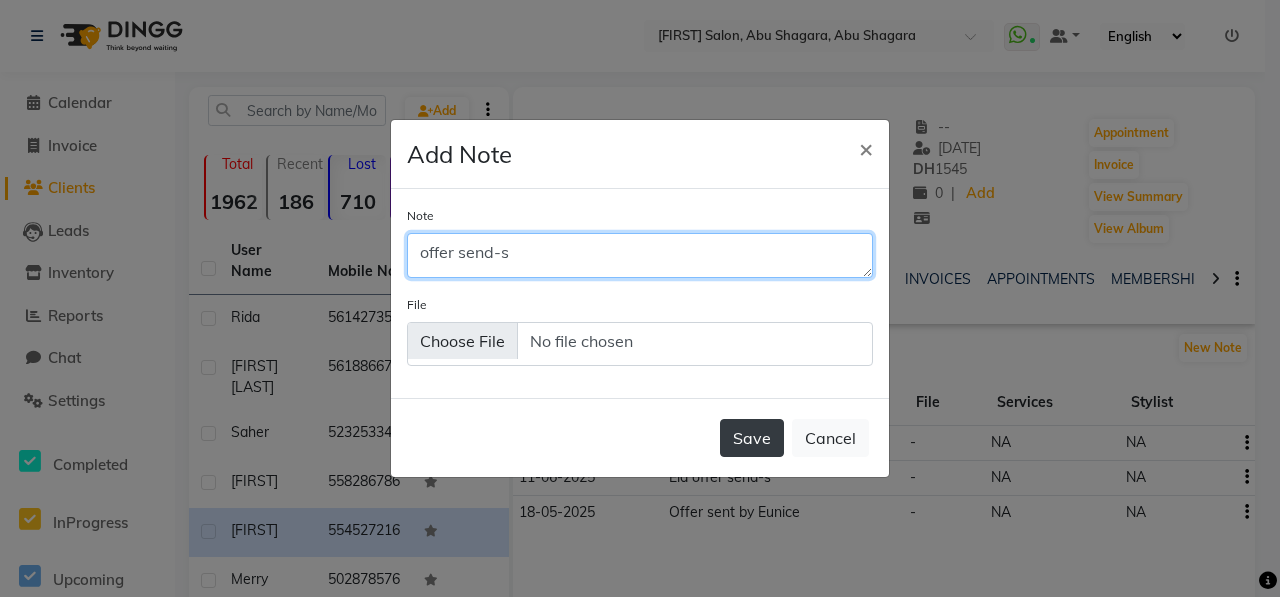 type on "offer send-s" 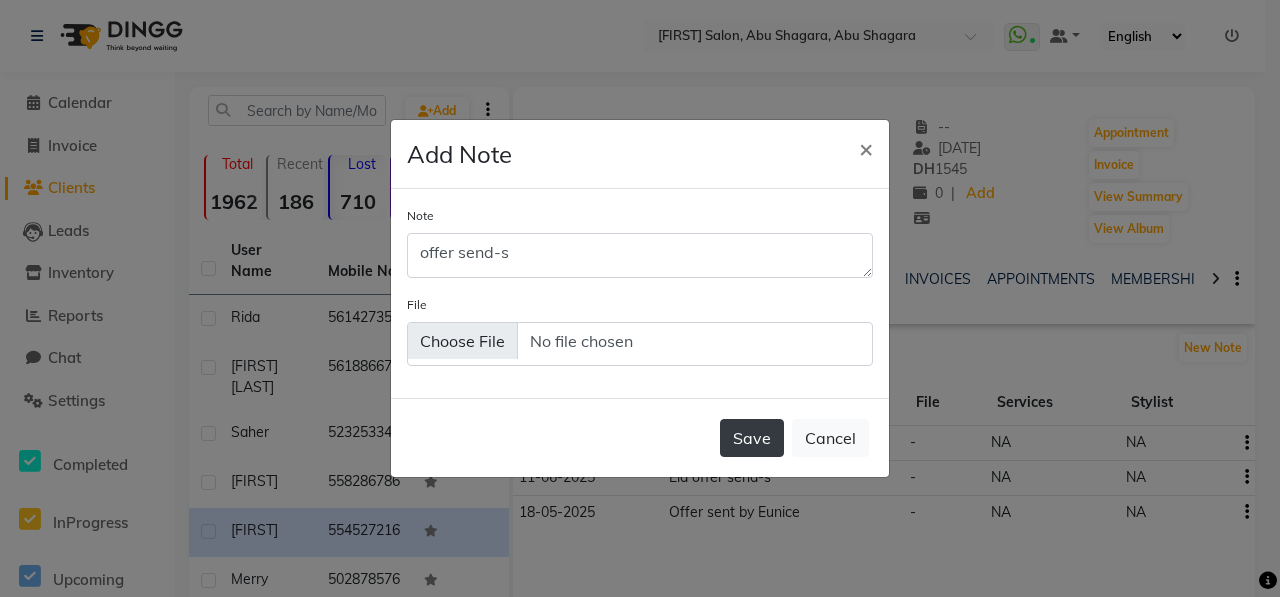 click on "Save" 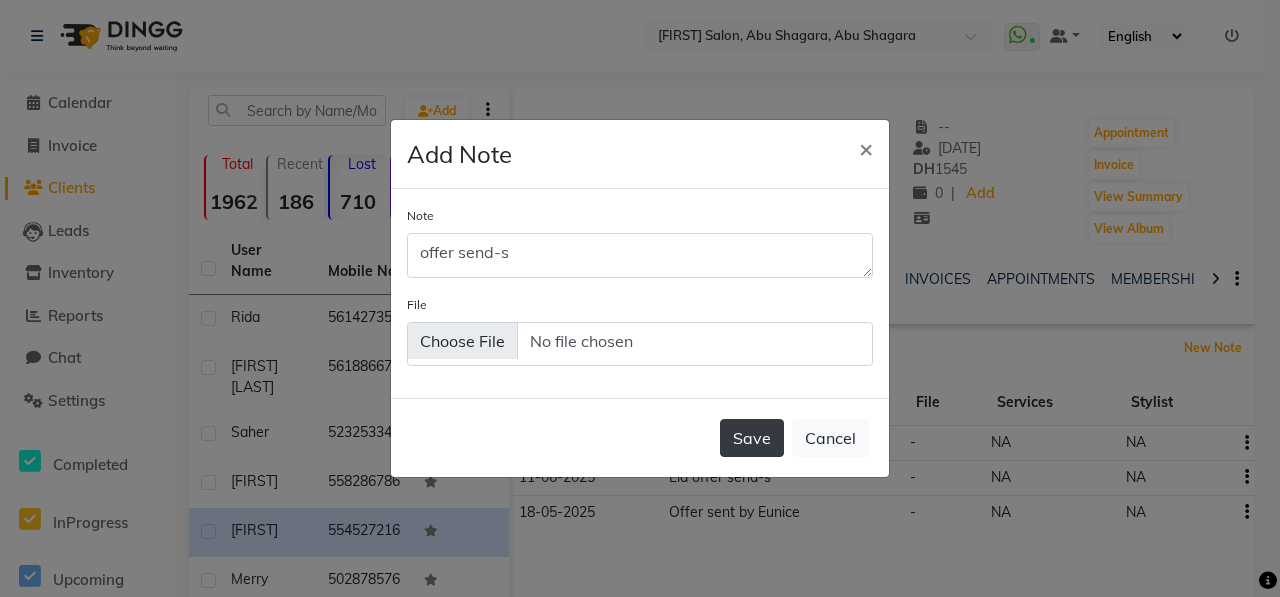 type 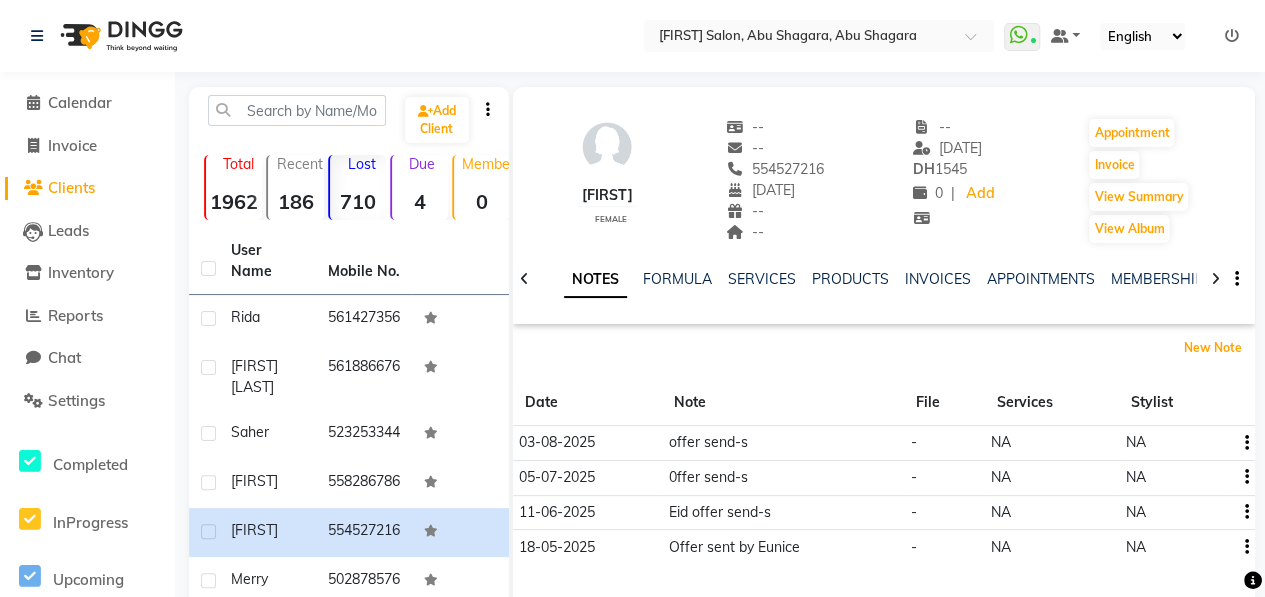 scroll, scrollTop: 380, scrollLeft: 0, axis: vertical 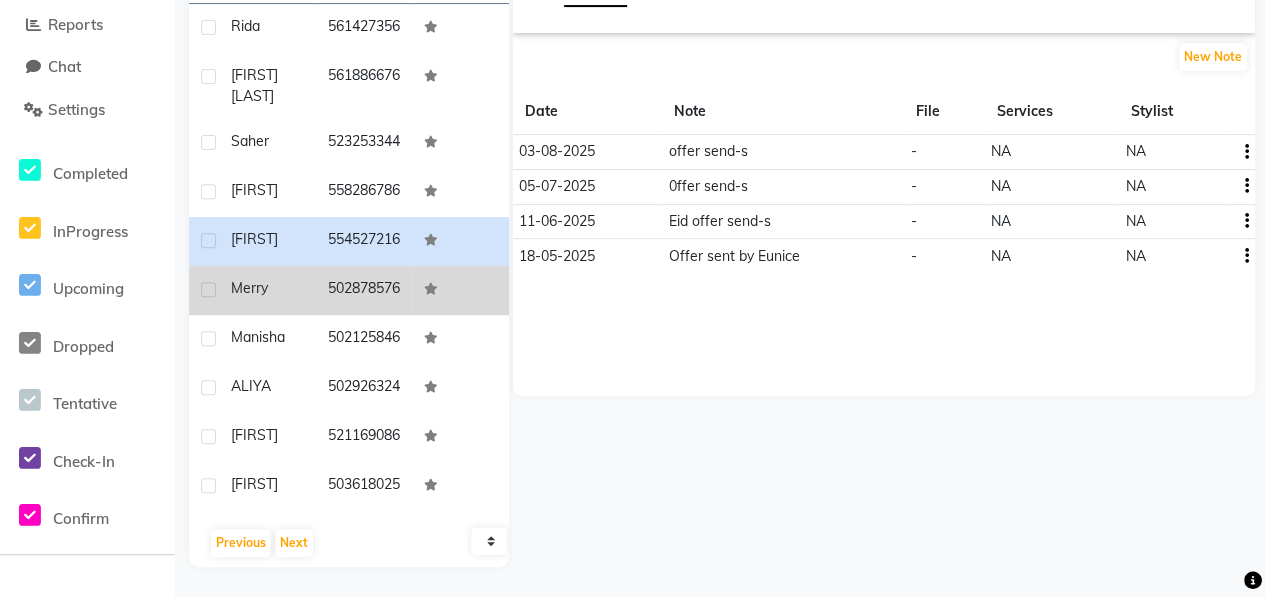 click on "Merry" 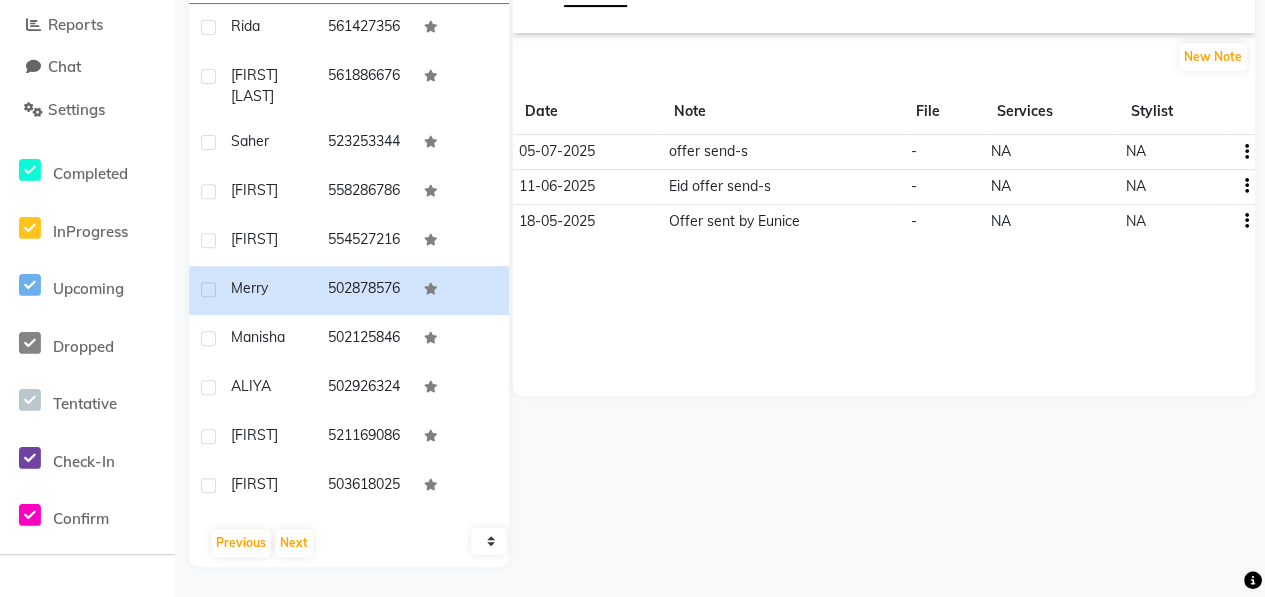 scroll, scrollTop: 0, scrollLeft: 0, axis: both 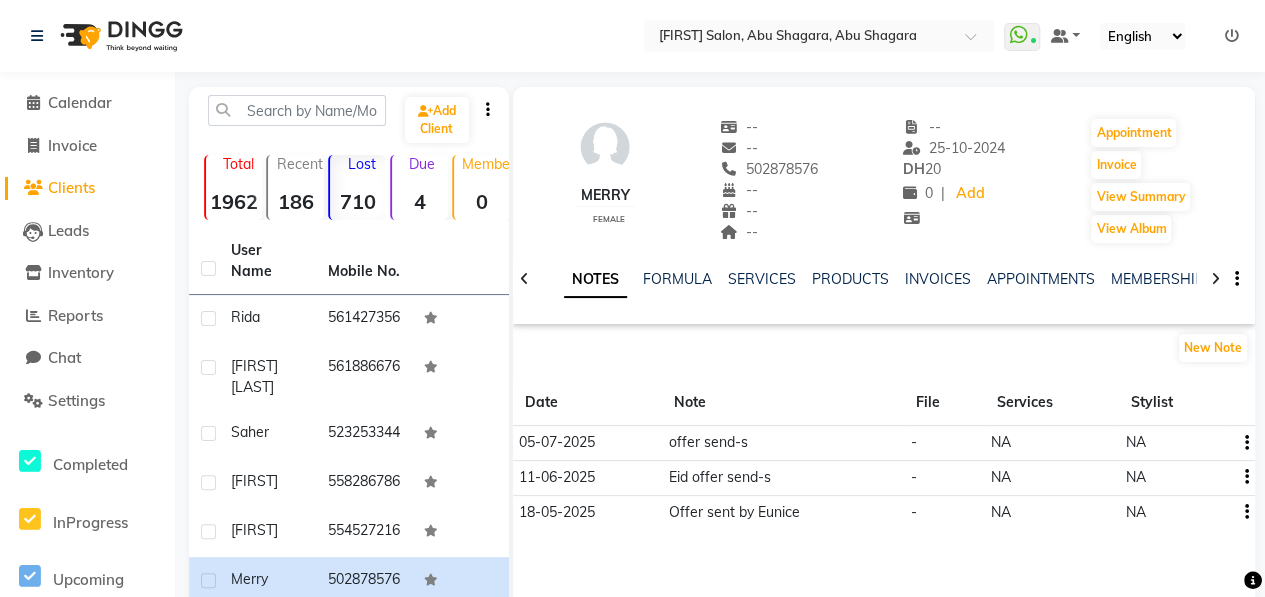 drag, startPoint x: 746, startPoint y: 165, endPoint x: 826, endPoint y: 165, distance: 80 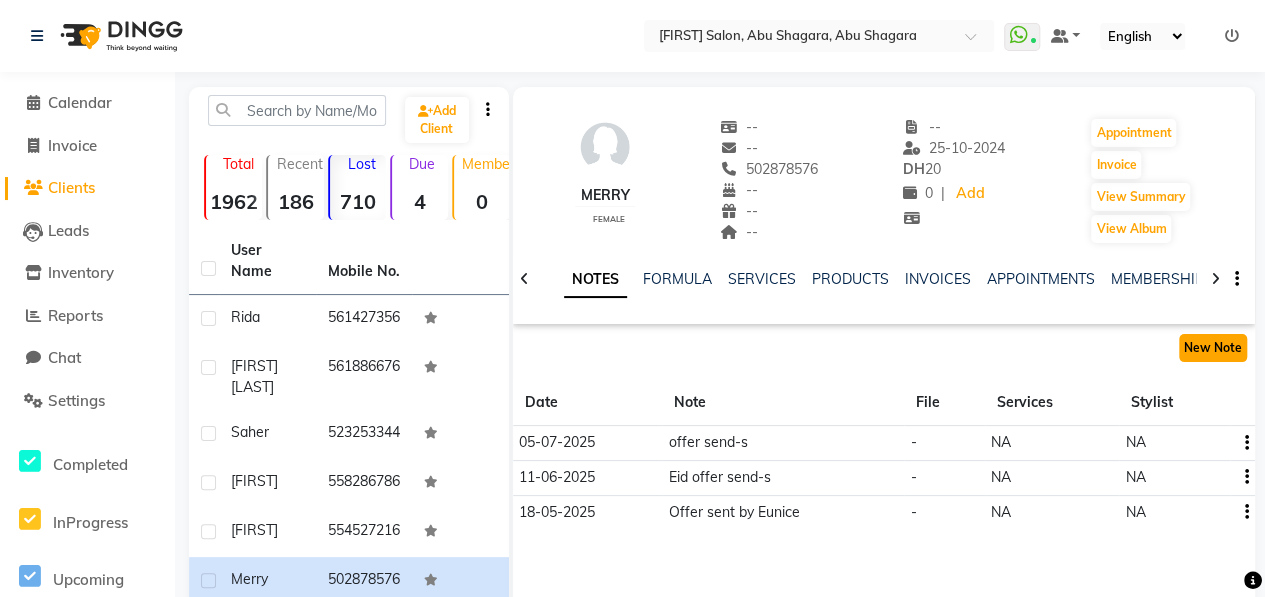 click on "New Note" 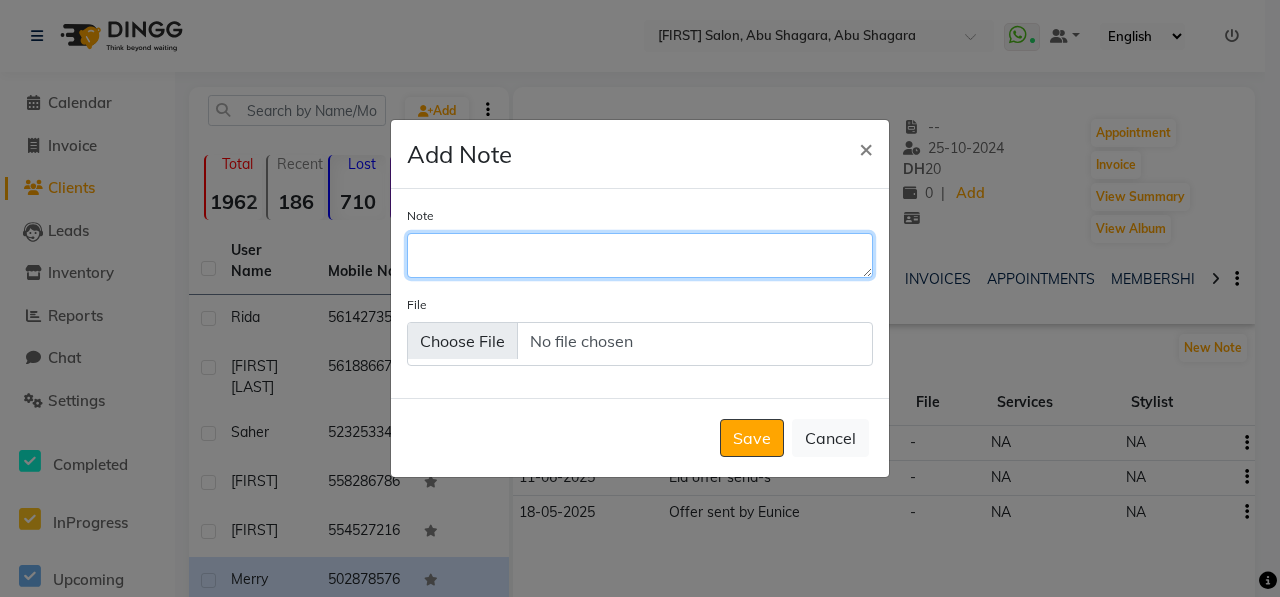 click on "Note" at bounding box center (640, 255) 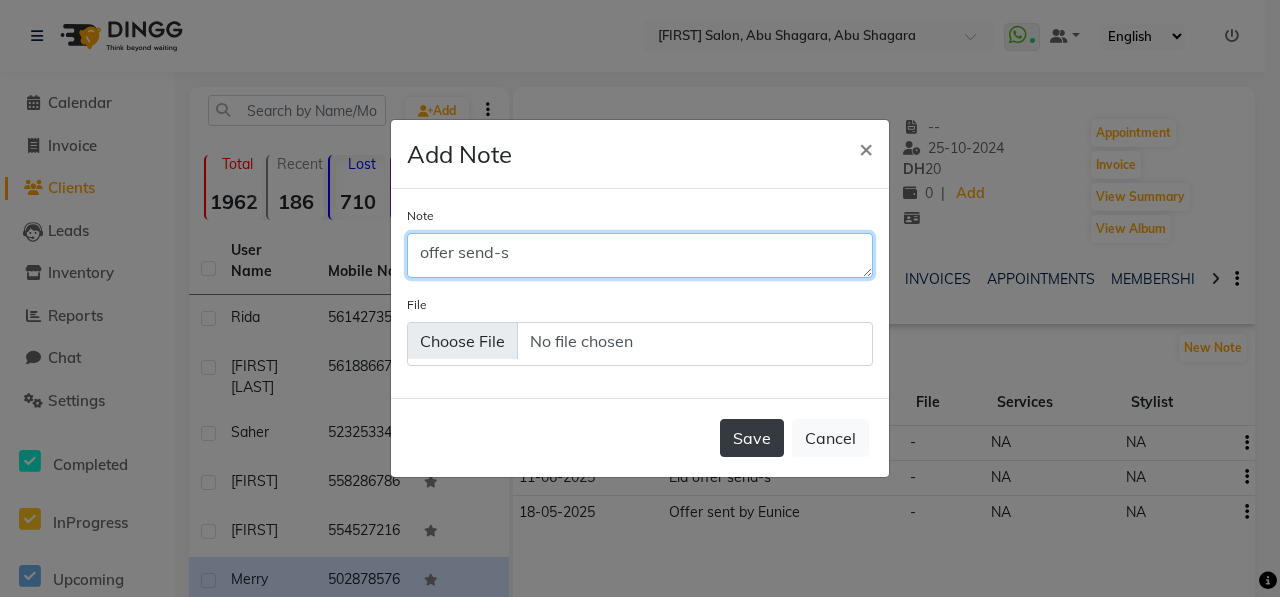 type on "offer send-s" 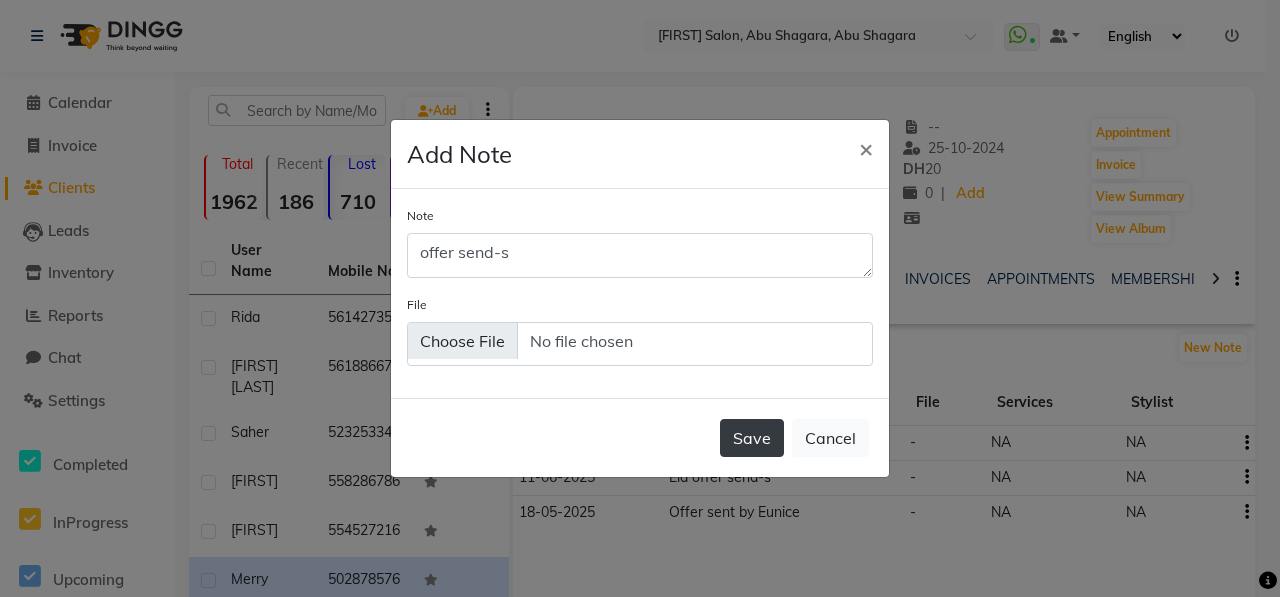 click on "Save" 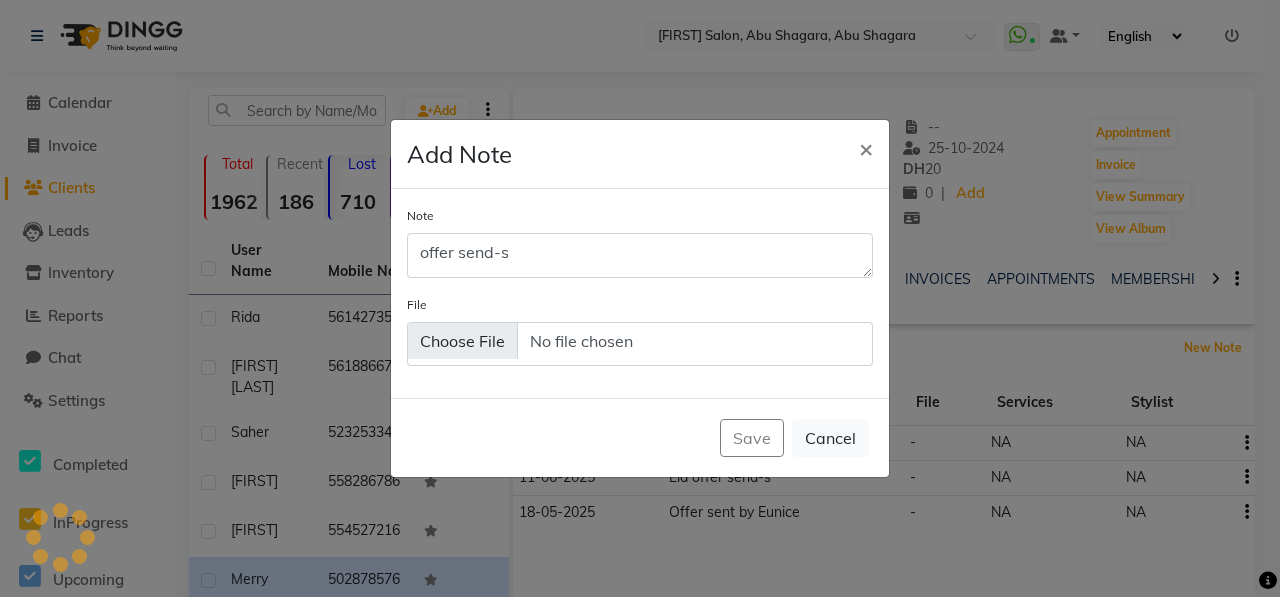 type 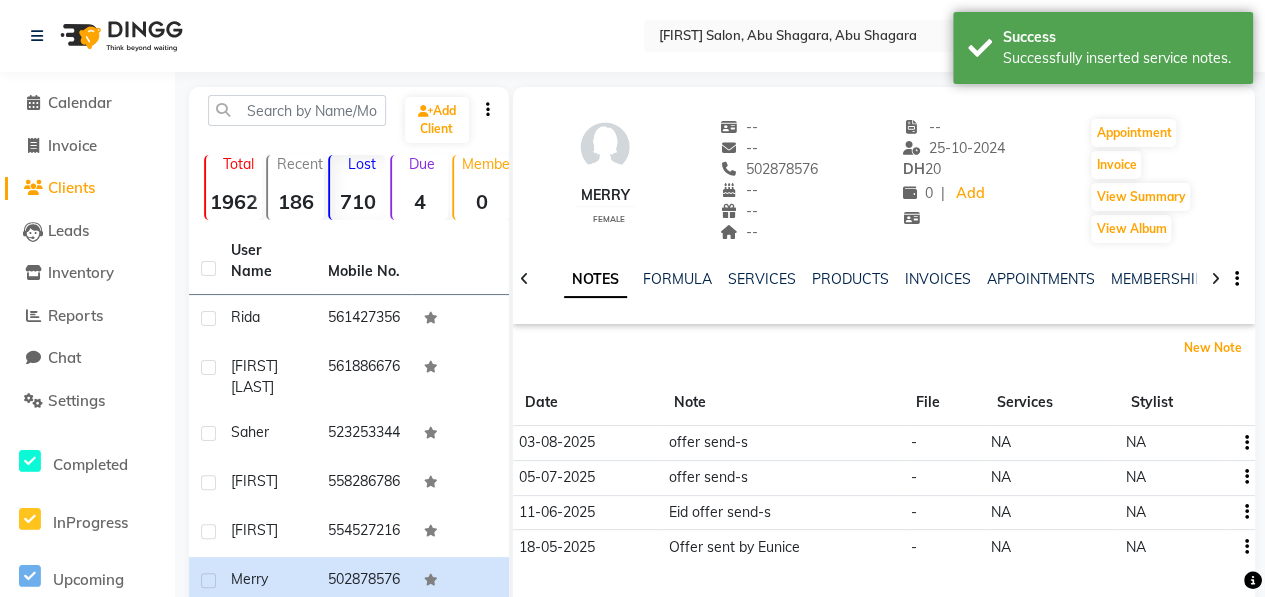 scroll, scrollTop: 380, scrollLeft: 0, axis: vertical 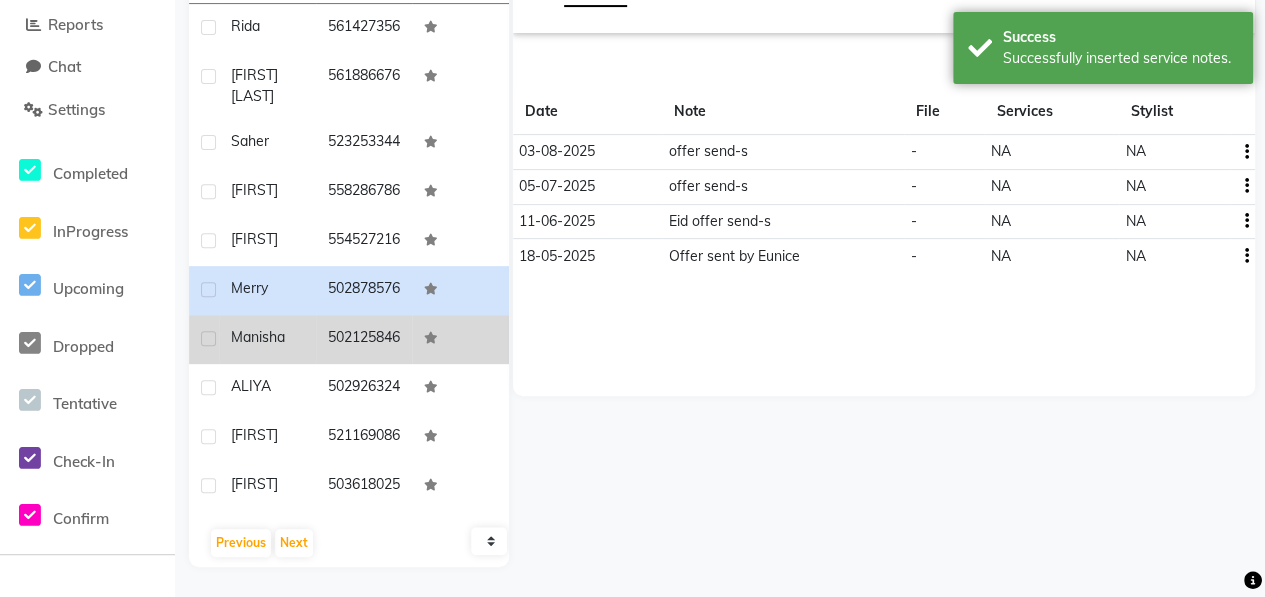 click on "502125846" 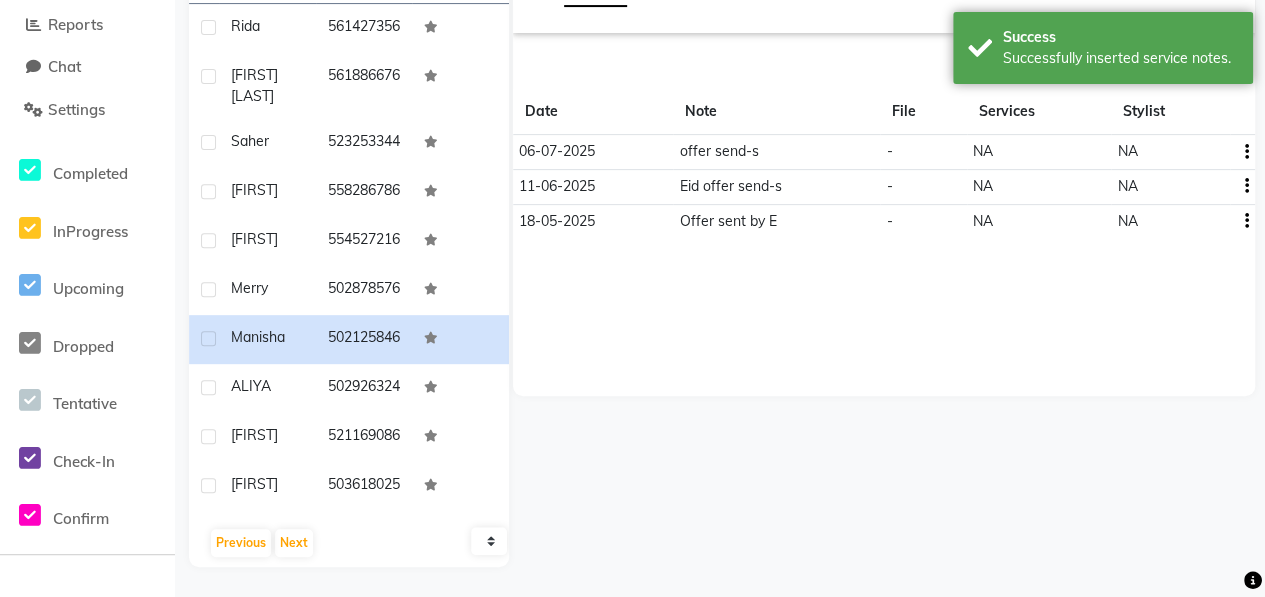 scroll, scrollTop: 0, scrollLeft: 0, axis: both 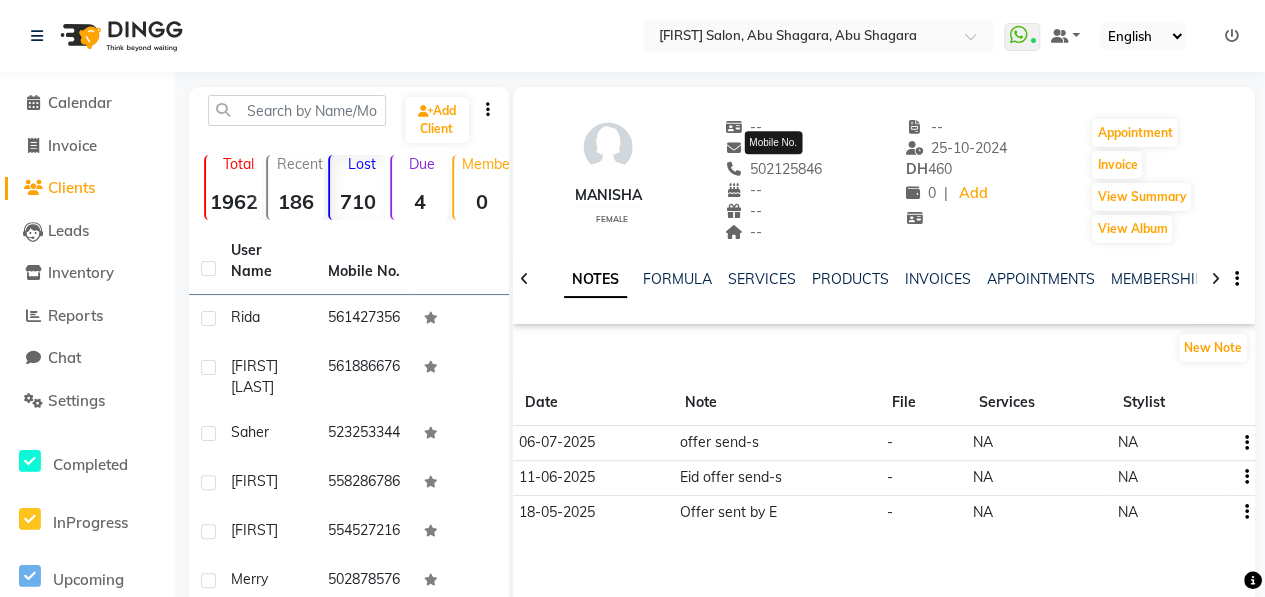 drag, startPoint x: 750, startPoint y: 174, endPoint x: 830, endPoint y: 163, distance: 80.75271 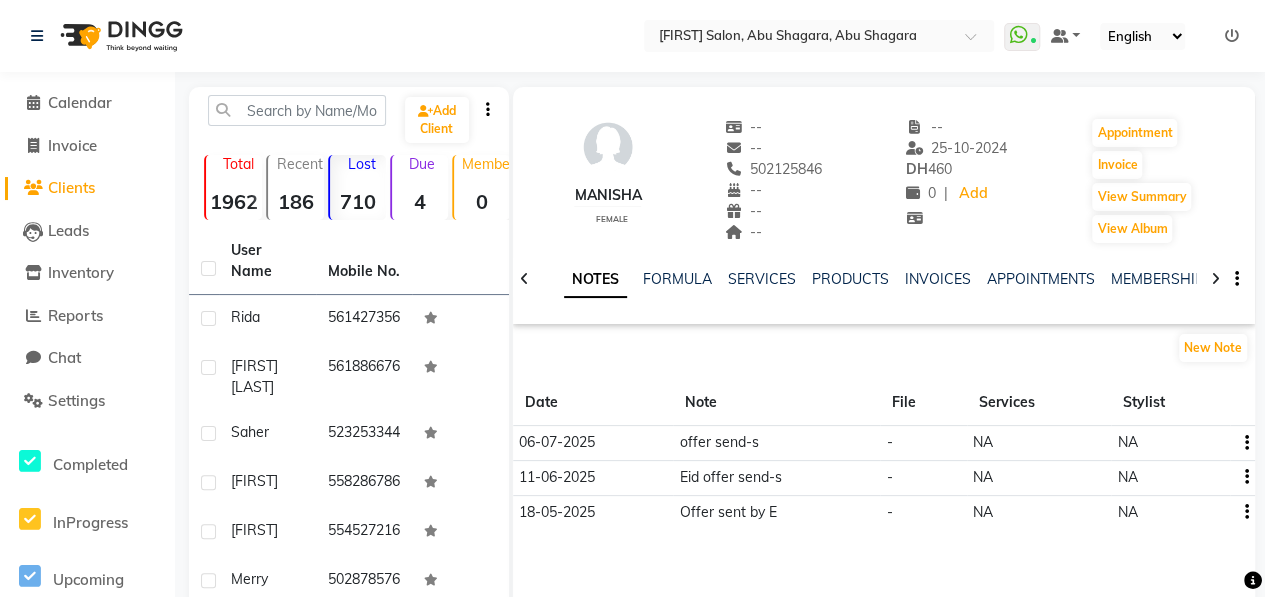 copy on "502125846" 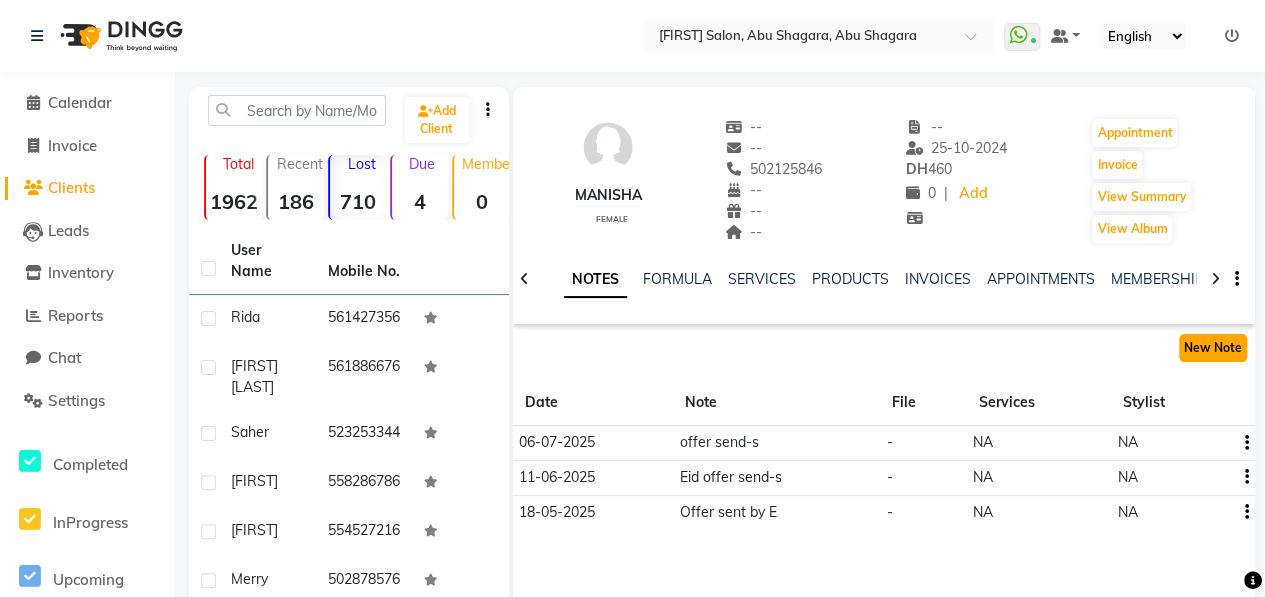 click on "New Note" 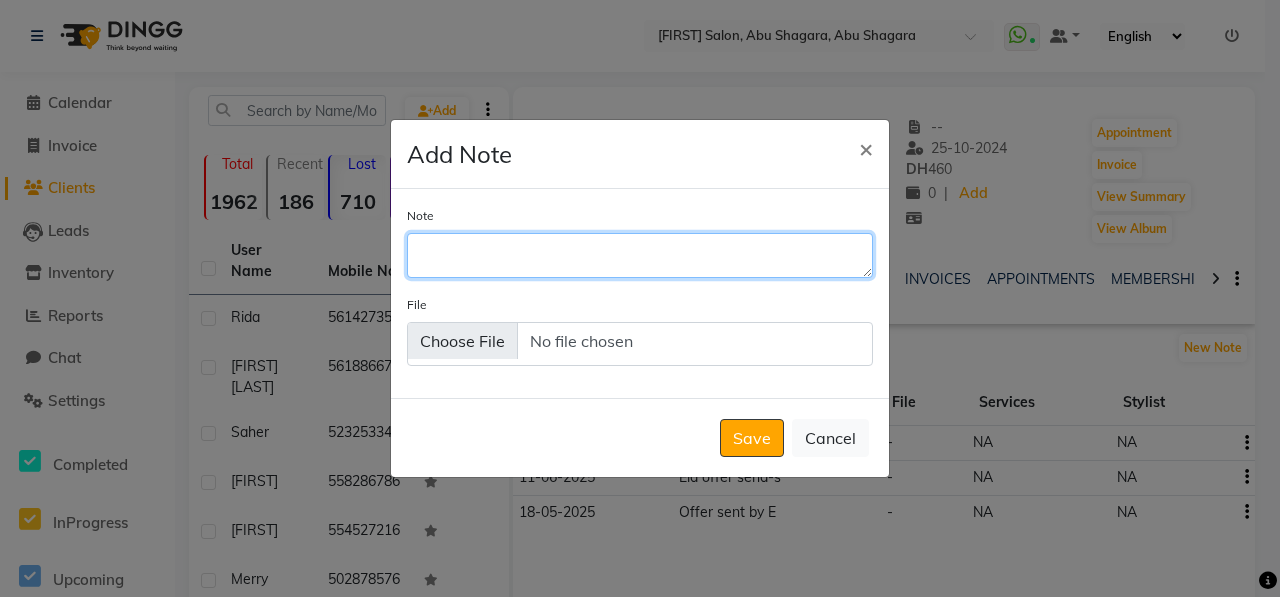 click on "Note" at bounding box center [640, 255] 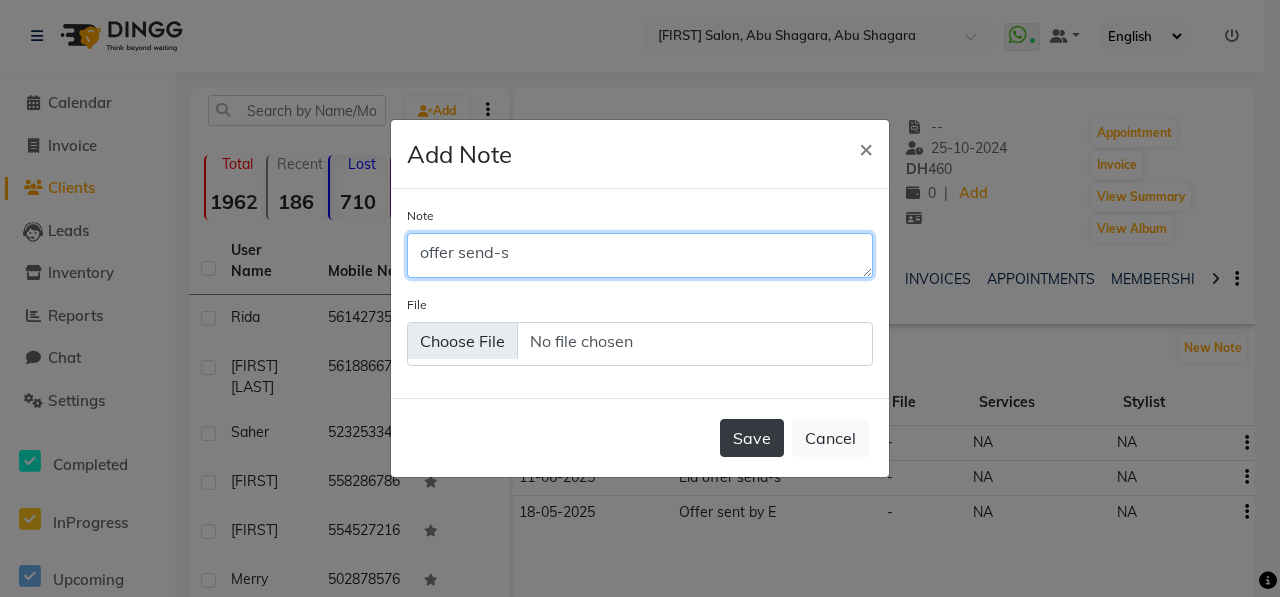 type on "offer send-s" 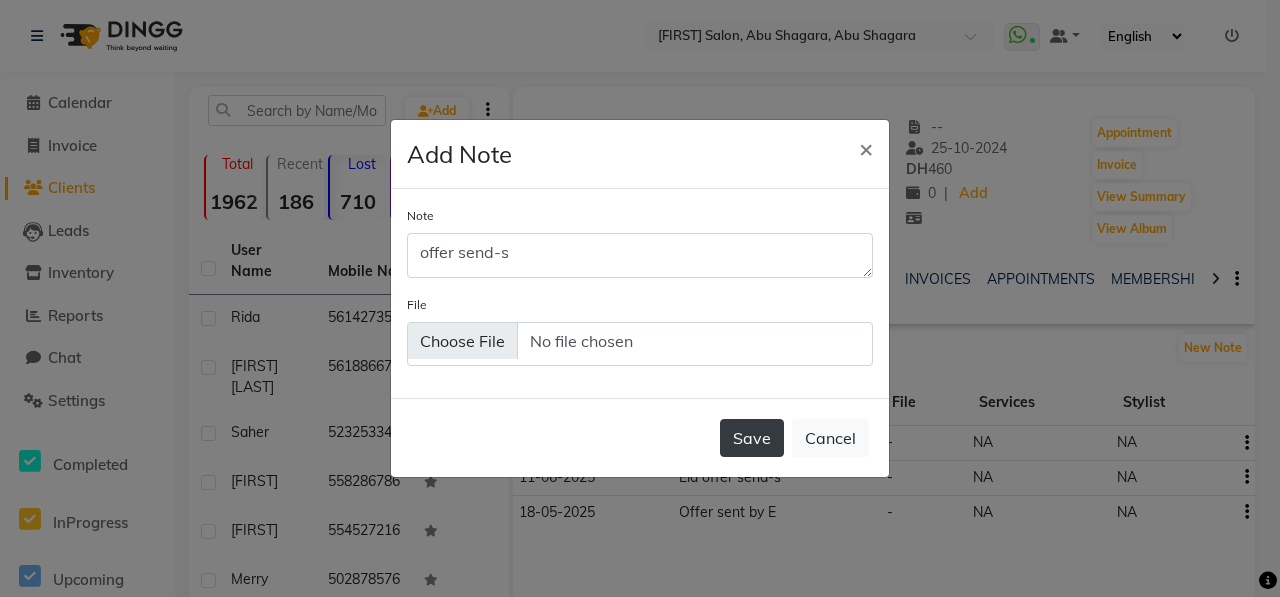 click on "Save" 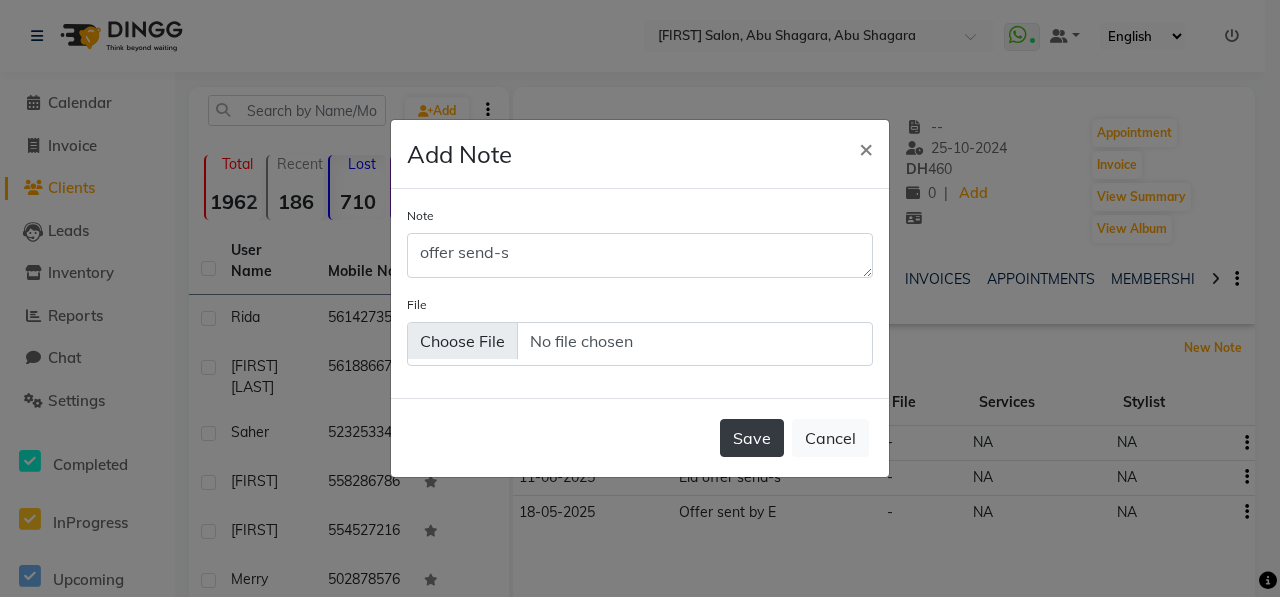 type 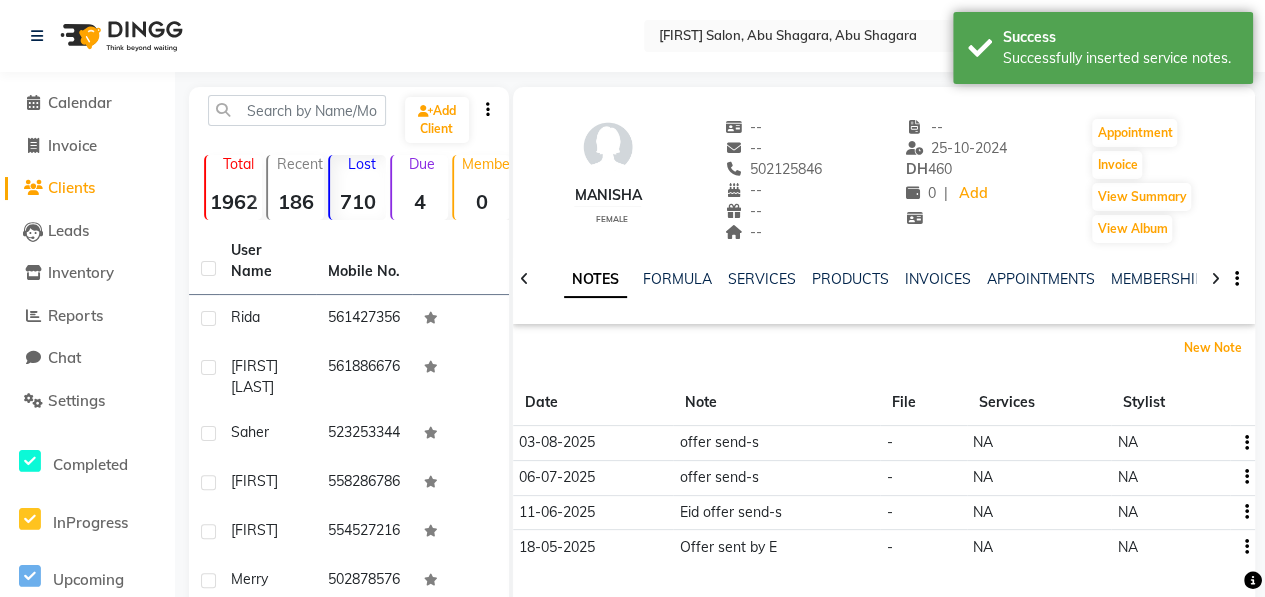 scroll, scrollTop: 380, scrollLeft: 0, axis: vertical 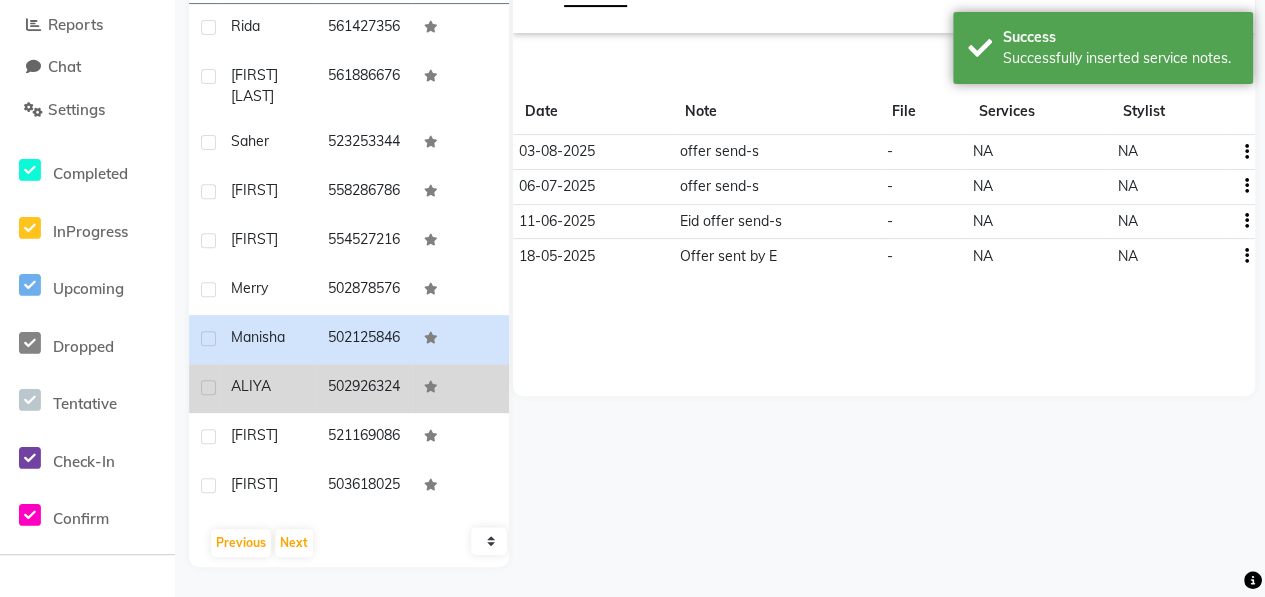 click on "ALIYA" 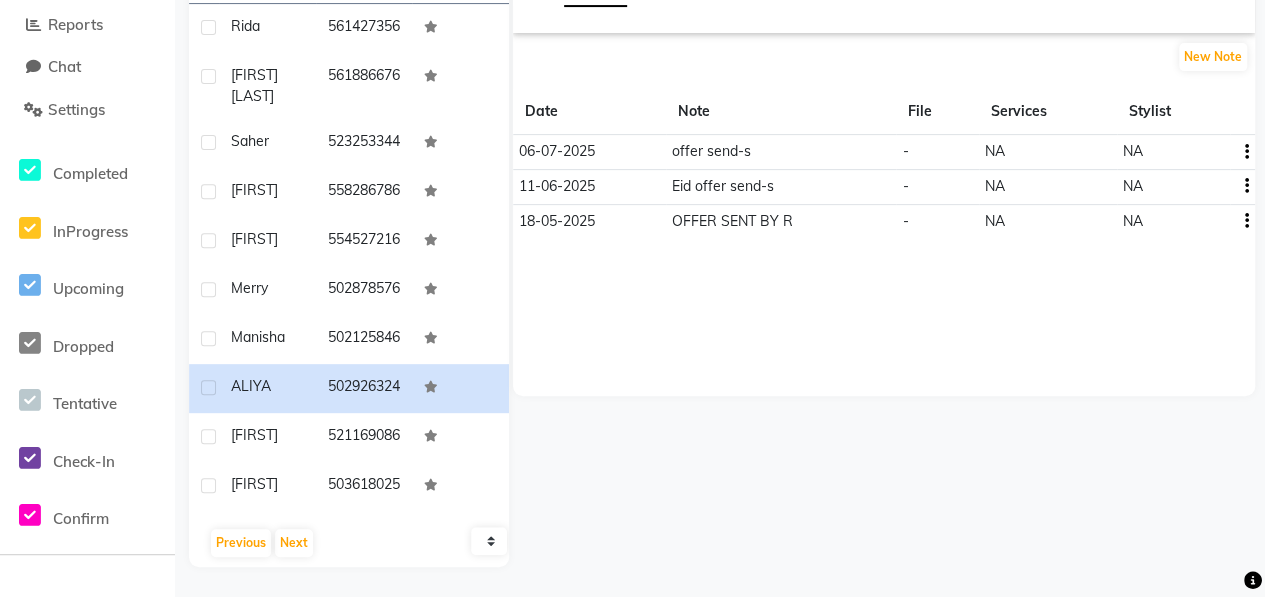 scroll, scrollTop: 0, scrollLeft: 0, axis: both 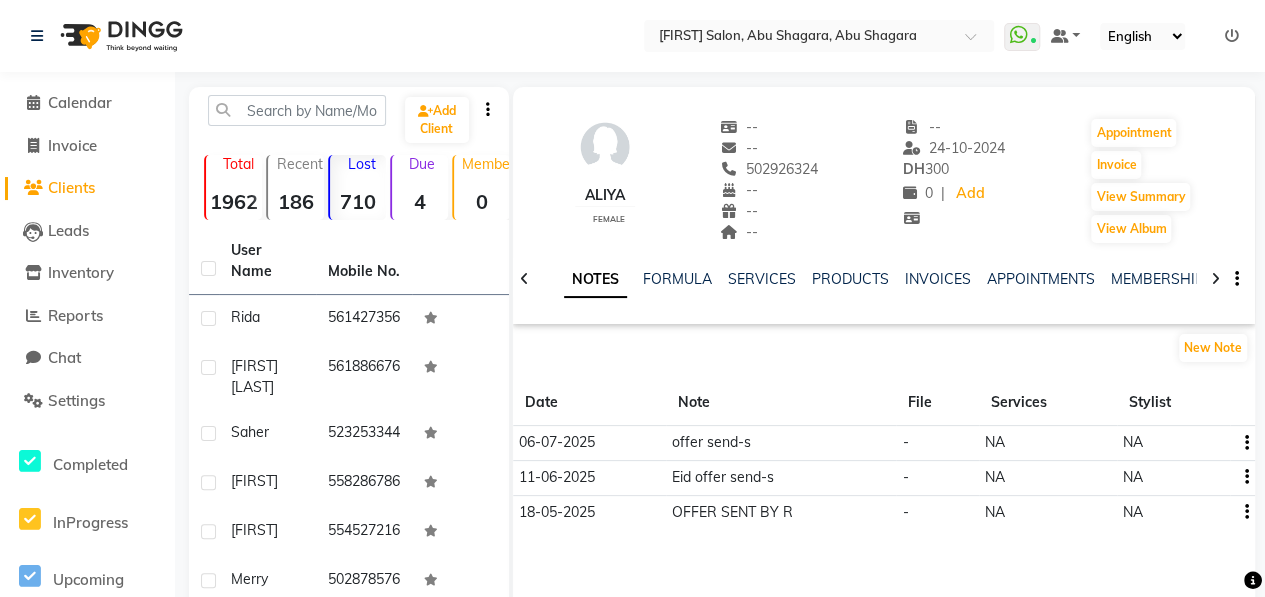 drag, startPoint x: 744, startPoint y: 171, endPoint x: 834, endPoint y: 173, distance: 90.02222 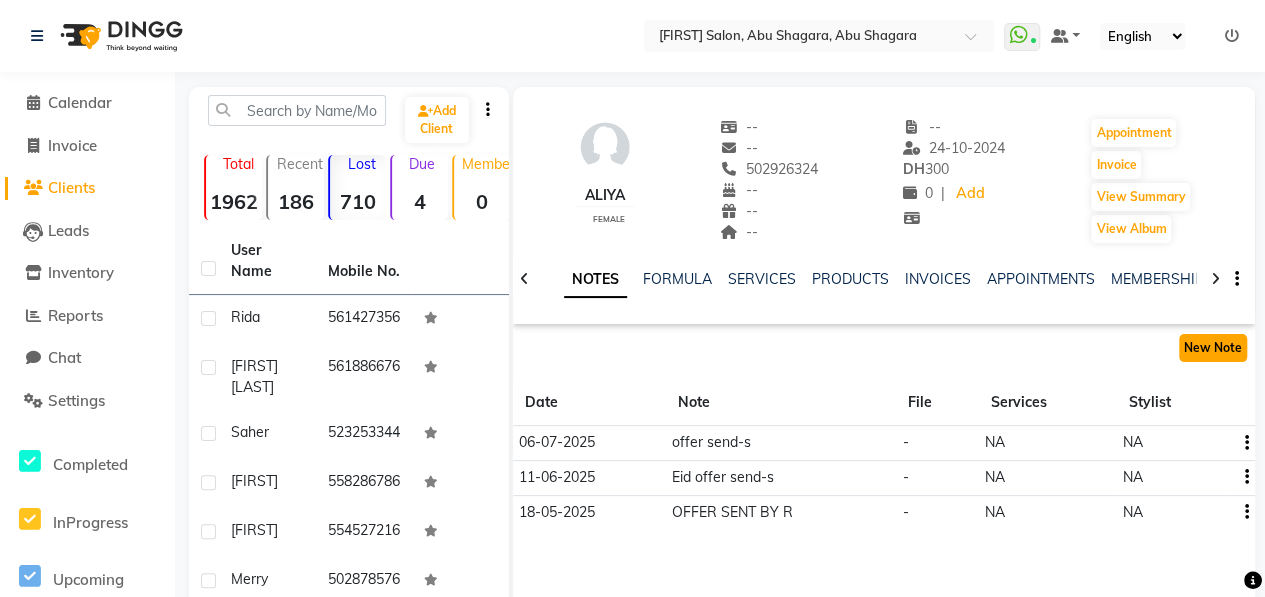 click on "New Note" 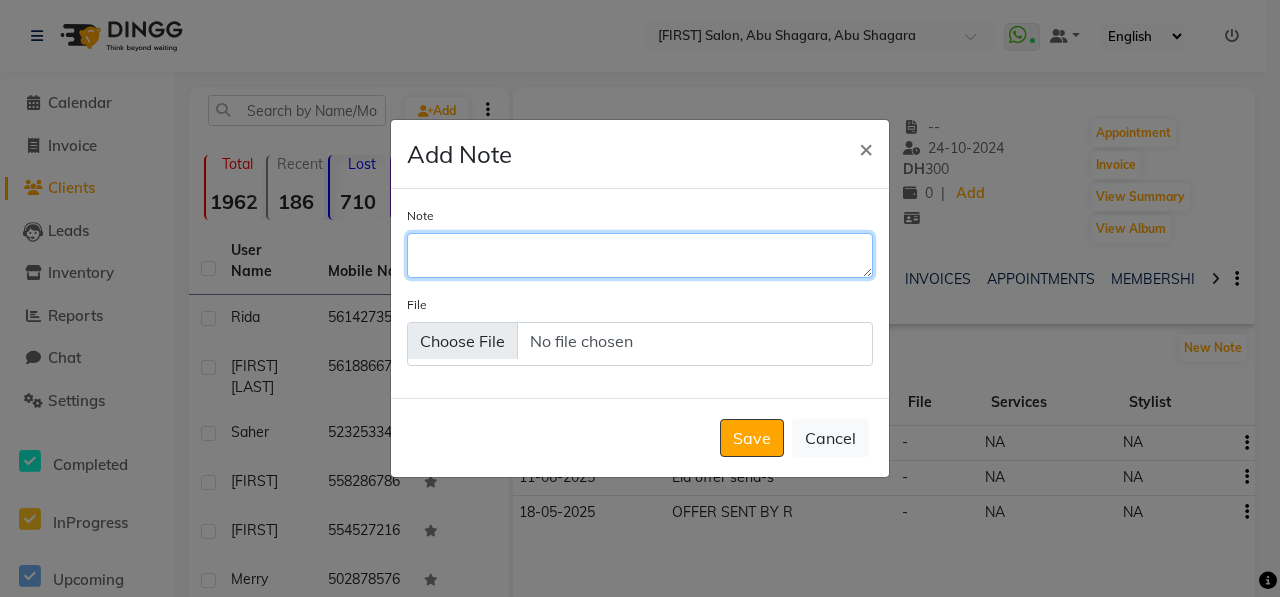 click on "Note" at bounding box center [640, 255] 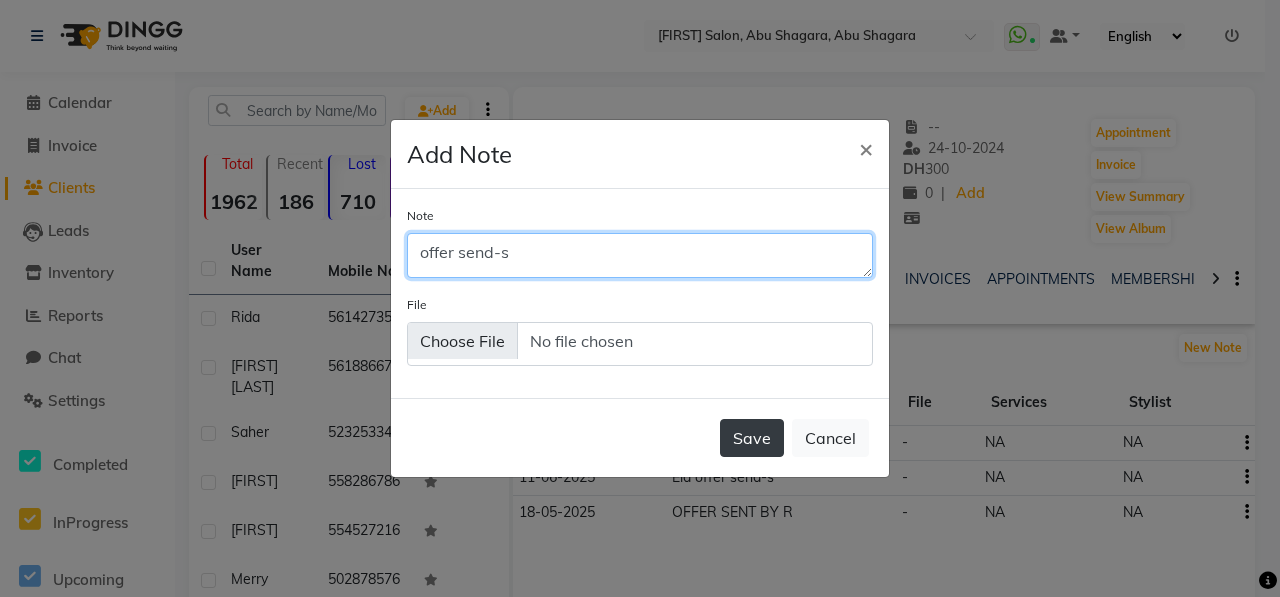 type on "offer send-s" 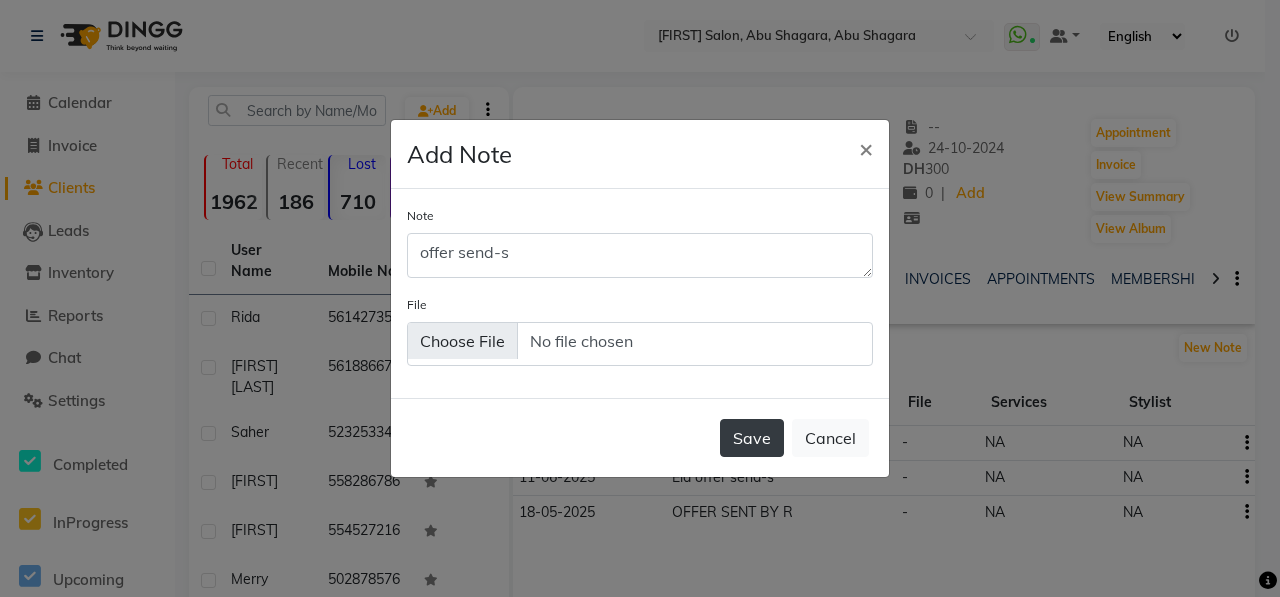 click on "Save" 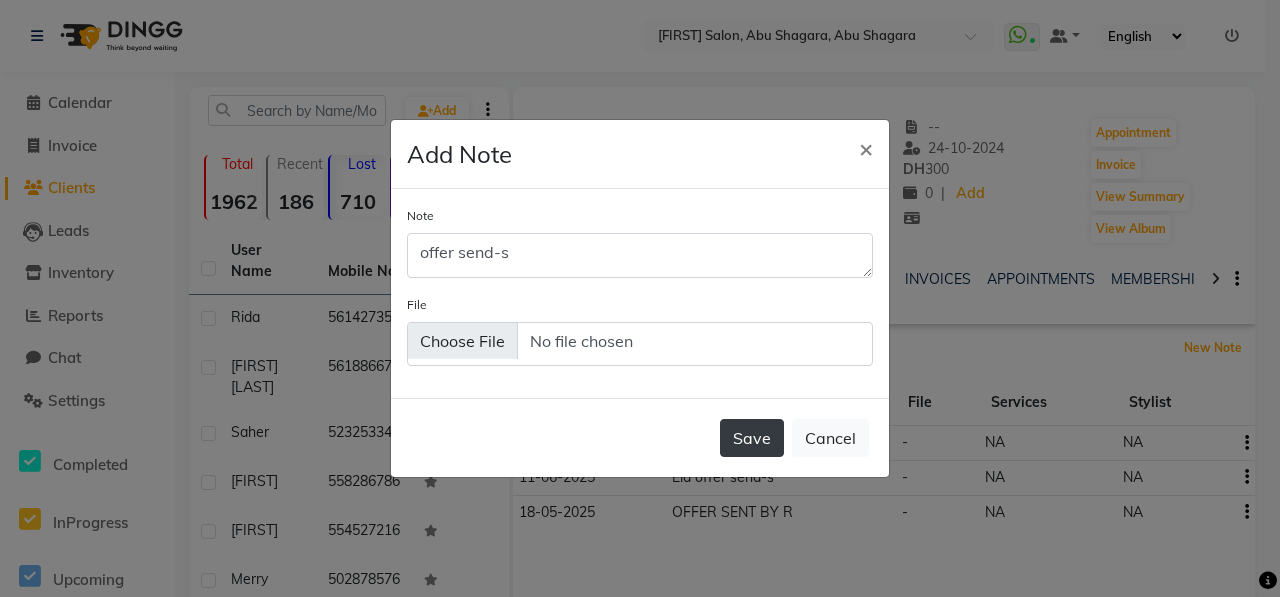 type 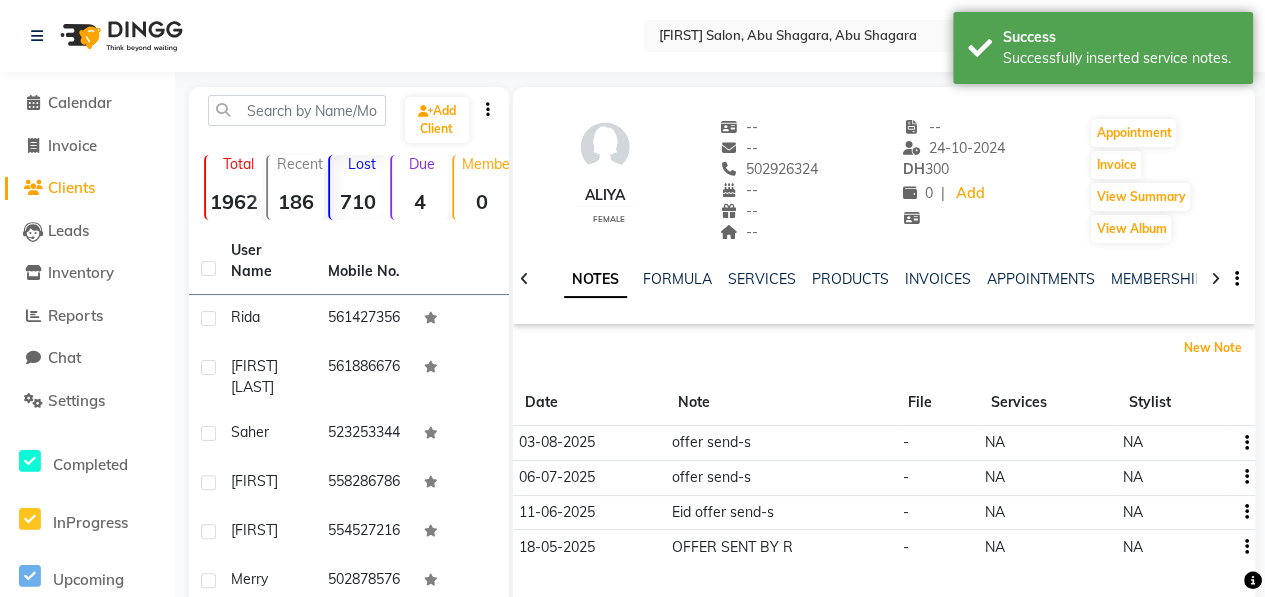 scroll, scrollTop: 380, scrollLeft: 0, axis: vertical 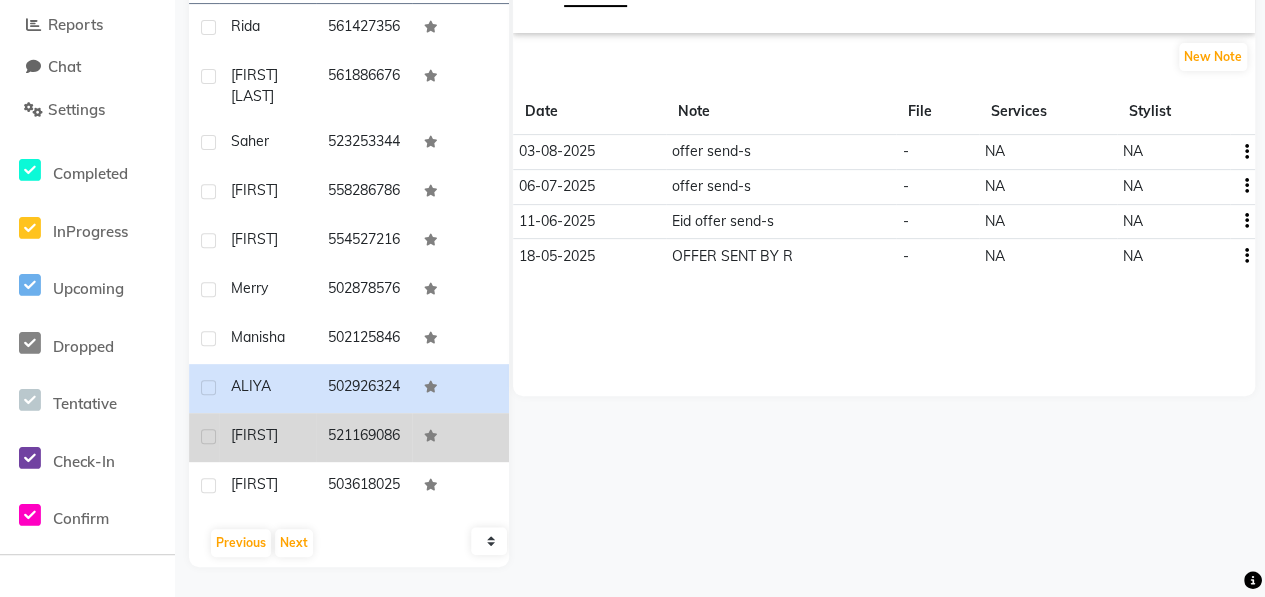 click on "[FIRST]" 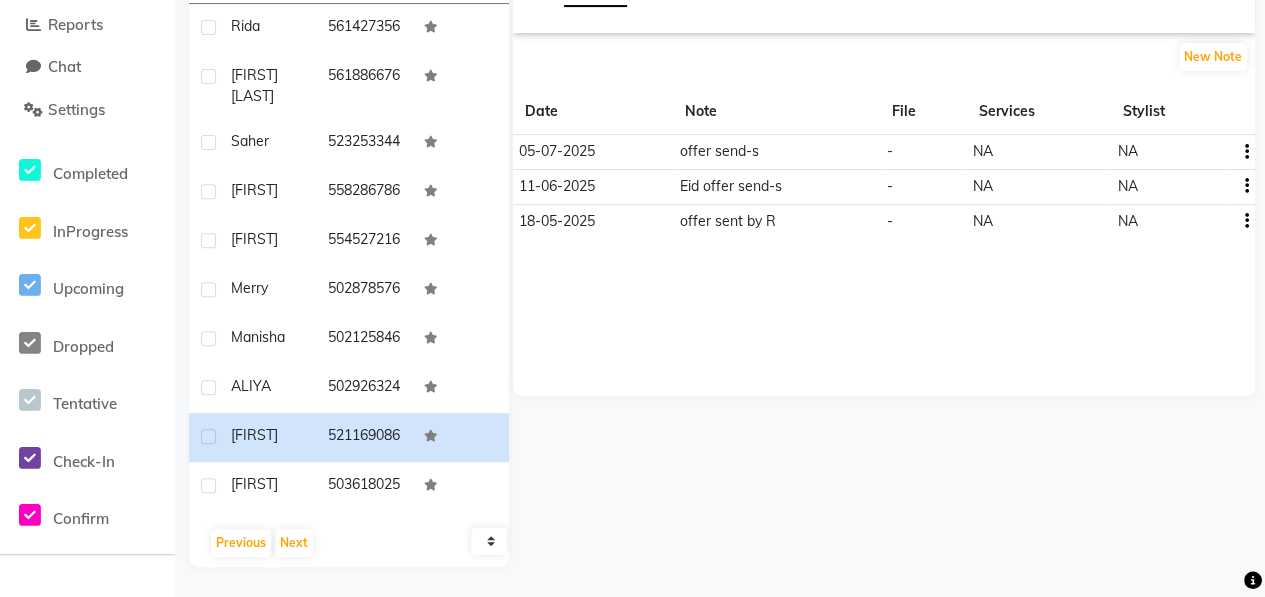scroll, scrollTop: 0, scrollLeft: 0, axis: both 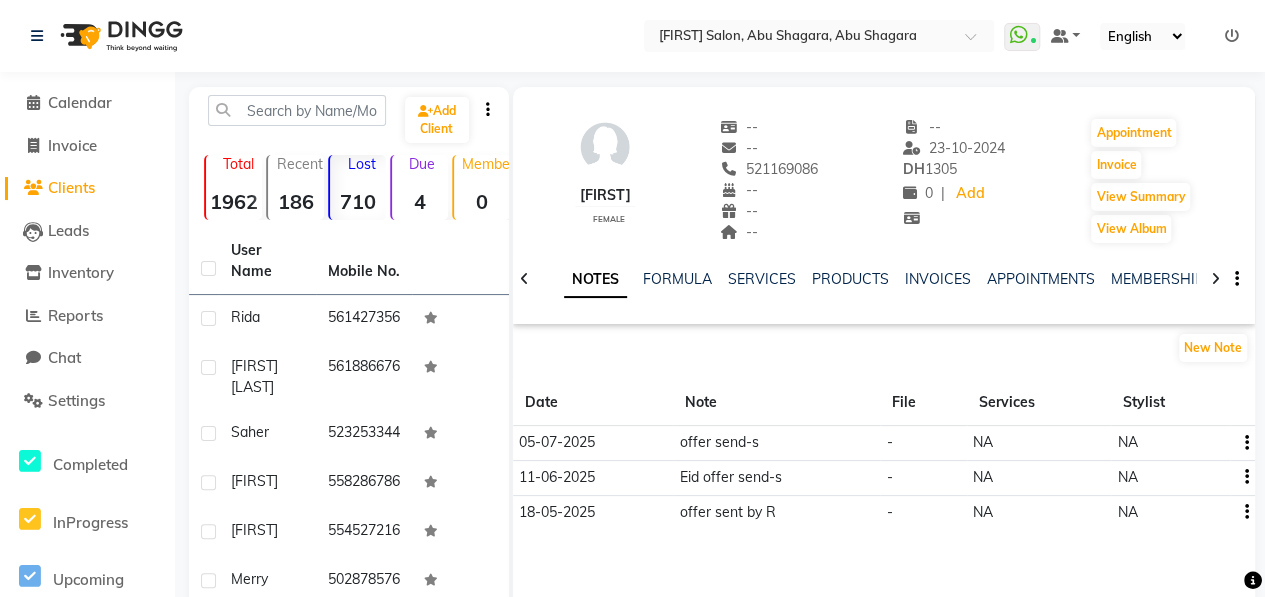 drag, startPoint x: 761, startPoint y: 169, endPoint x: 843, endPoint y: 171, distance: 82.02438 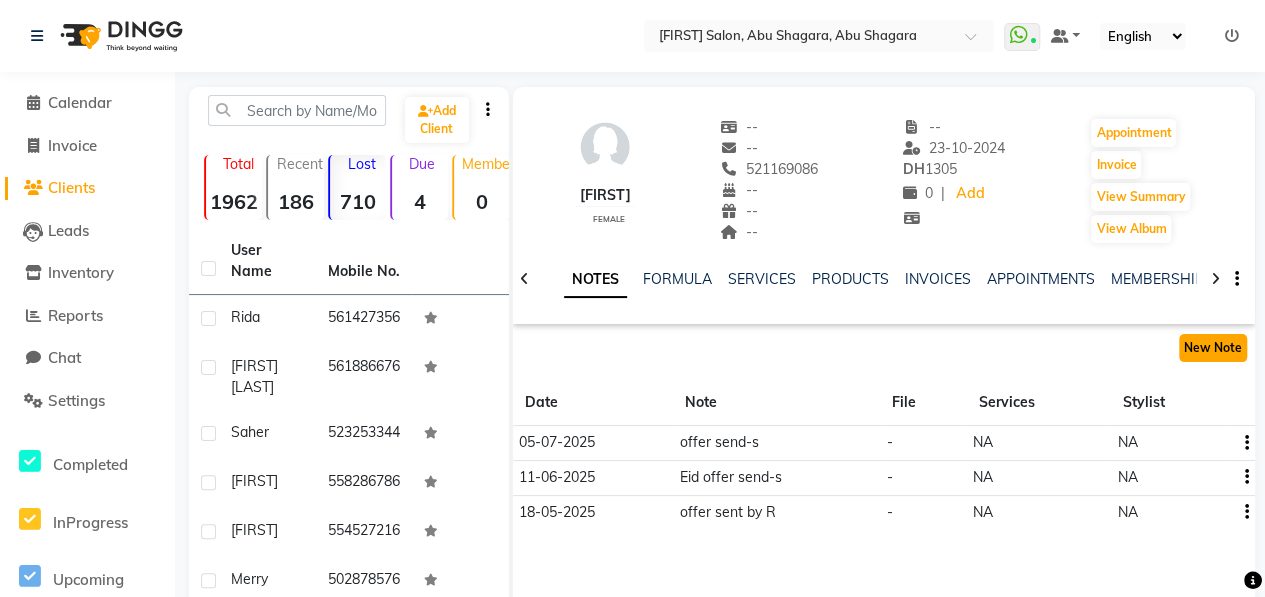 click on "New Note" 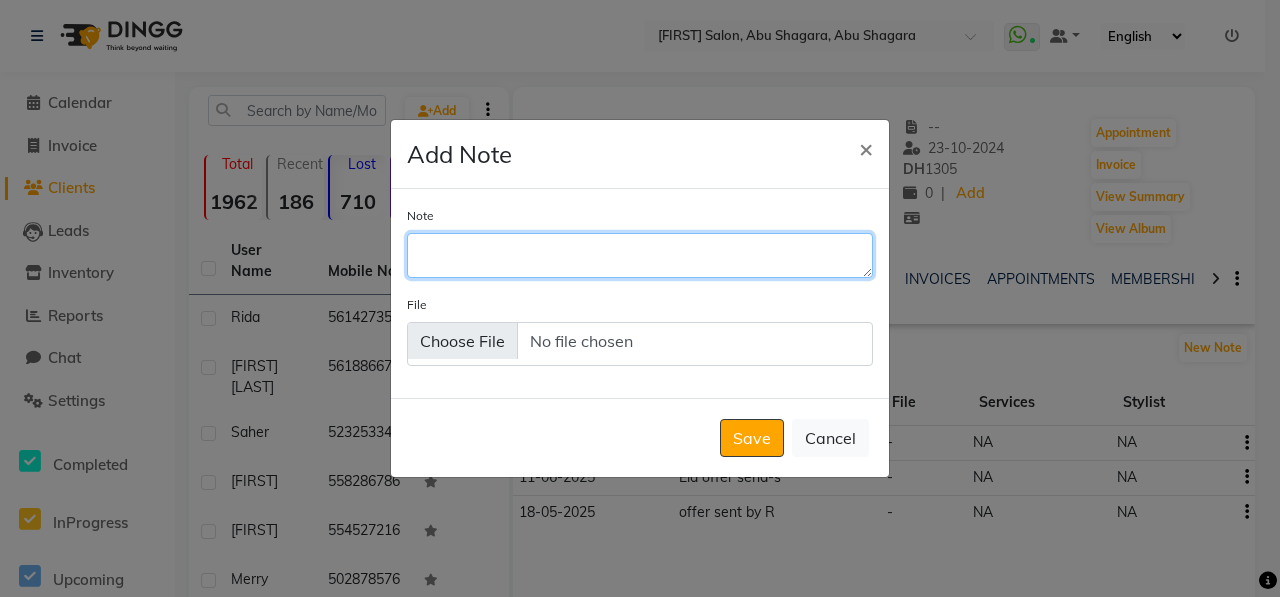 click on "Note" at bounding box center [640, 255] 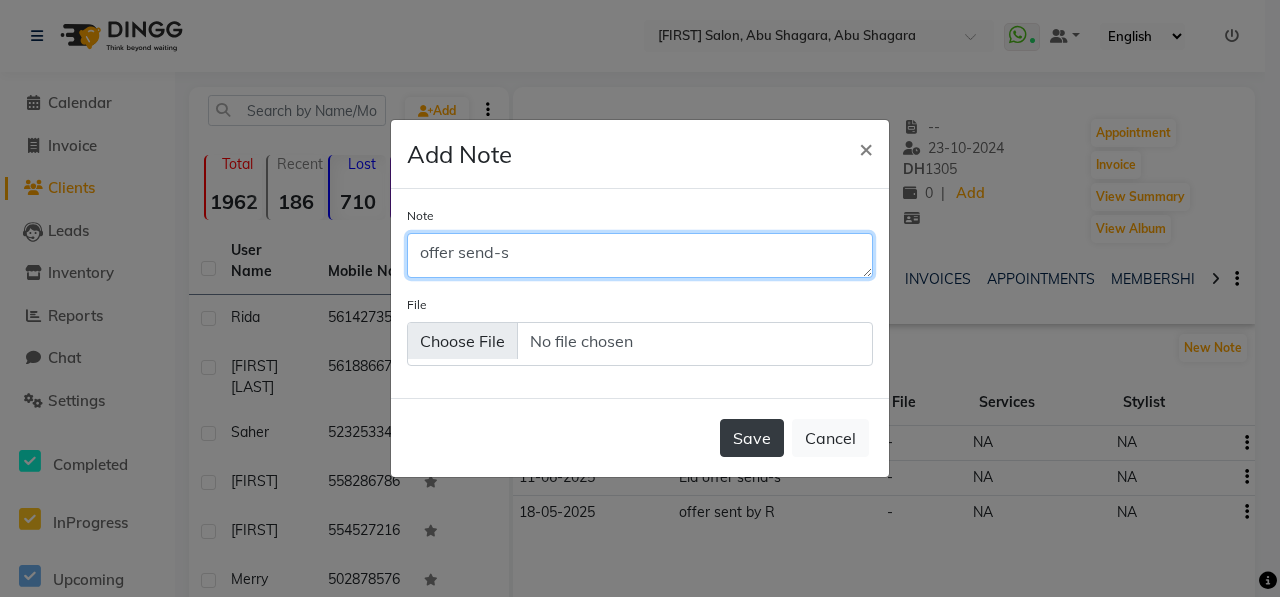 type on "offer send-s" 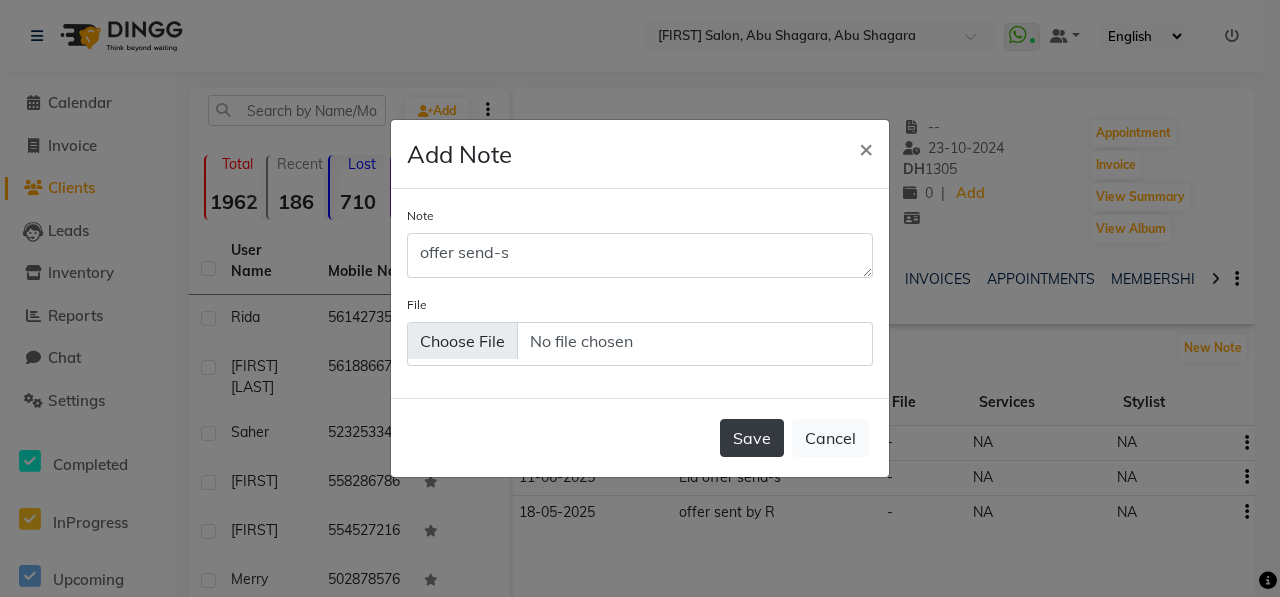 click on "Save" 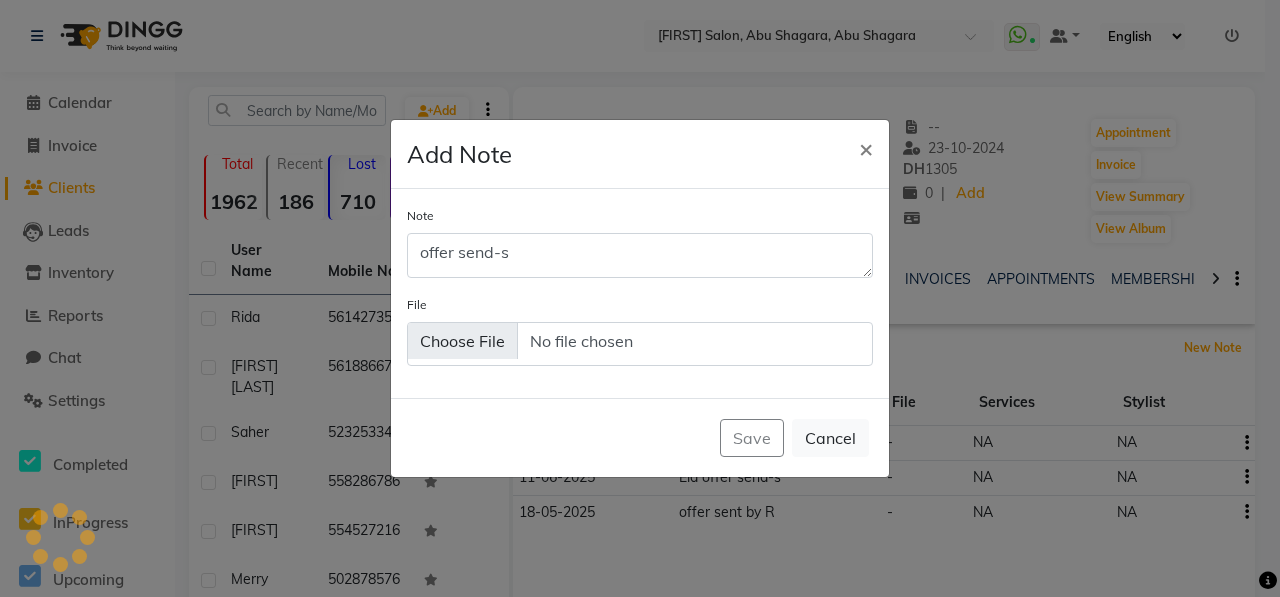 type 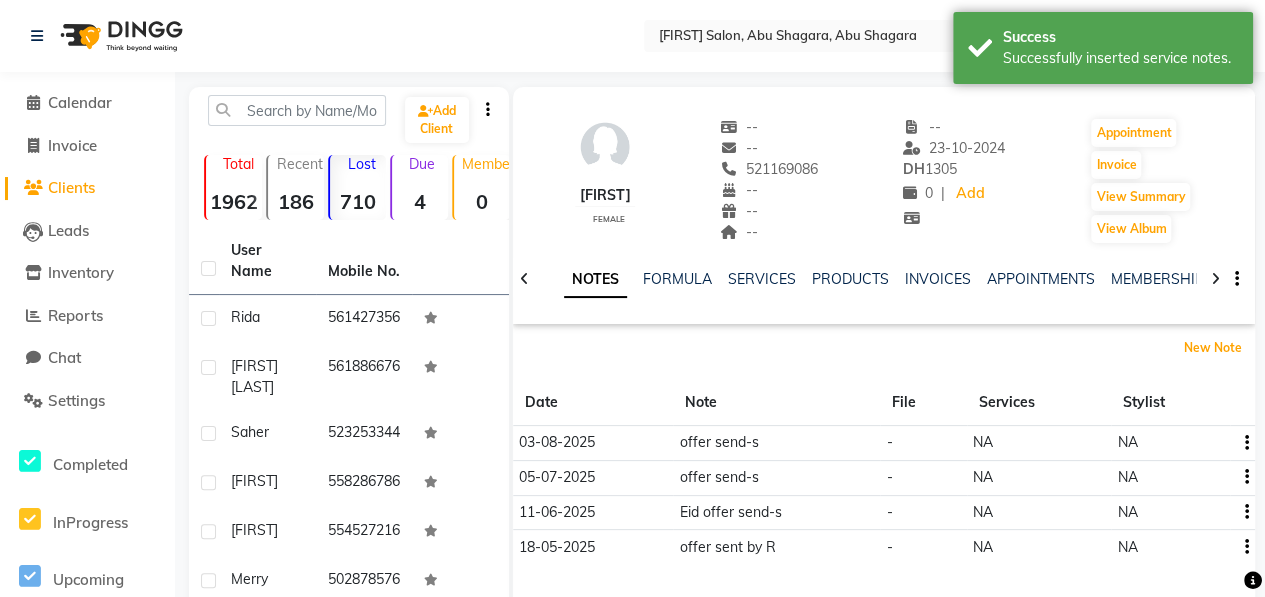 scroll, scrollTop: 380, scrollLeft: 0, axis: vertical 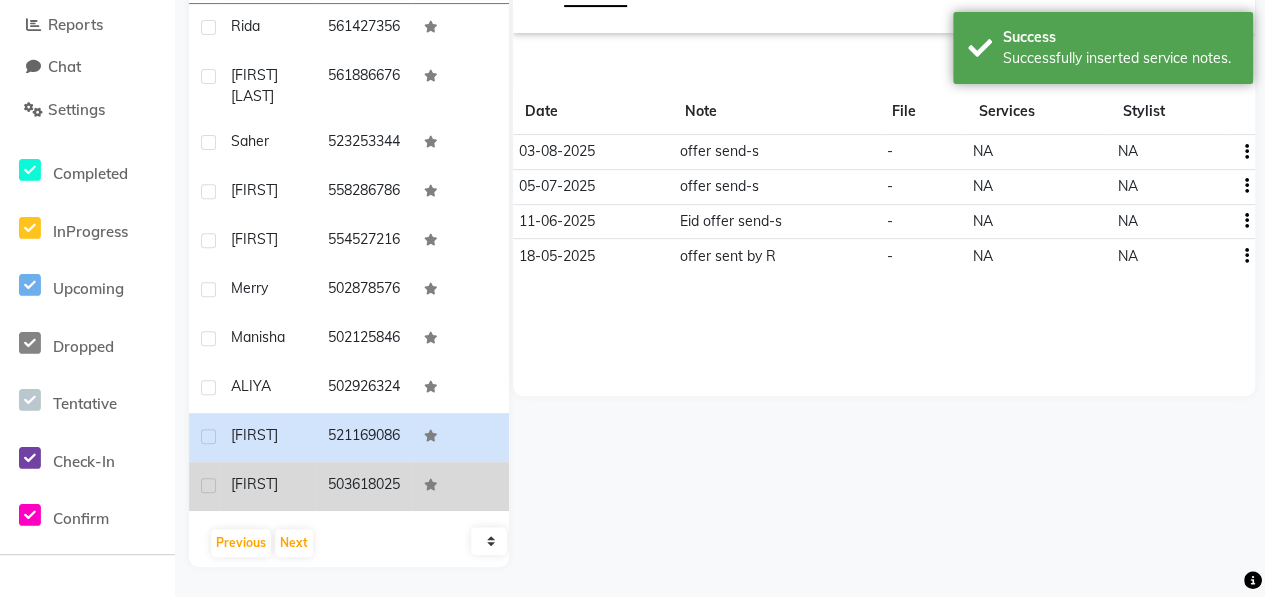 click on "[FIRST]" 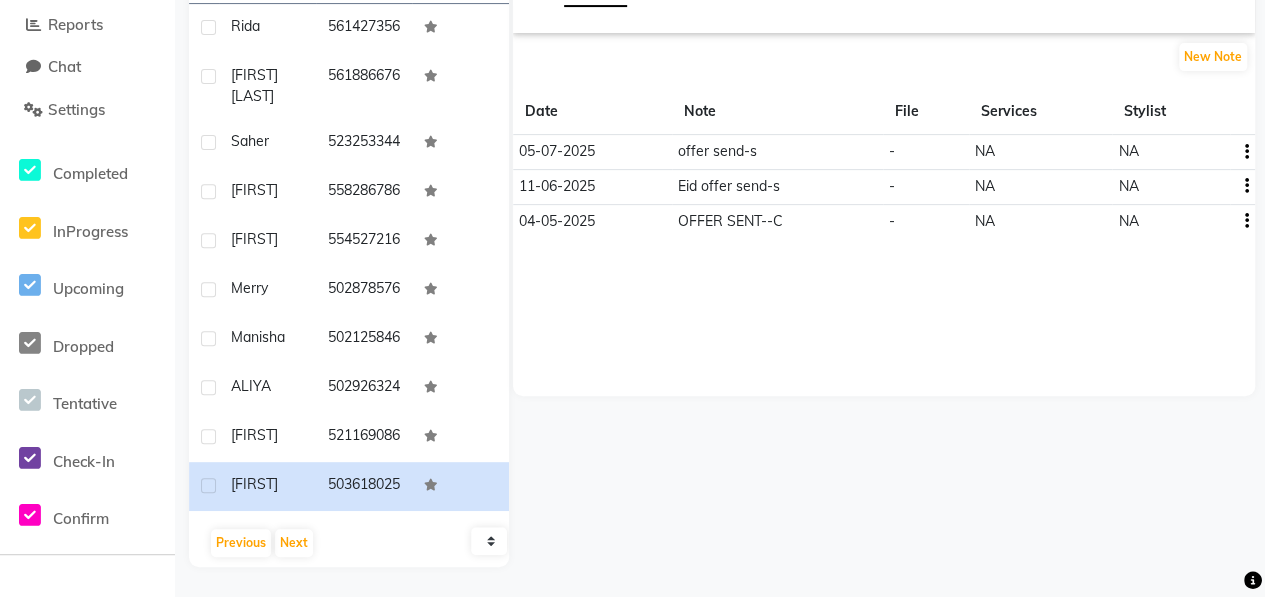 scroll, scrollTop: 0, scrollLeft: 0, axis: both 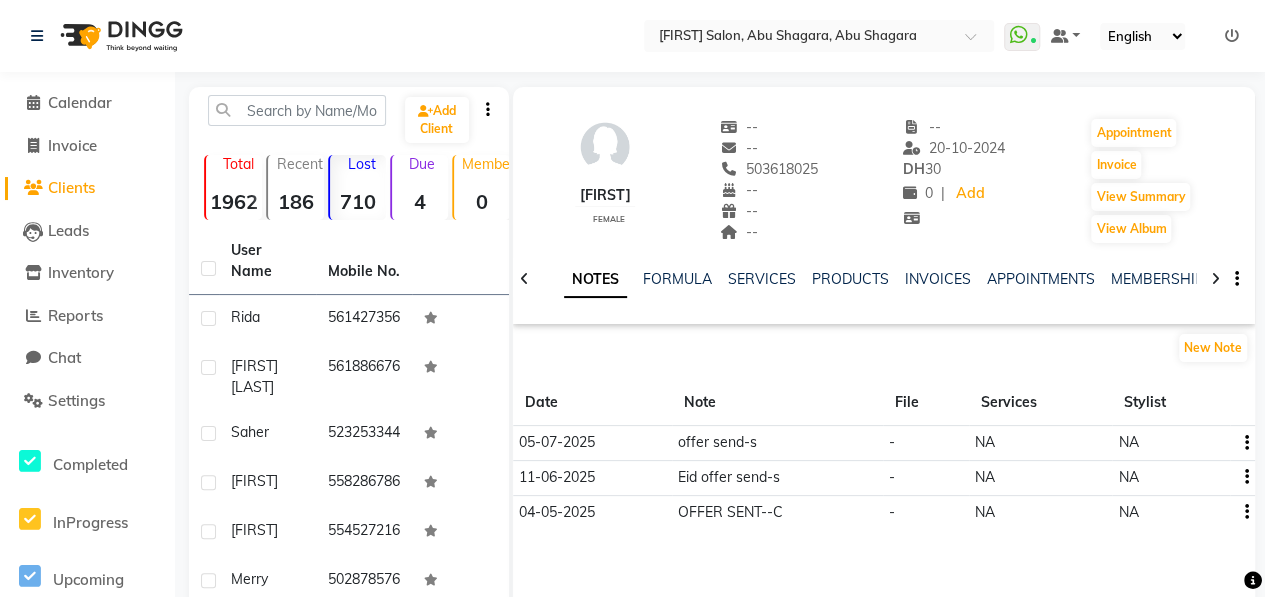 drag, startPoint x: 745, startPoint y: 169, endPoint x: 849, endPoint y: 166, distance: 104.04326 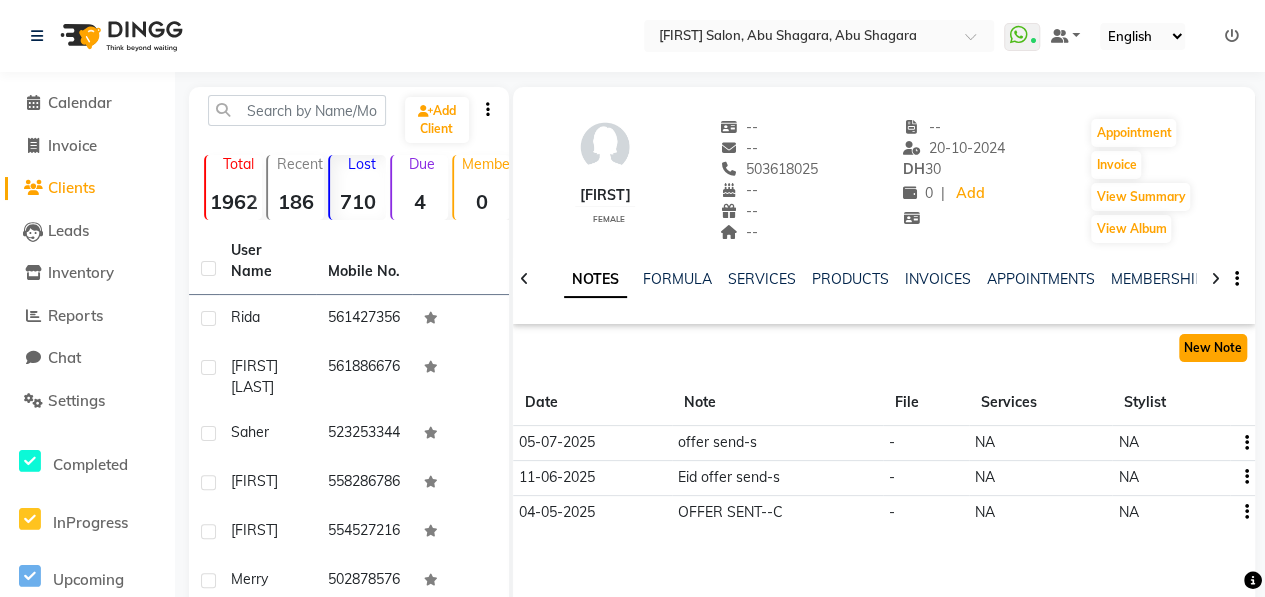 click on "New Note" 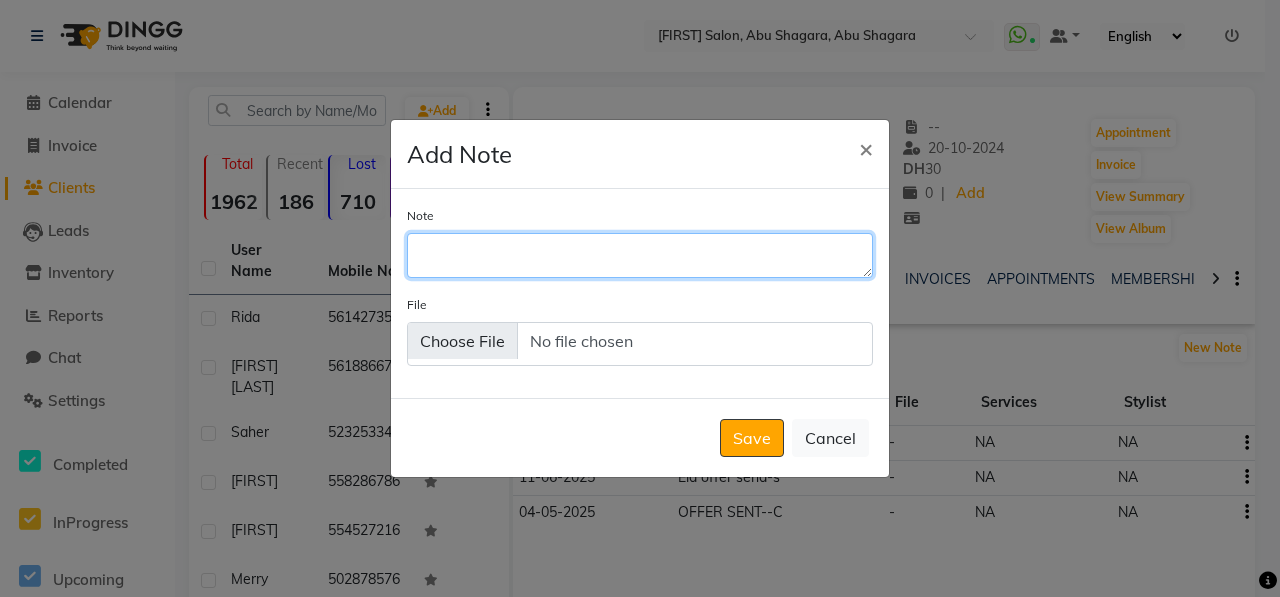 click on "Note" at bounding box center [640, 255] 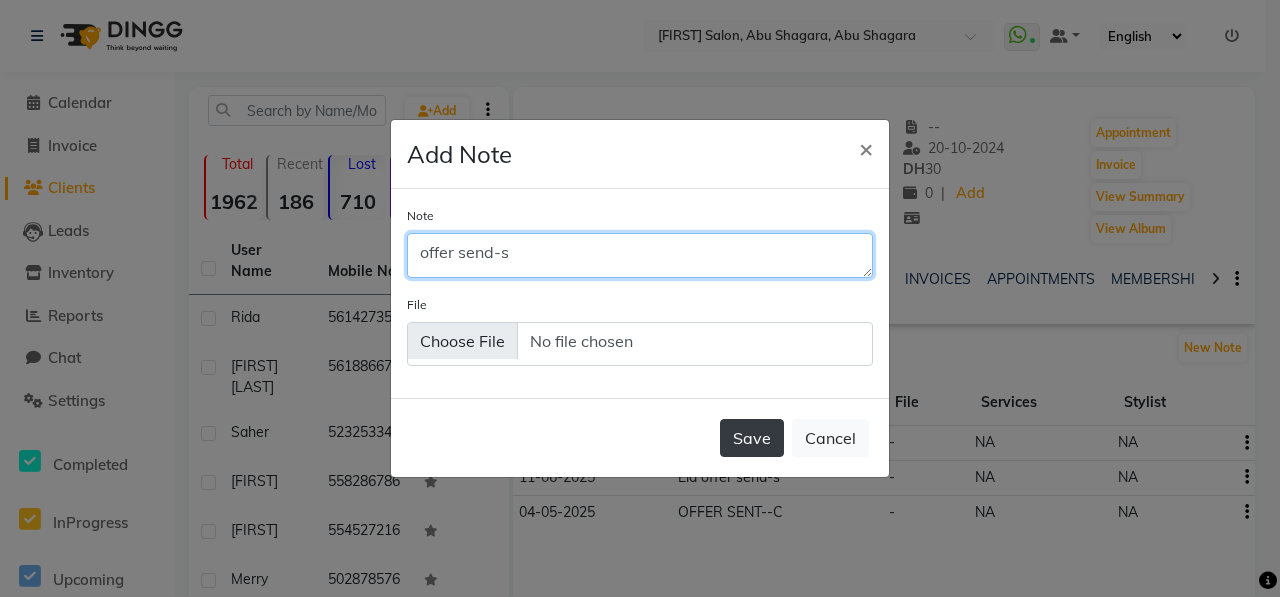 type on "offer send-s" 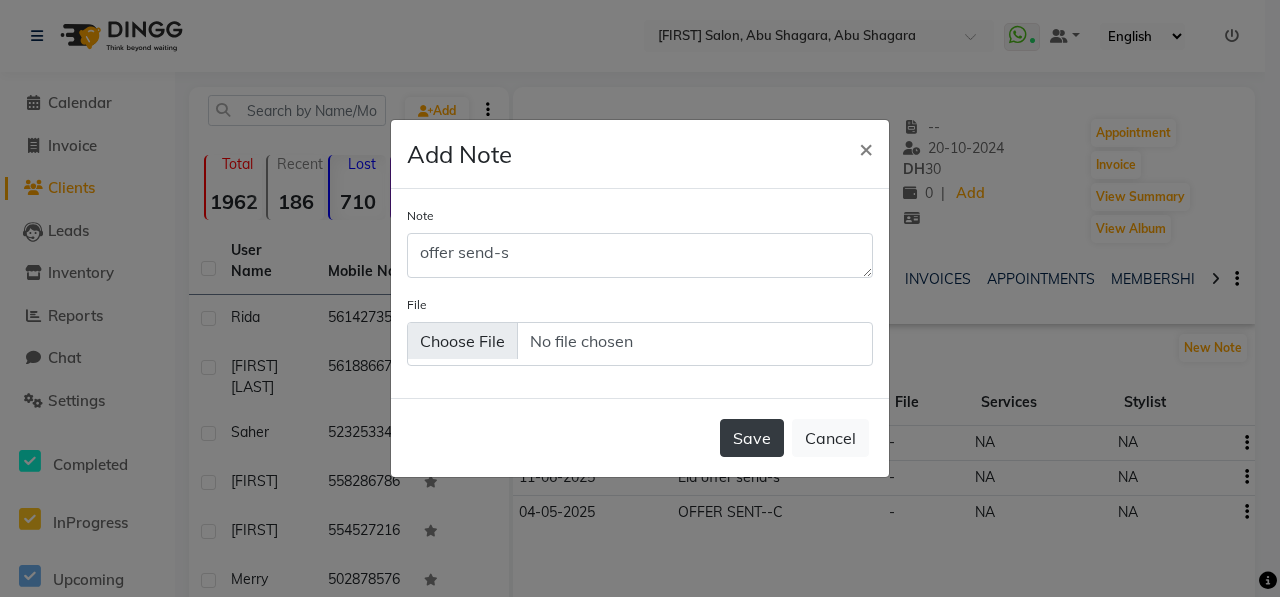 click on "Save" 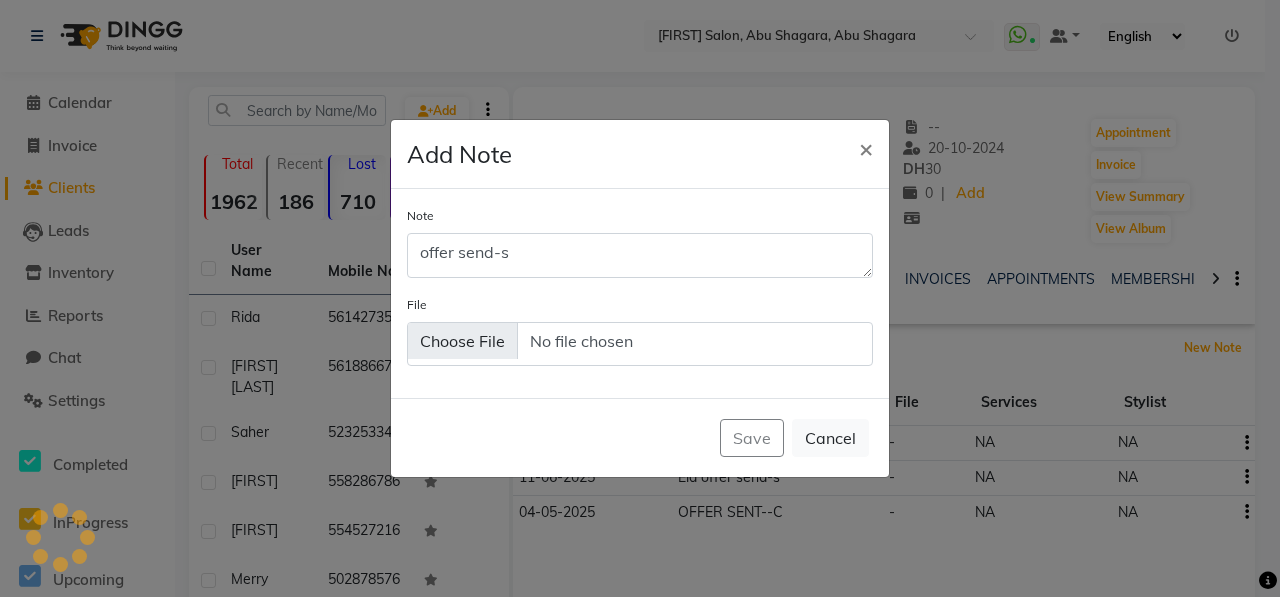 type 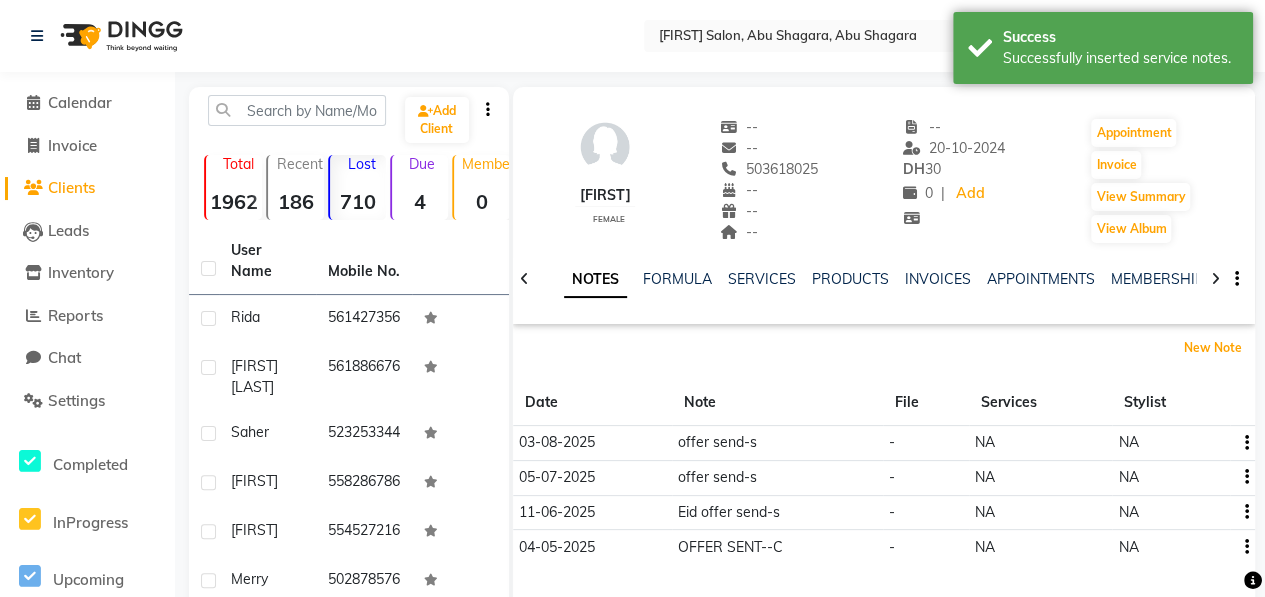 scroll, scrollTop: 380, scrollLeft: 0, axis: vertical 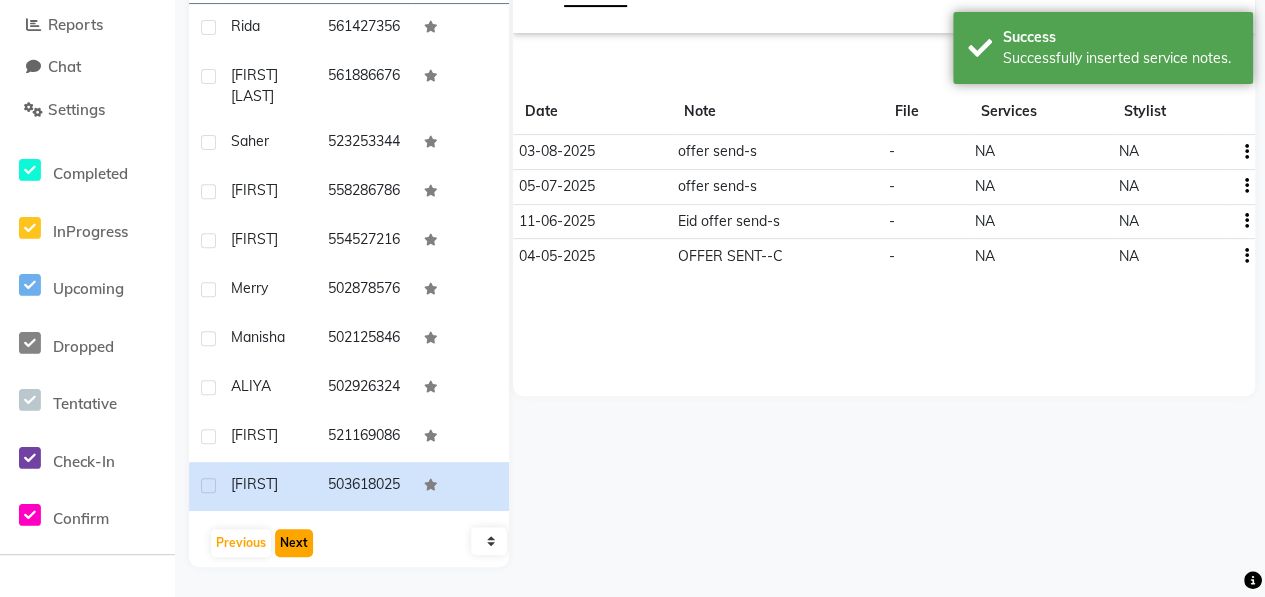 click on "Next" 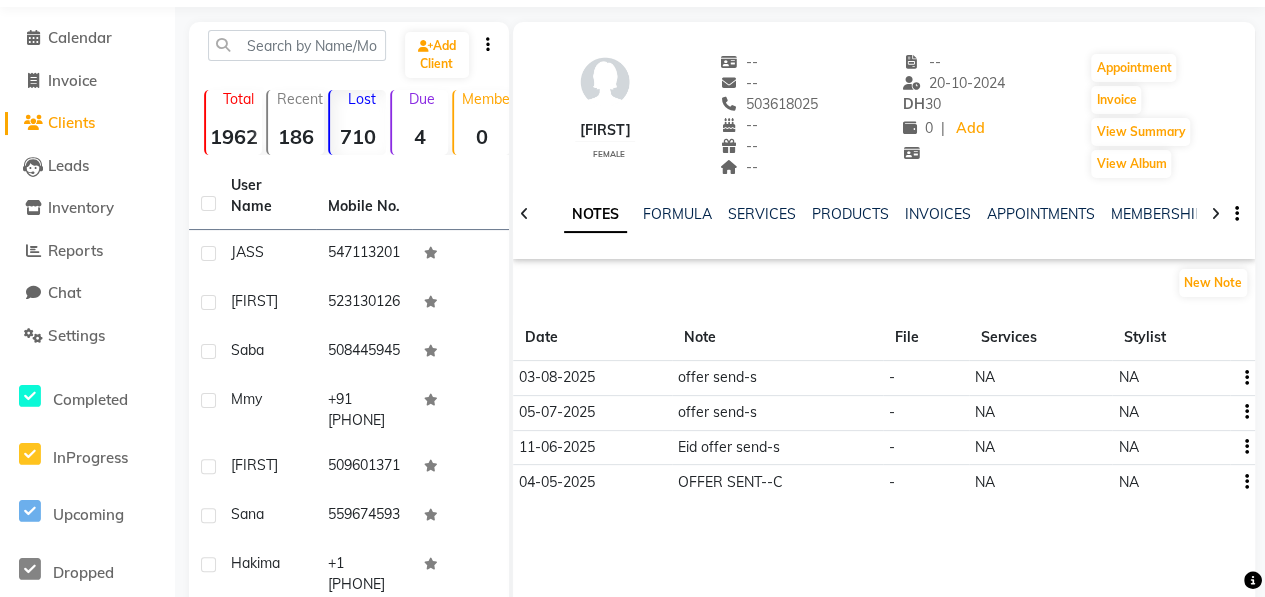 scroll, scrollTop: 0, scrollLeft: 0, axis: both 